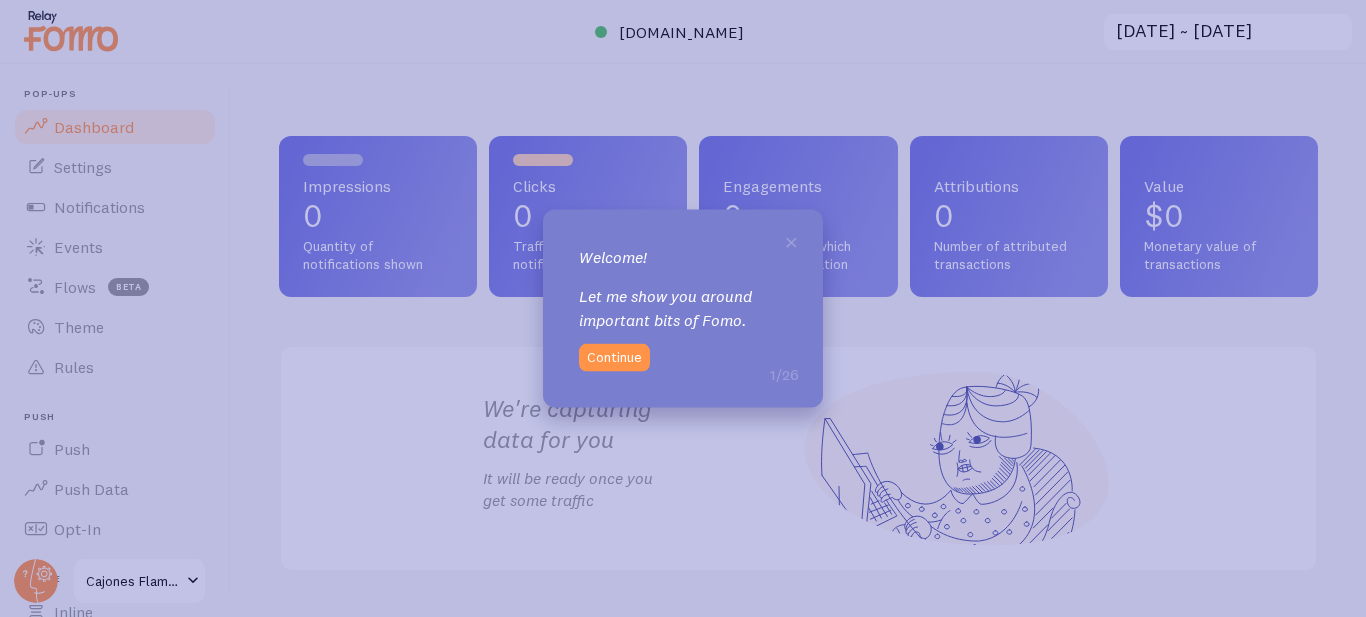 scroll, scrollTop: 0, scrollLeft: 0, axis: both 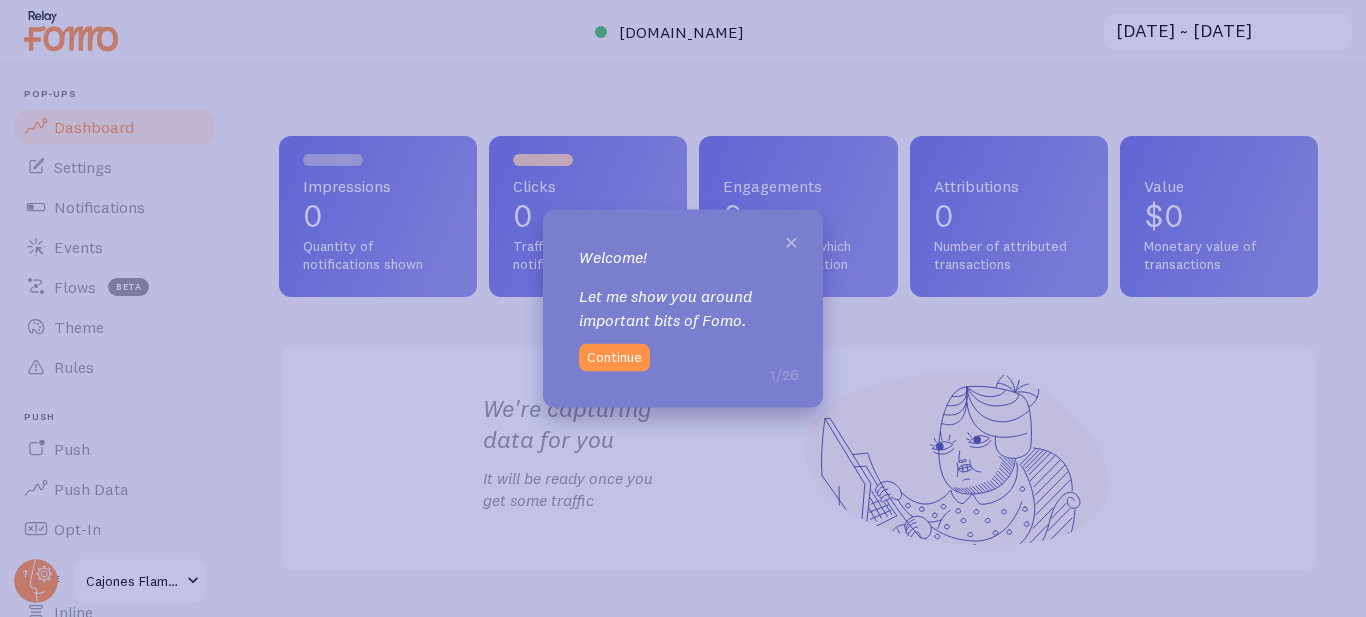 click on "×" at bounding box center [791, 240] 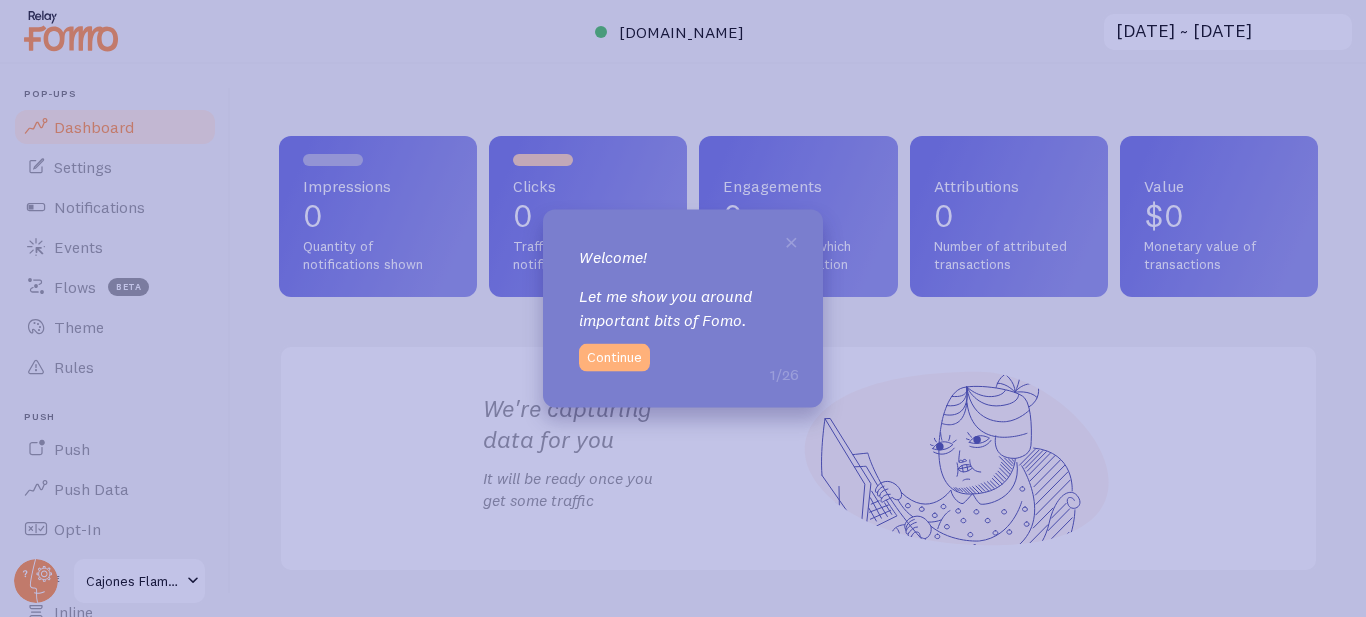 click on "Continue" at bounding box center [614, 358] 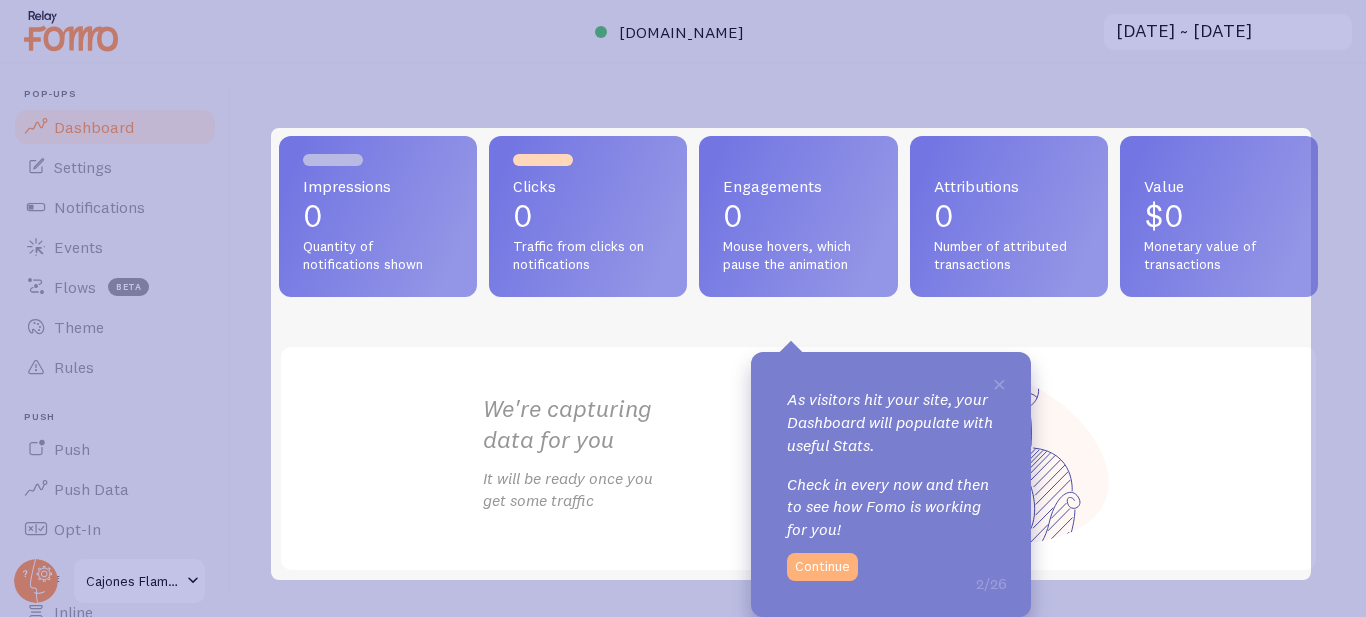click on "Continue" at bounding box center (822, 567) 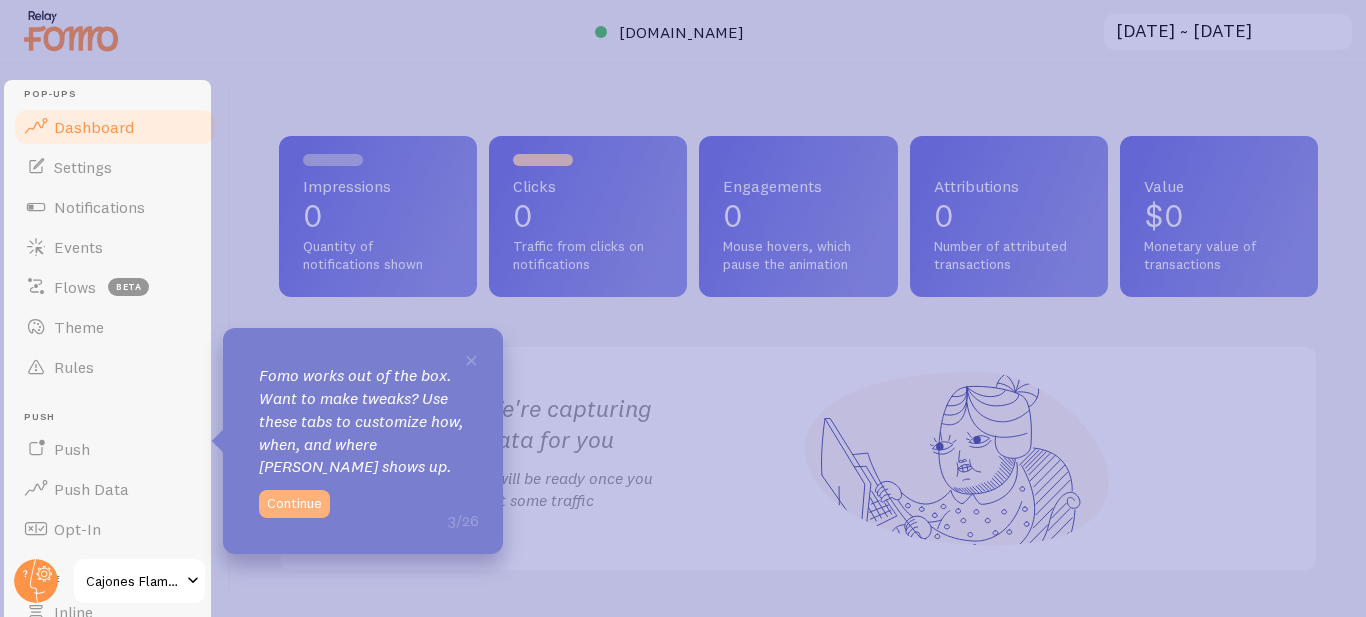 click on "Continue" at bounding box center [294, 504] 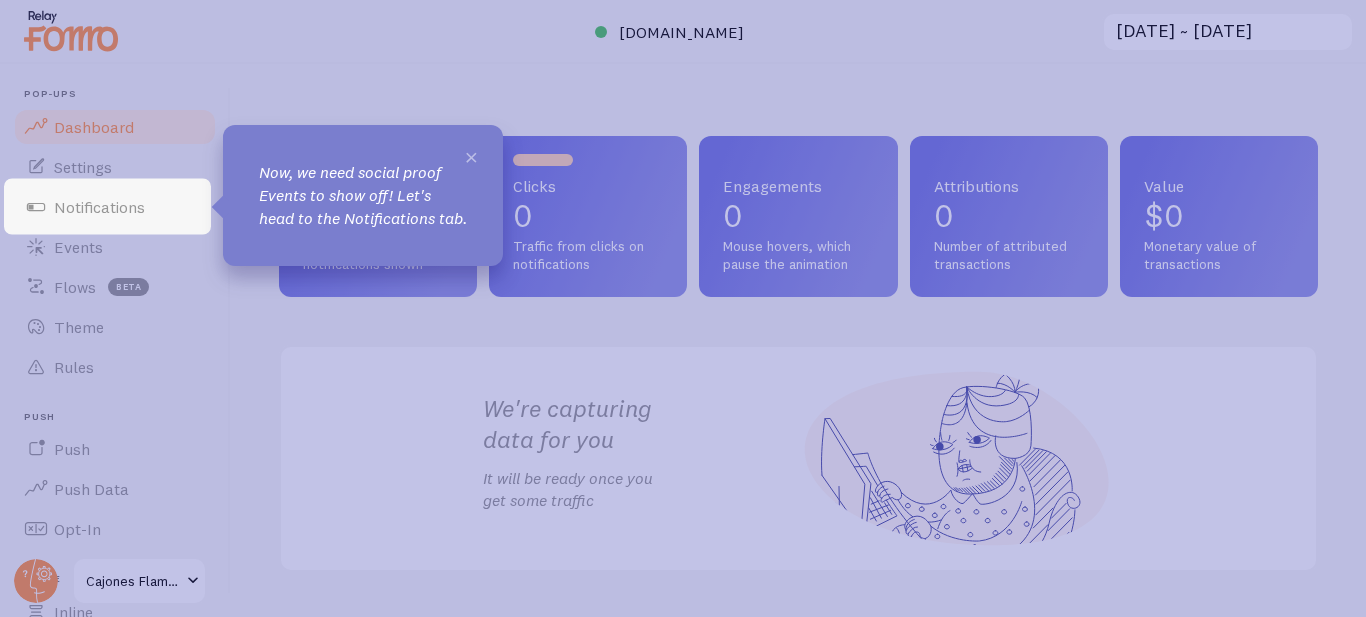 click on "×" at bounding box center [471, 156] 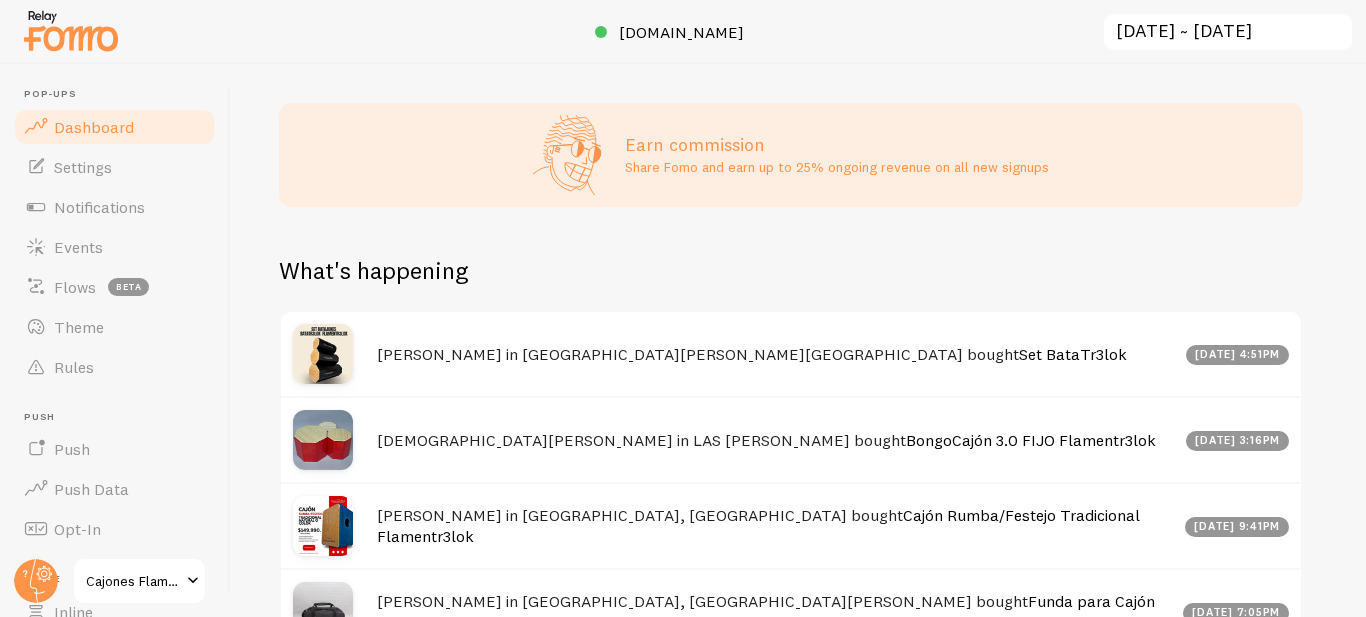 scroll, scrollTop: 424, scrollLeft: 0, axis: vertical 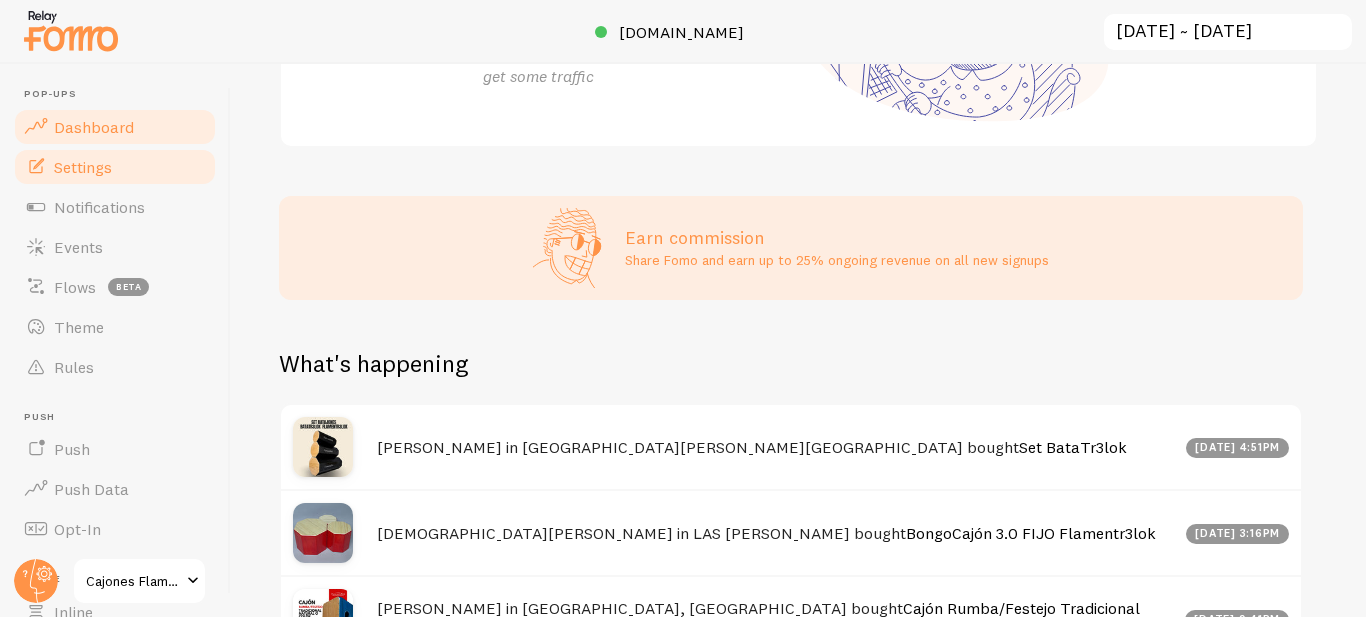 click on "Settings" at bounding box center (83, 167) 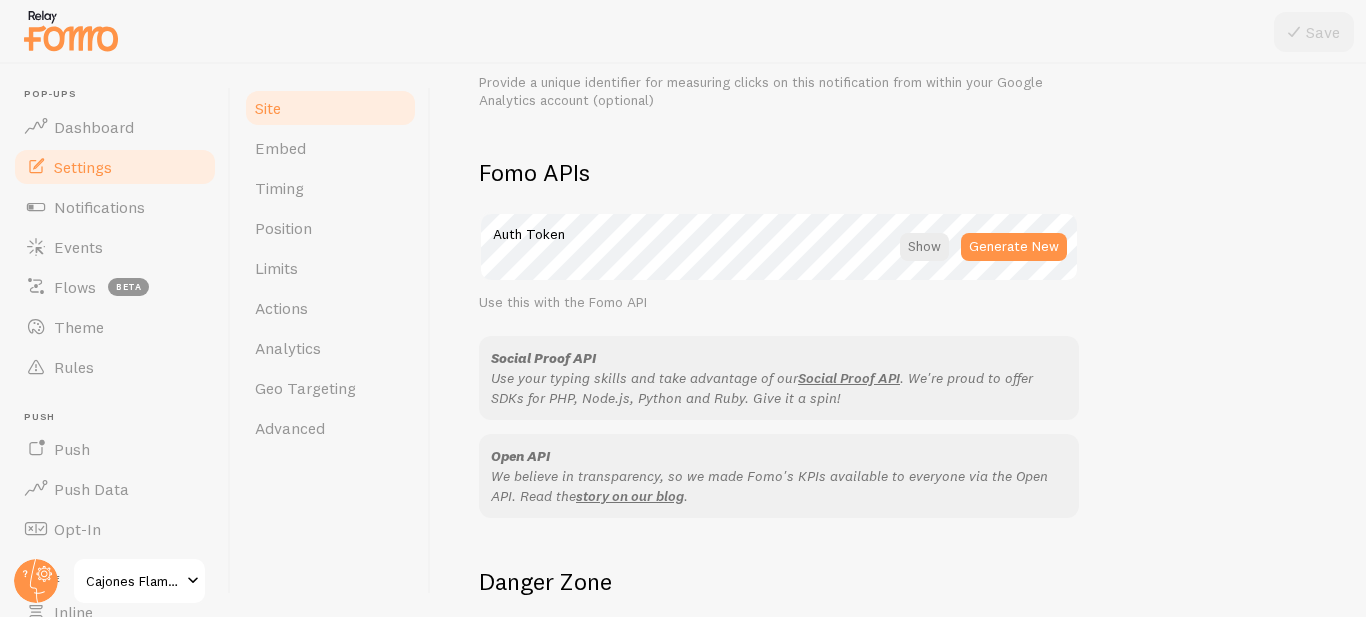 scroll, scrollTop: 1100, scrollLeft: 0, axis: vertical 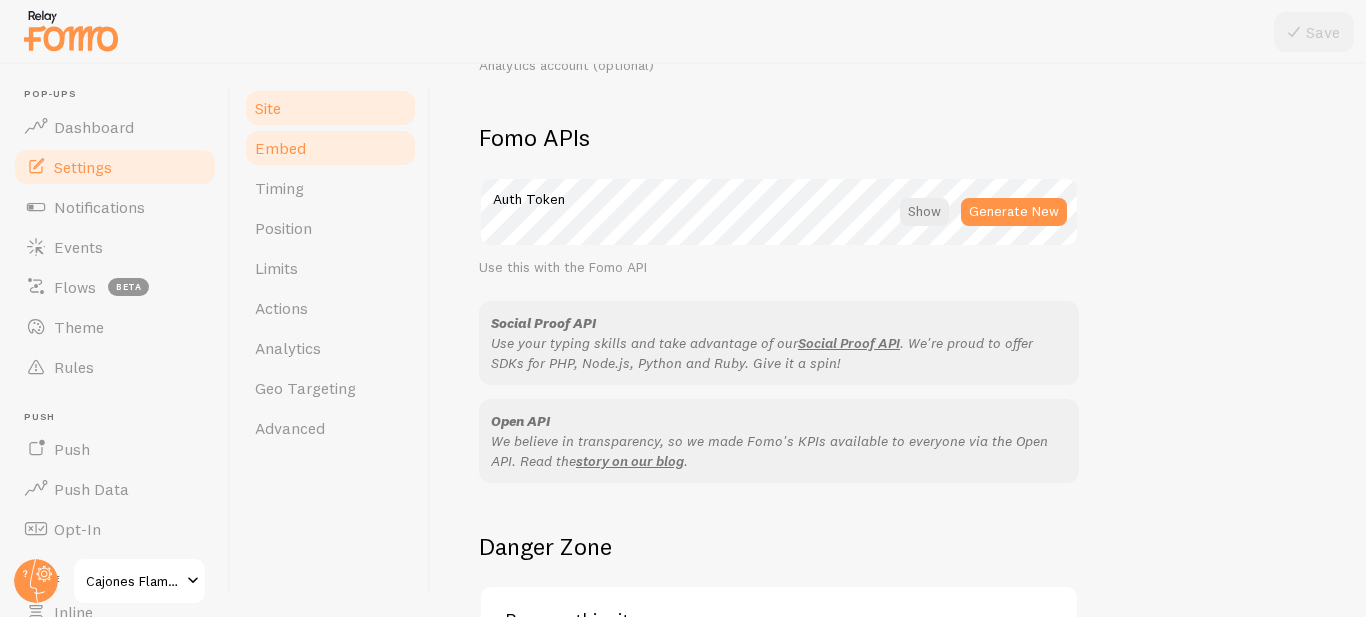 click on "Embed" at bounding box center (280, 148) 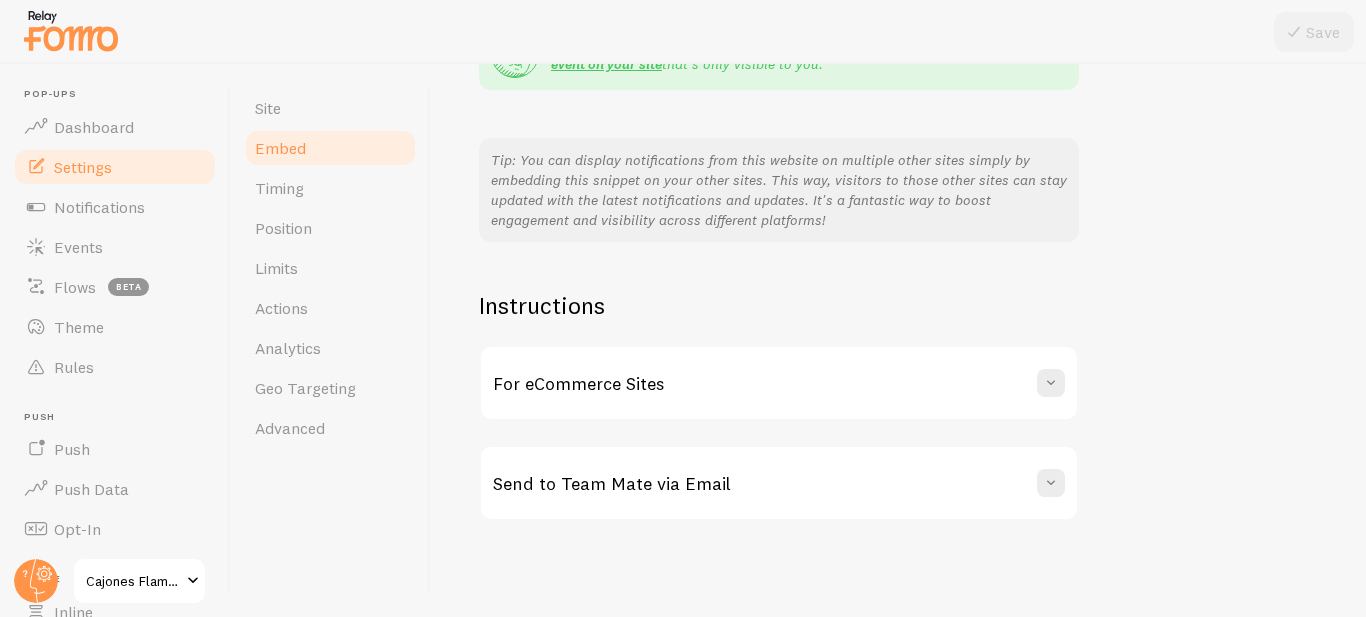 scroll, scrollTop: 0, scrollLeft: 0, axis: both 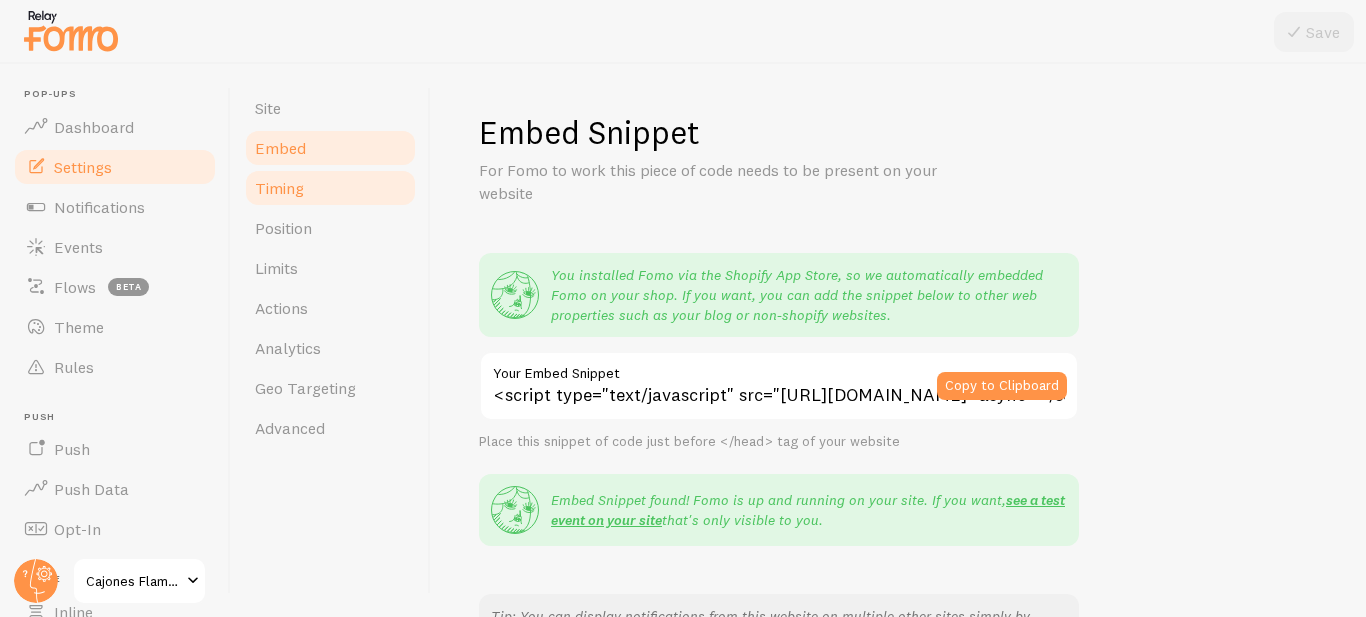 click on "Timing" at bounding box center (330, 188) 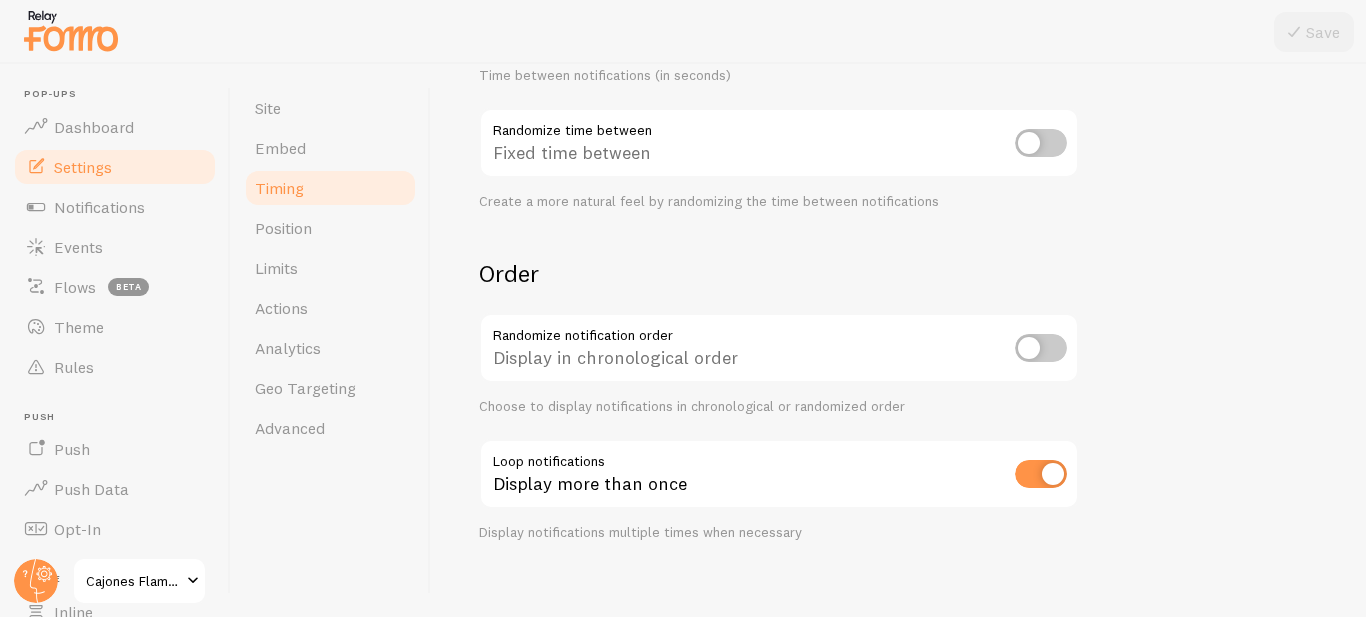 scroll, scrollTop: 567, scrollLeft: 0, axis: vertical 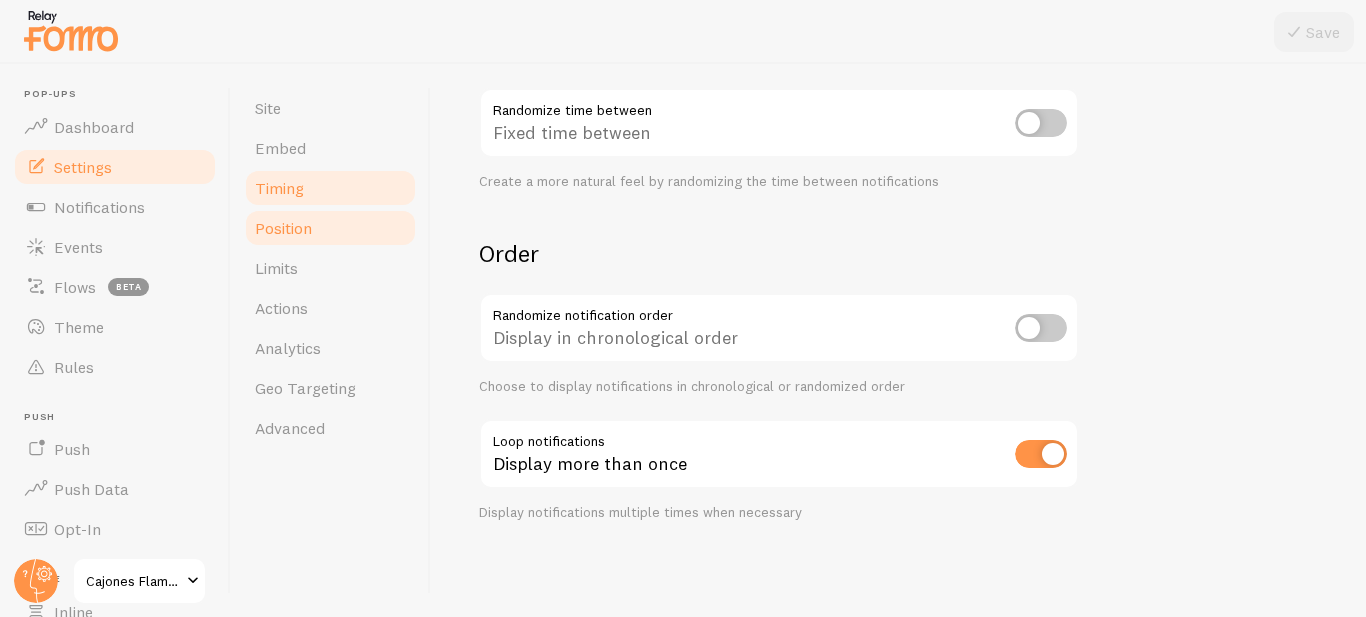click on "Position" at bounding box center (330, 228) 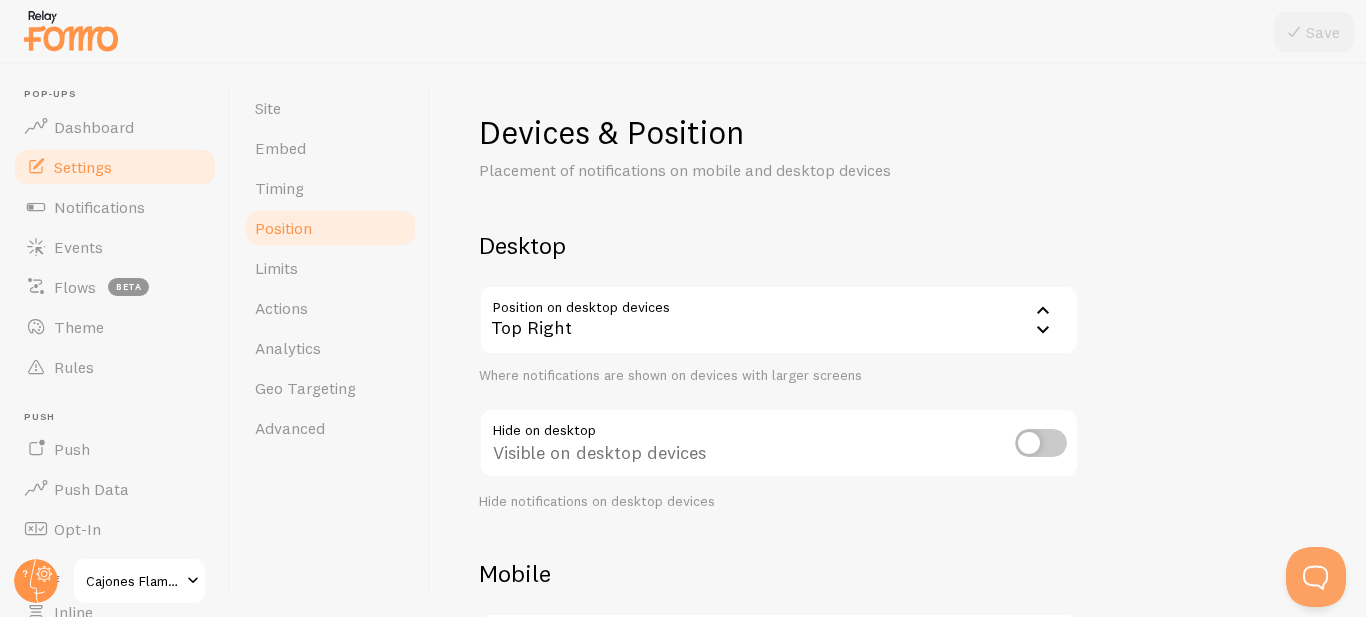 scroll, scrollTop: 0, scrollLeft: 0, axis: both 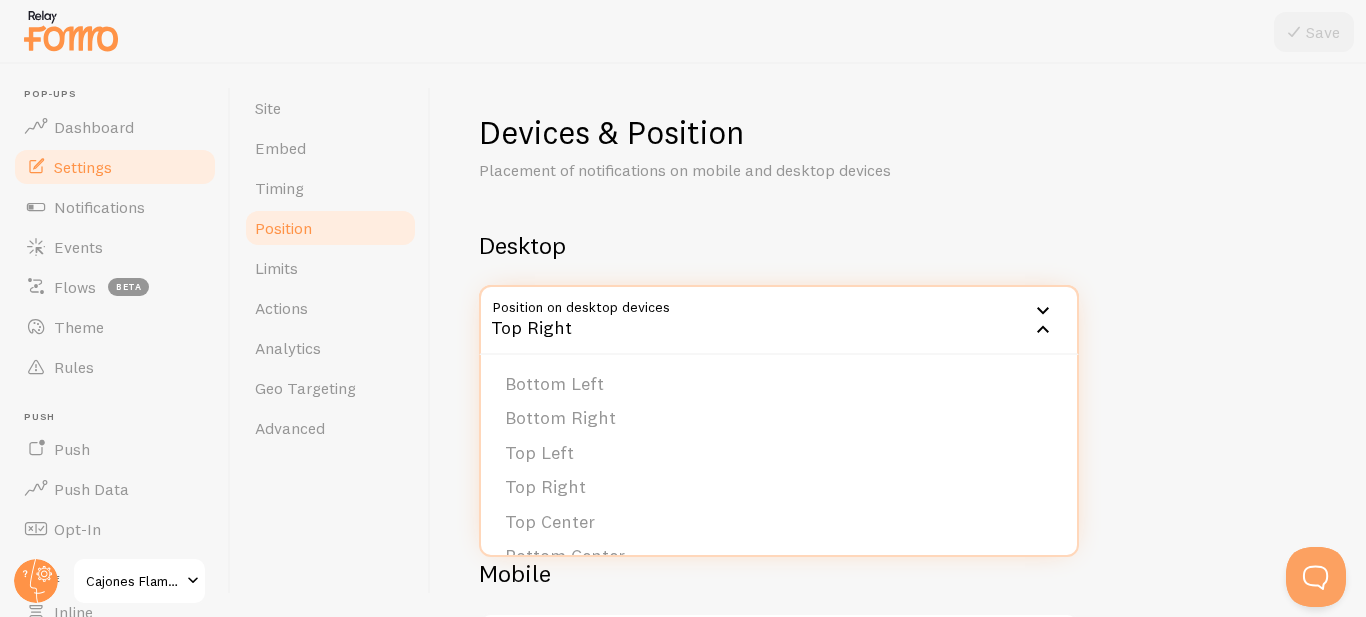 click on "Top Right" at bounding box center [779, 320] 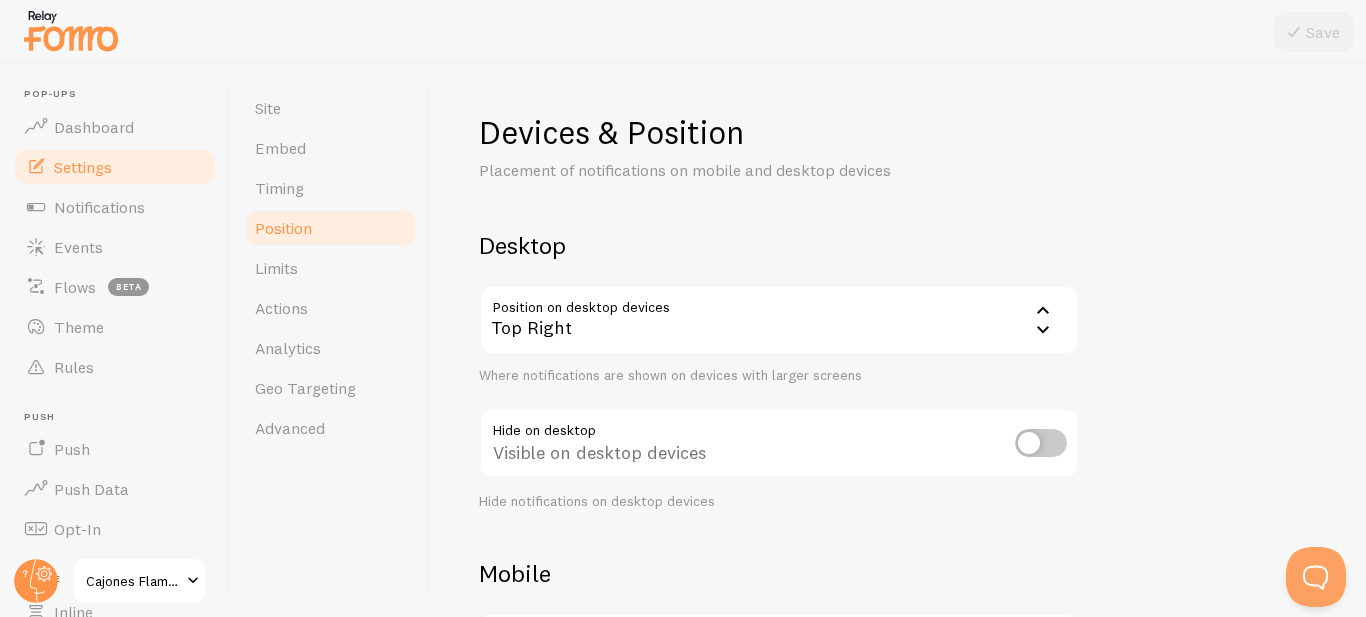 click on "Visible on desktop devices" at bounding box center [779, 444] 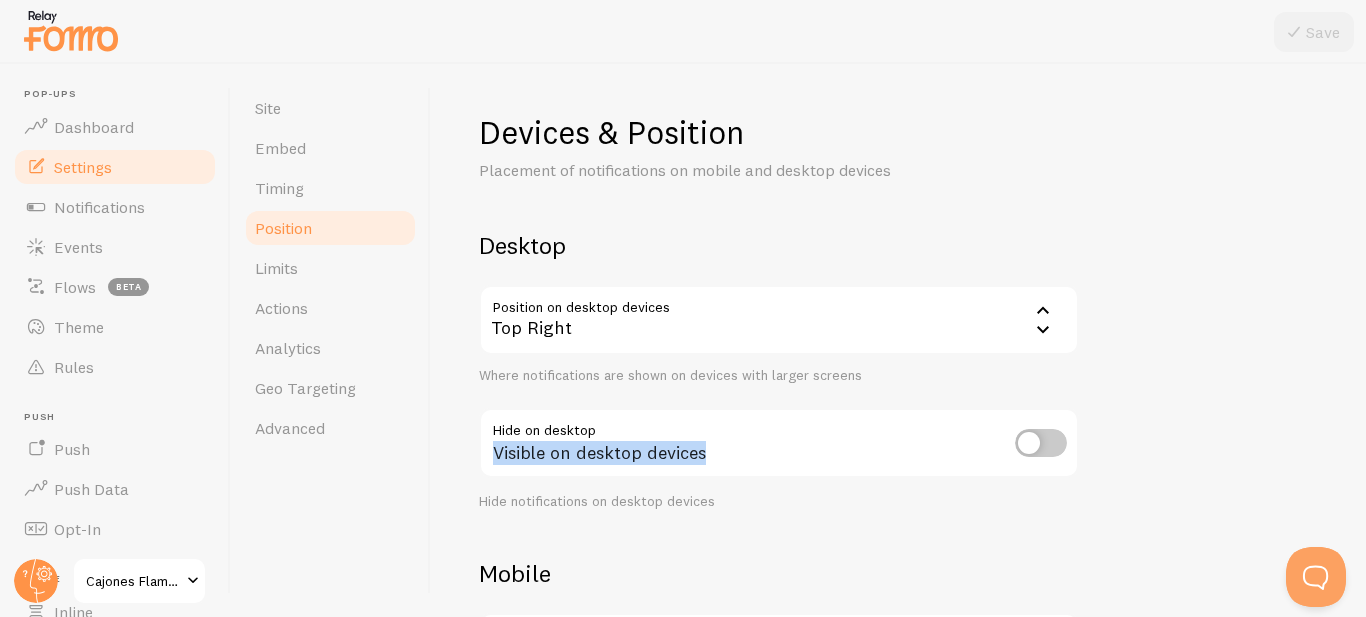 copy on "Visible on desktop devices" 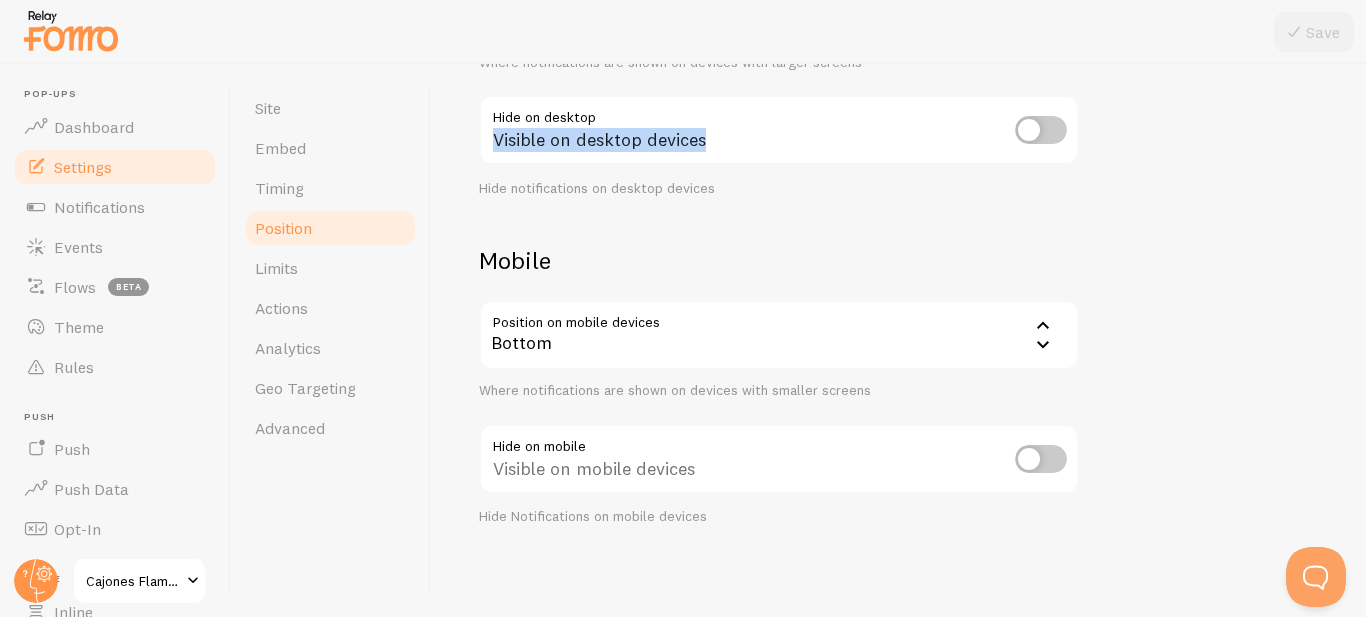 scroll, scrollTop: 318, scrollLeft: 0, axis: vertical 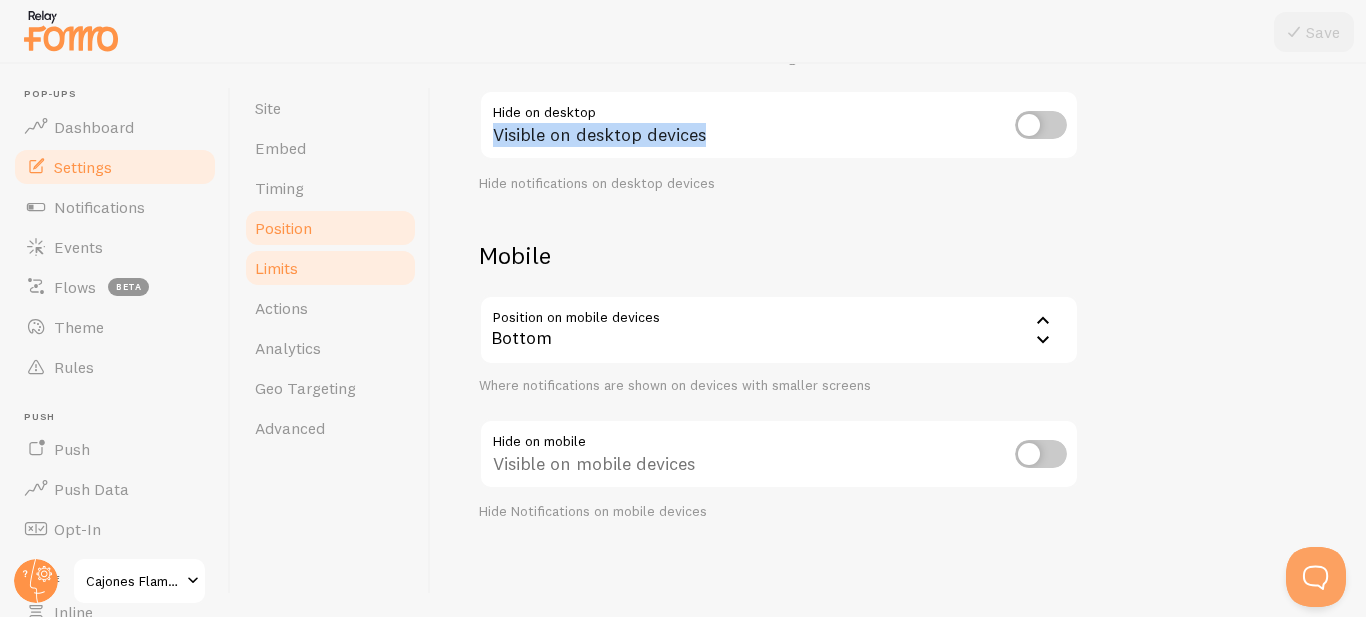 click on "Limits" at bounding box center (276, 268) 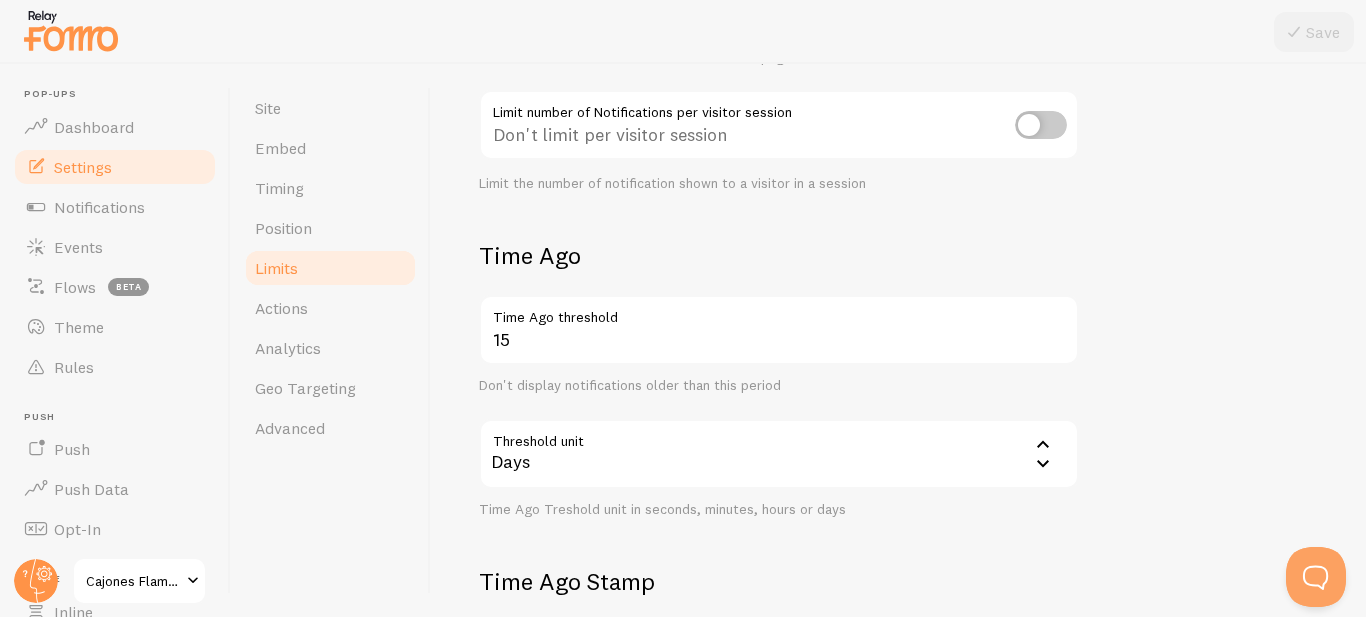 scroll, scrollTop: 0, scrollLeft: 0, axis: both 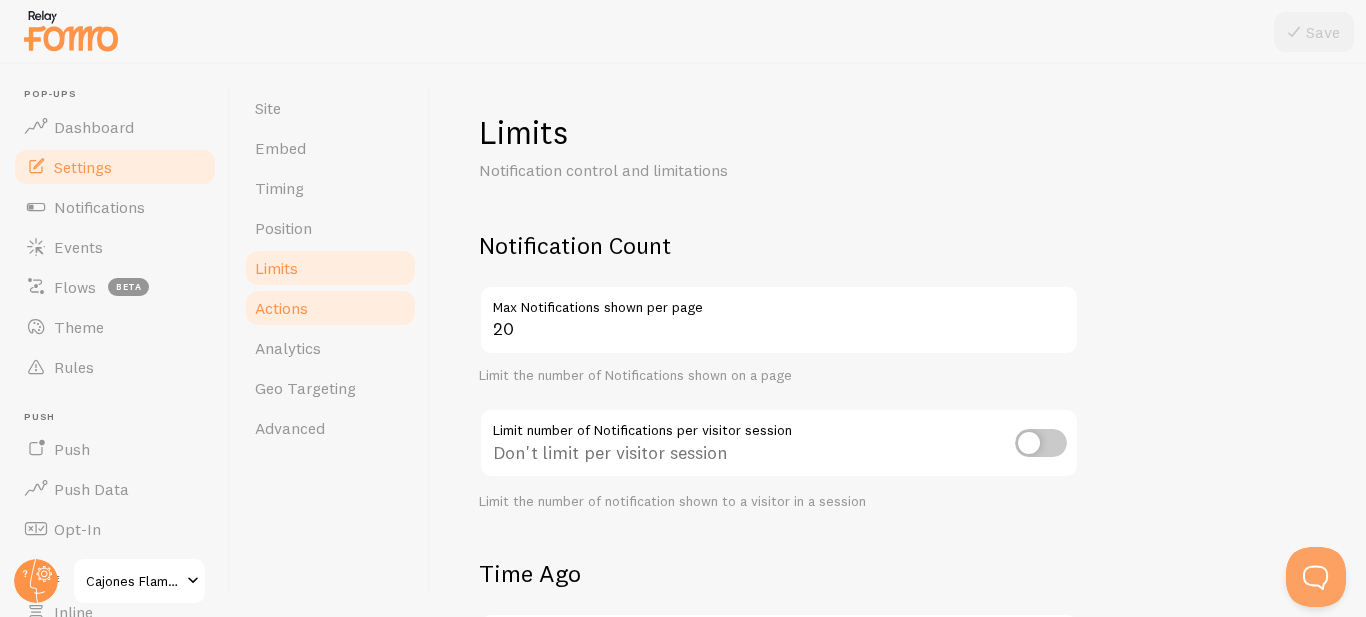 click on "Actions" at bounding box center (281, 308) 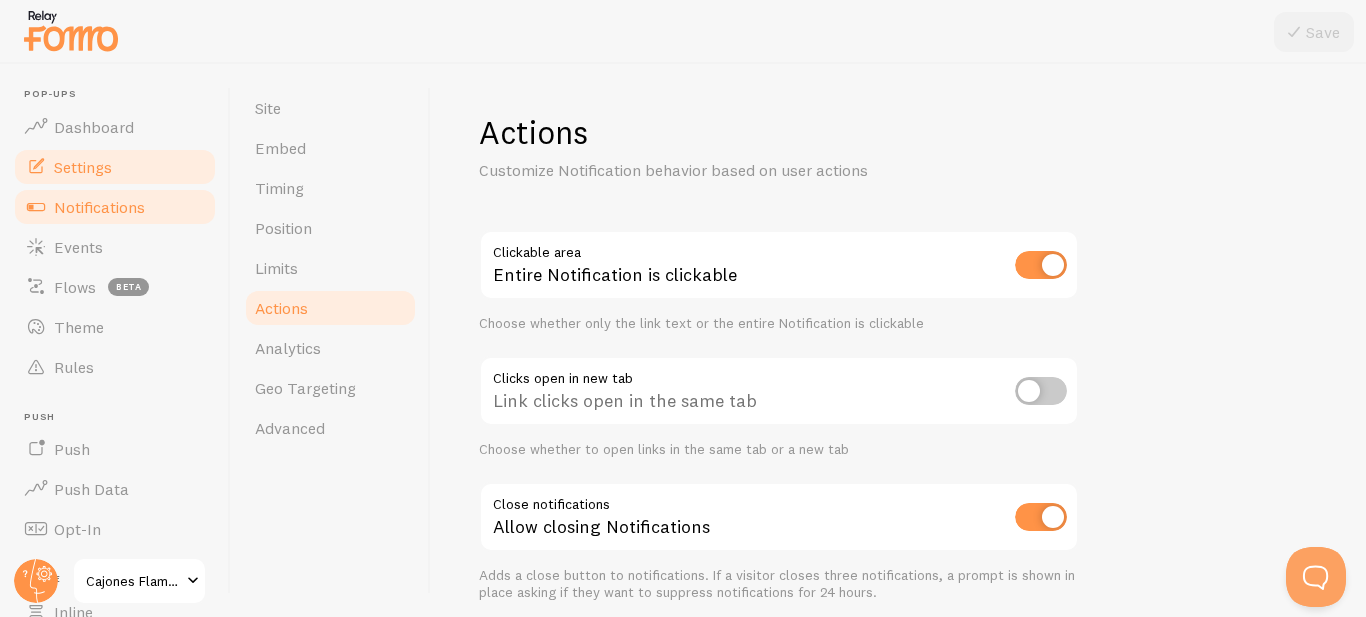 click on "Notifications" at bounding box center (99, 207) 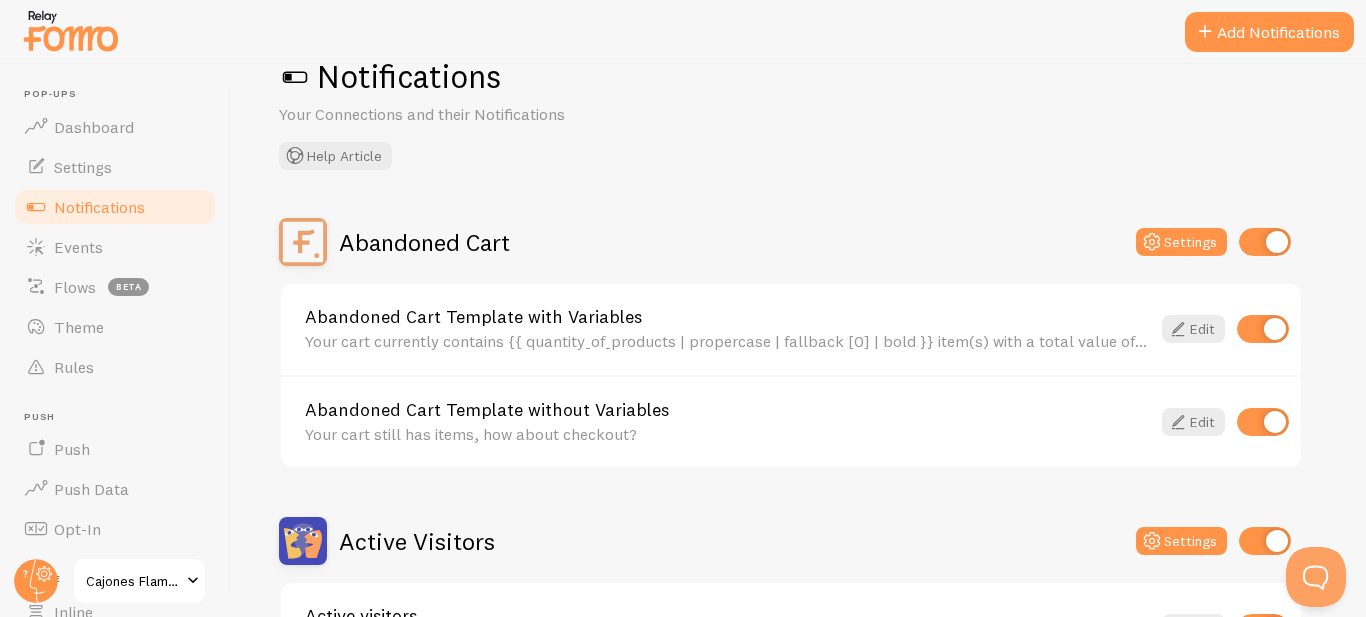 scroll, scrollTop: 100, scrollLeft: 0, axis: vertical 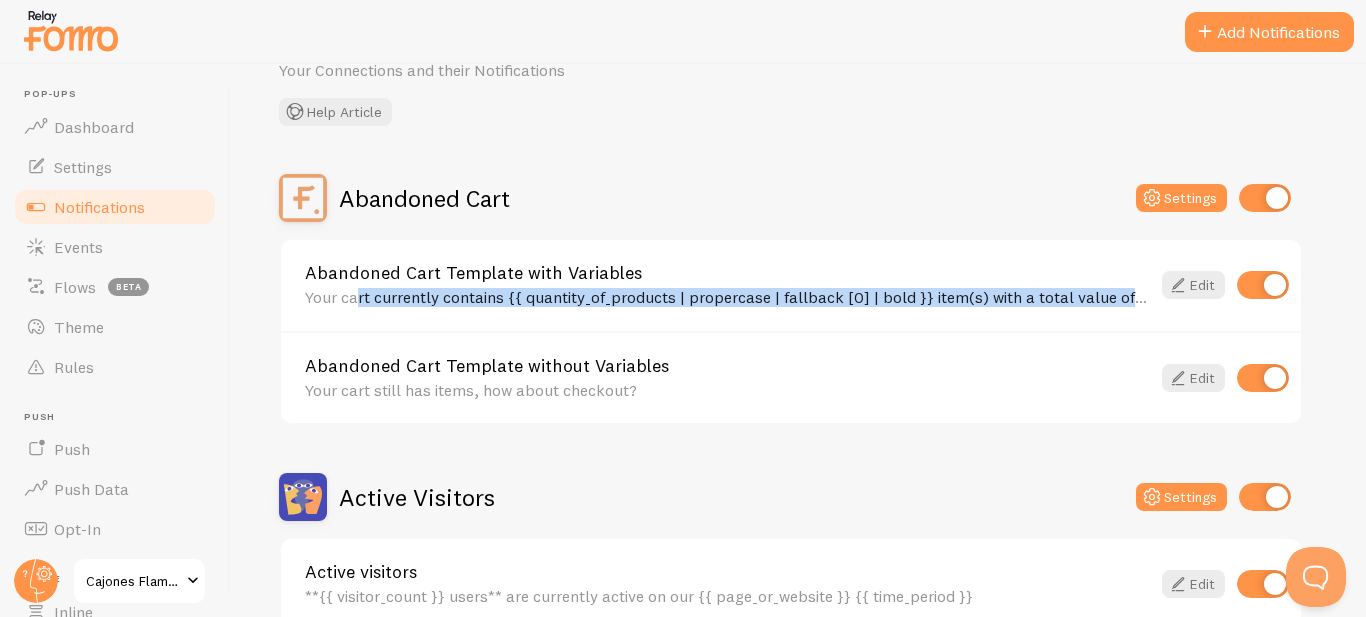 drag, startPoint x: 297, startPoint y: 298, endPoint x: 1140, endPoint y: 288, distance: 843.0593 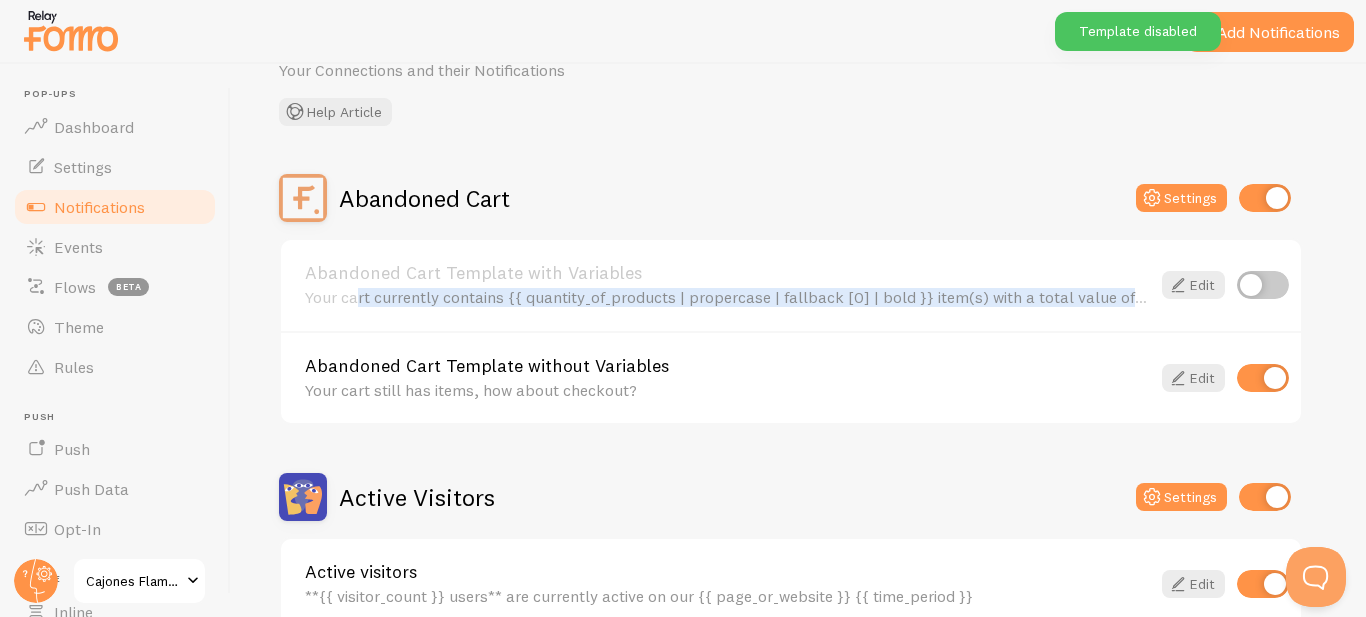 click at bounding box center [1263, 378] 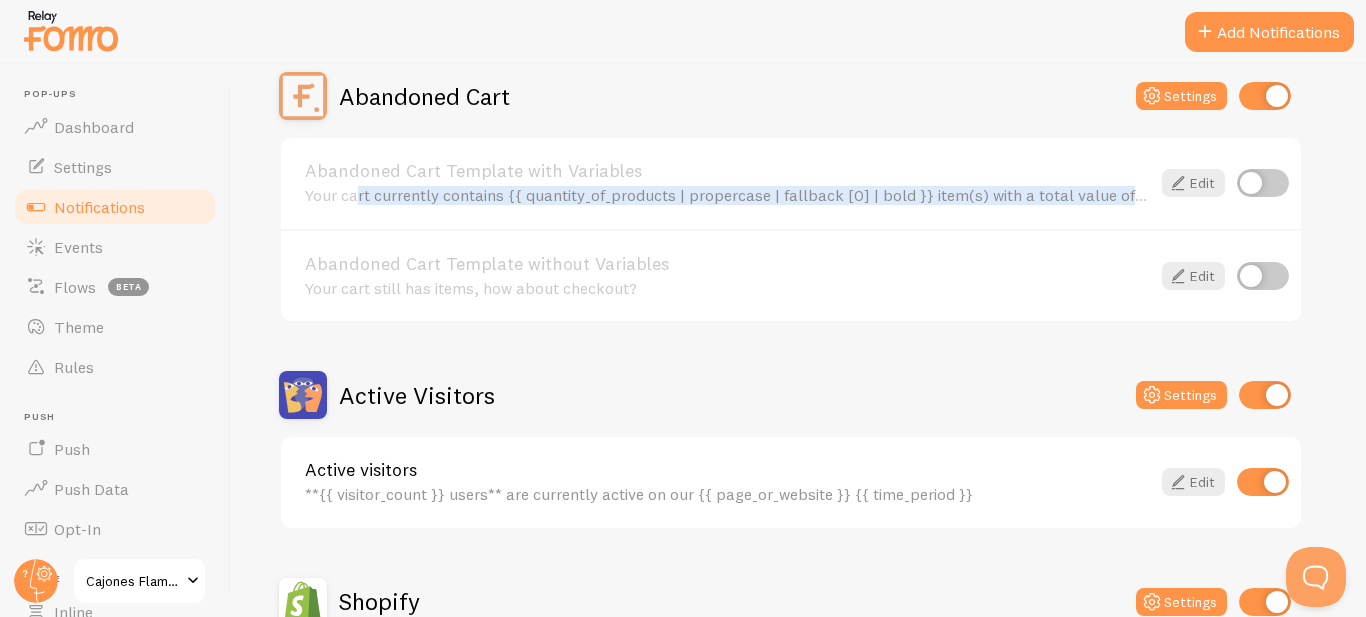 scroll, scrollTop: 0, scrollLeft: 0, axis: both 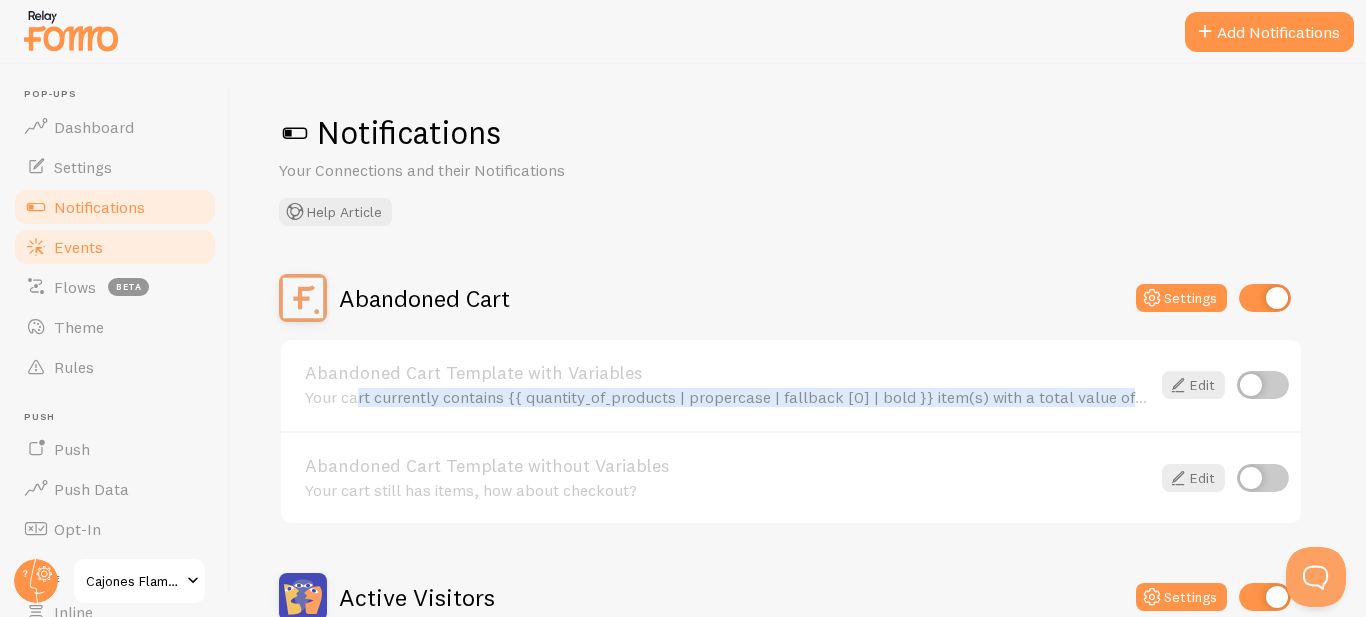 click on "Events" at bounding box center (78, 247) 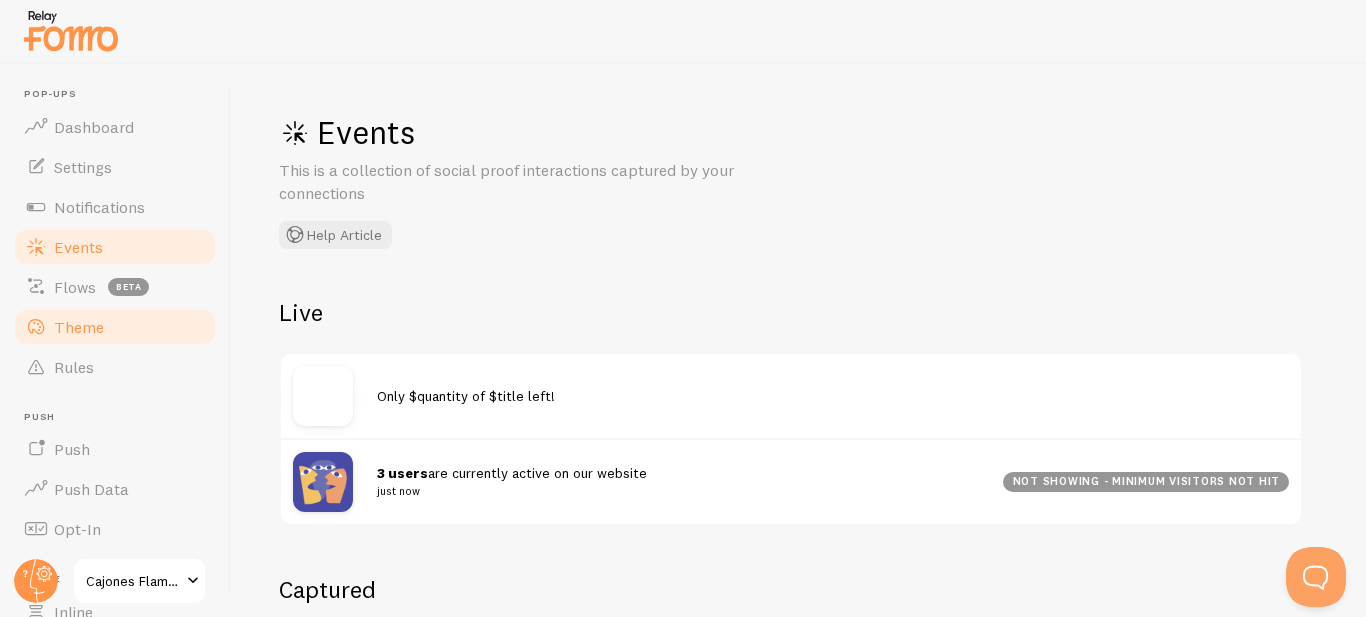 click on "Theme" at bounding box center [79, 327] 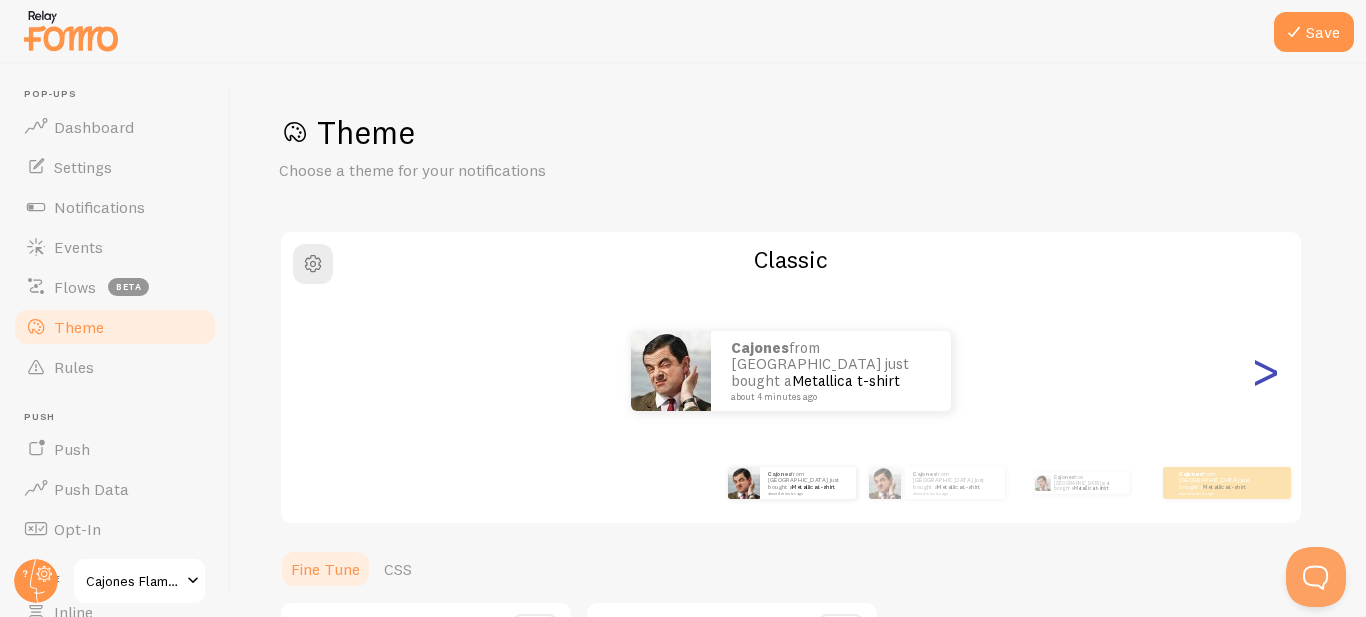 click on ">" at bounding box center [1265, 371] 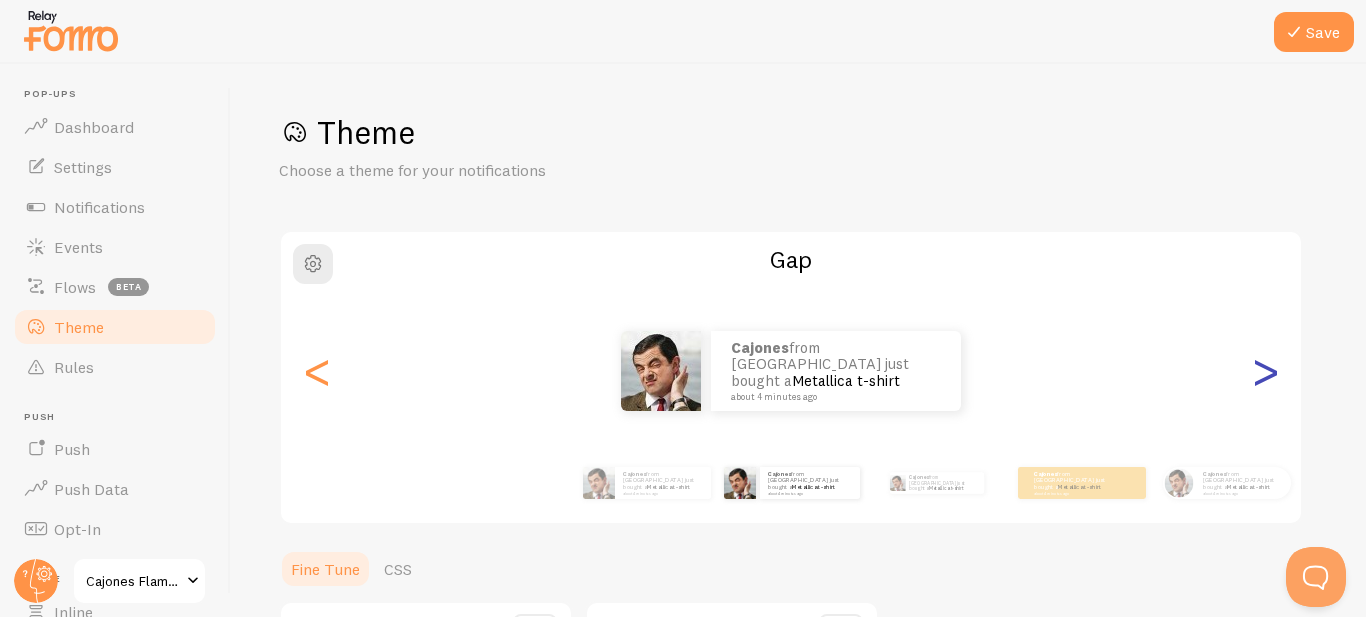 click on ">" at bounding box center [1265, 371] 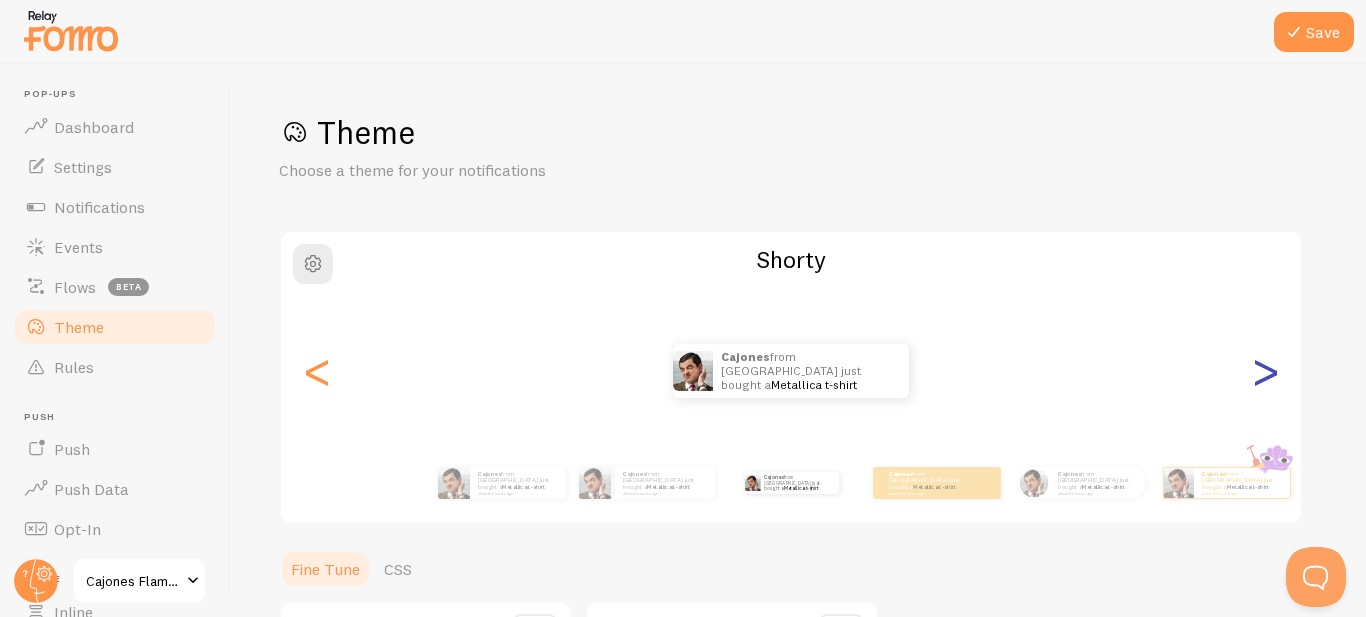 click on ">" at bounding box center [1265, 371] 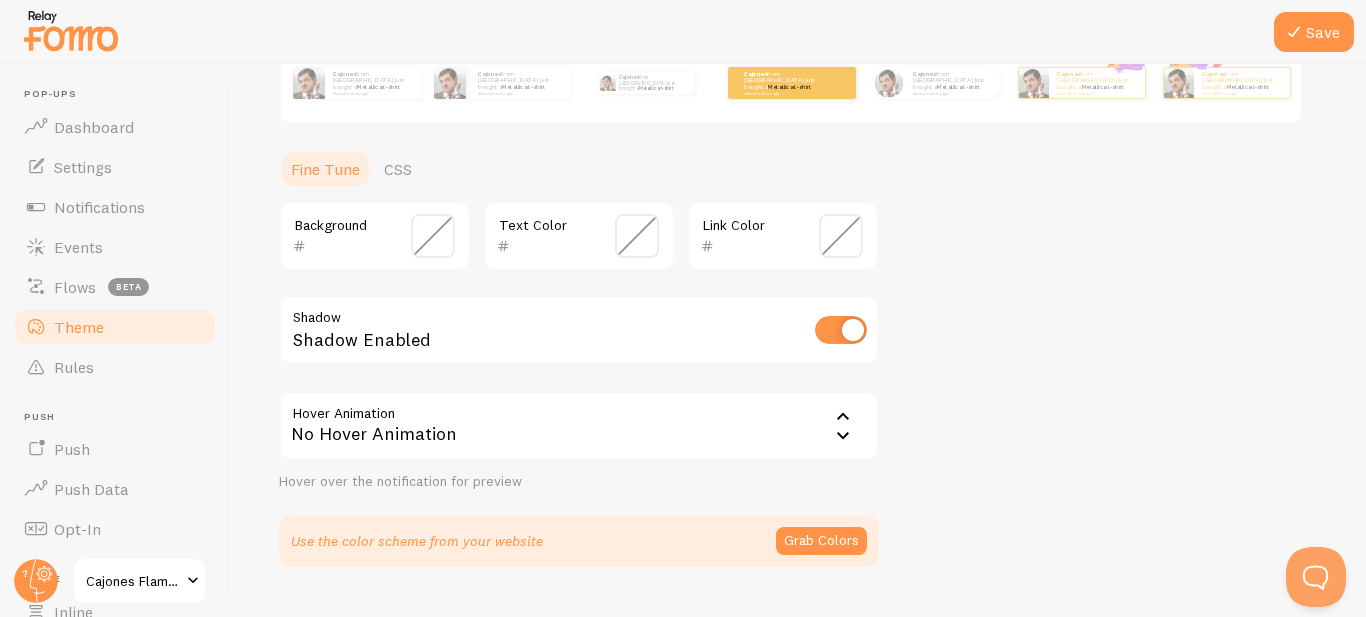 scroll, scrollTop: 446, scrollLeft: 0, axis: vertical 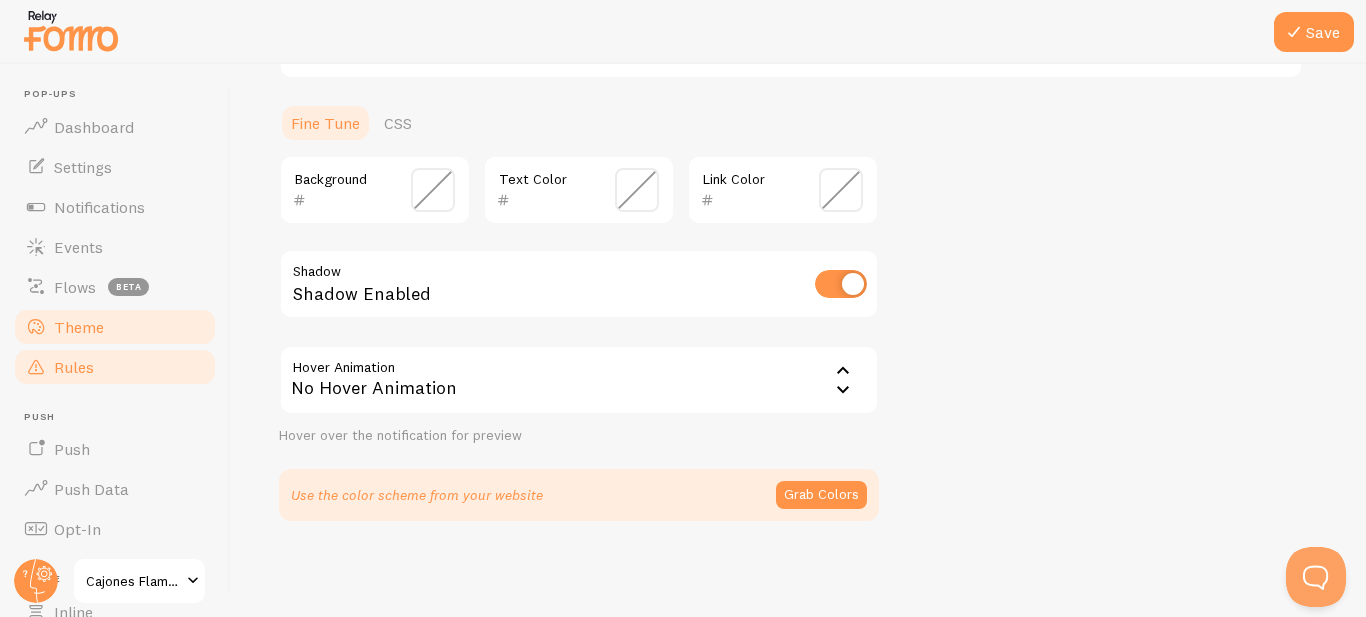 click on "Rules" at bounding box center (74, 367) 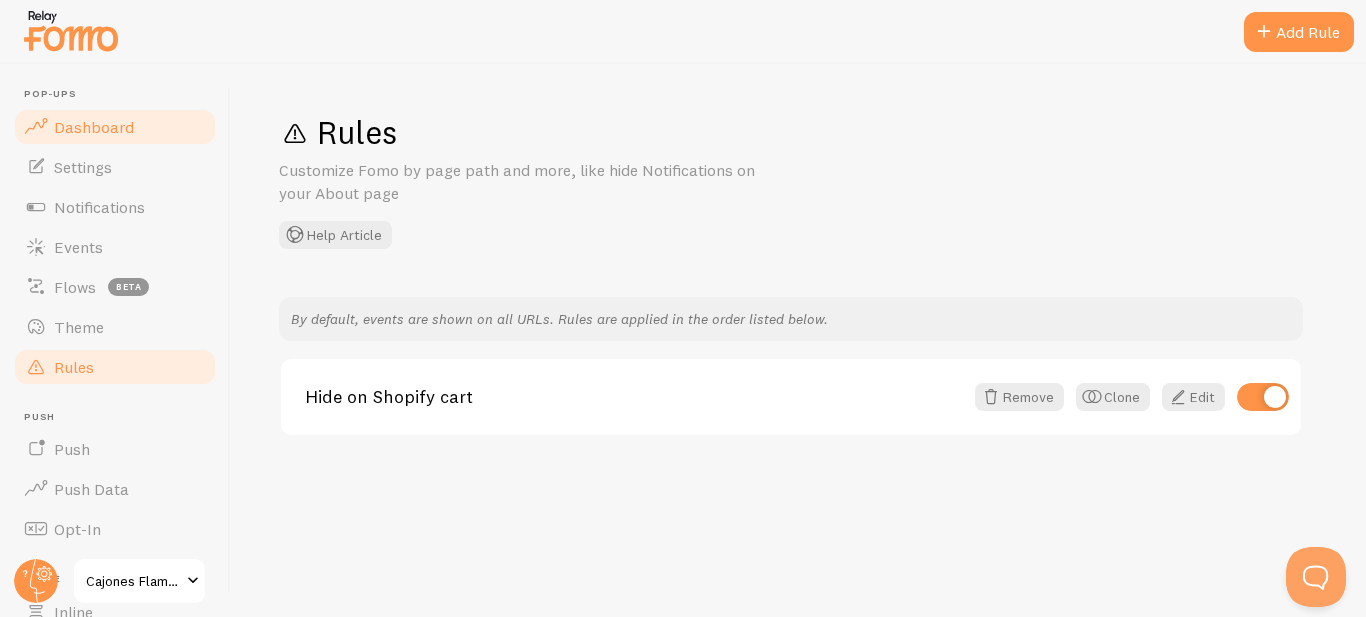 click on "Dashboard" at bounding box center (115, 127) 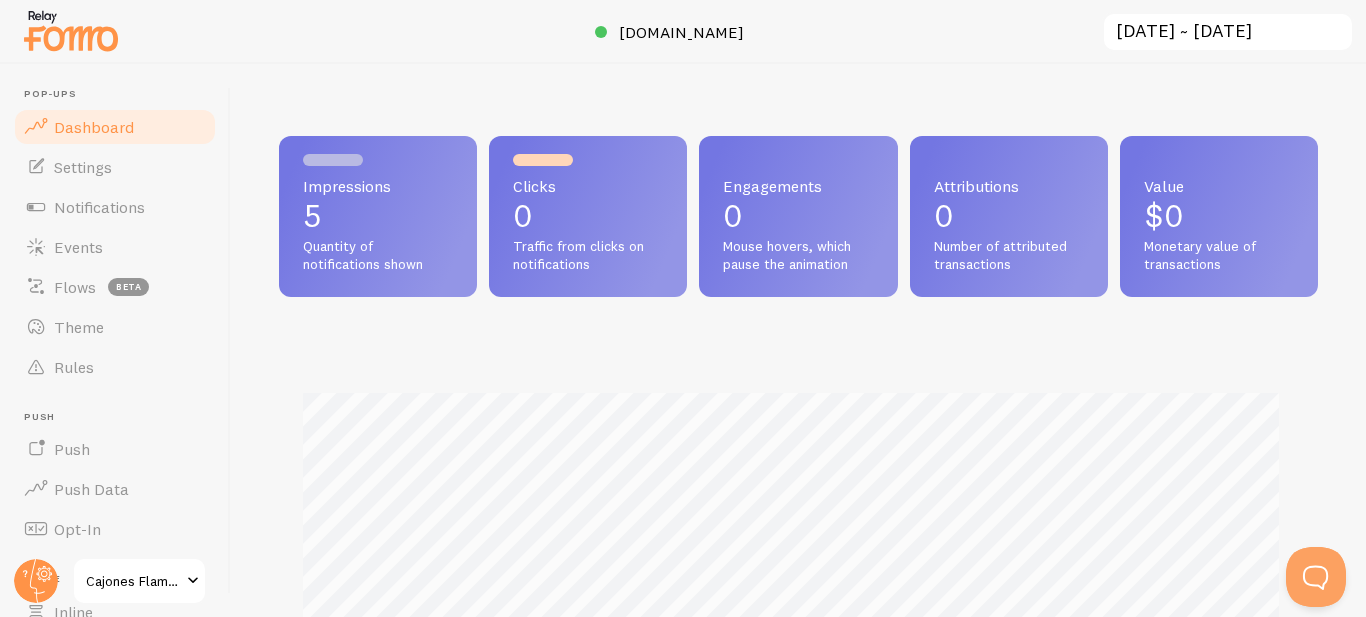 scroll, scrollTop: 999474, scrollLeft: 998976, axis: both 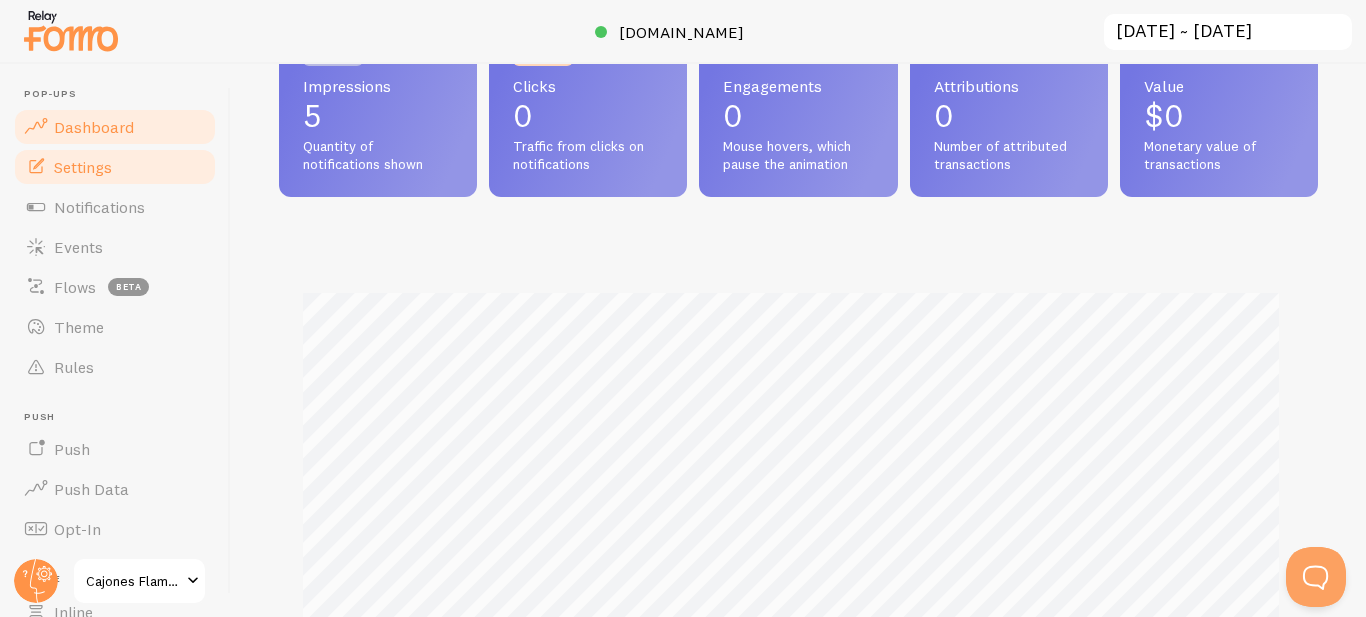 click on "Settings" at bounding box center [83, 167] 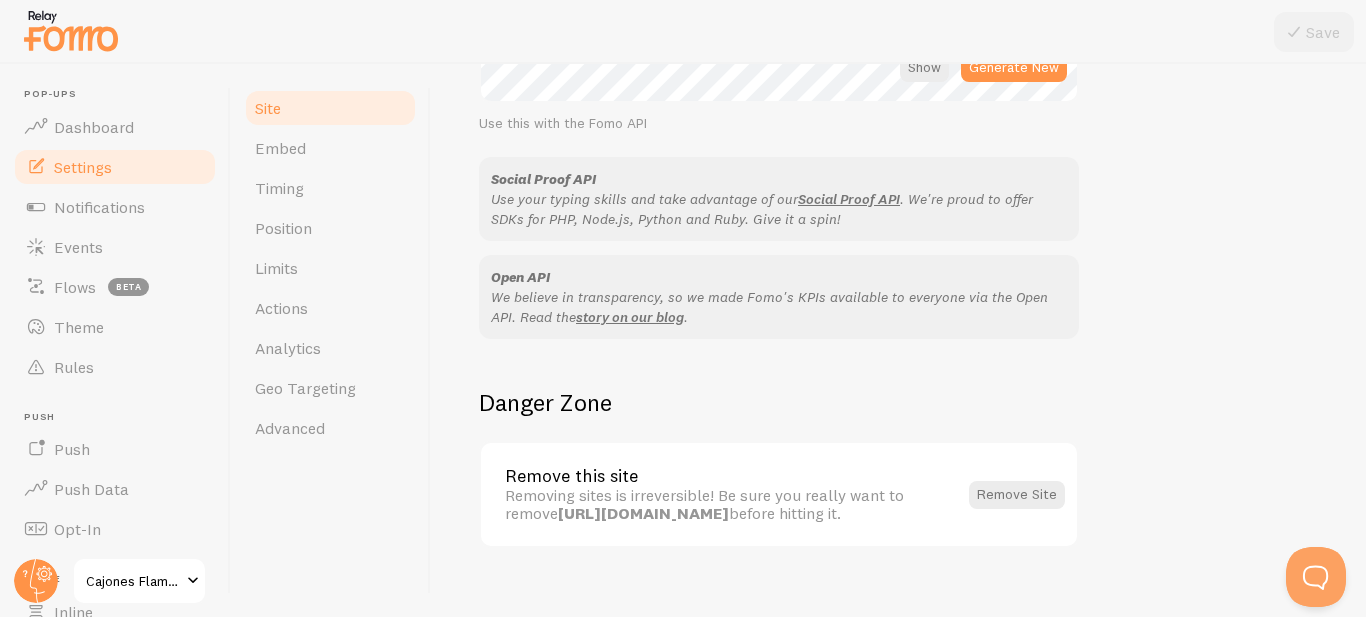 scroll, scrollTop: 1271, scrollLeft: 0, axis: vertical 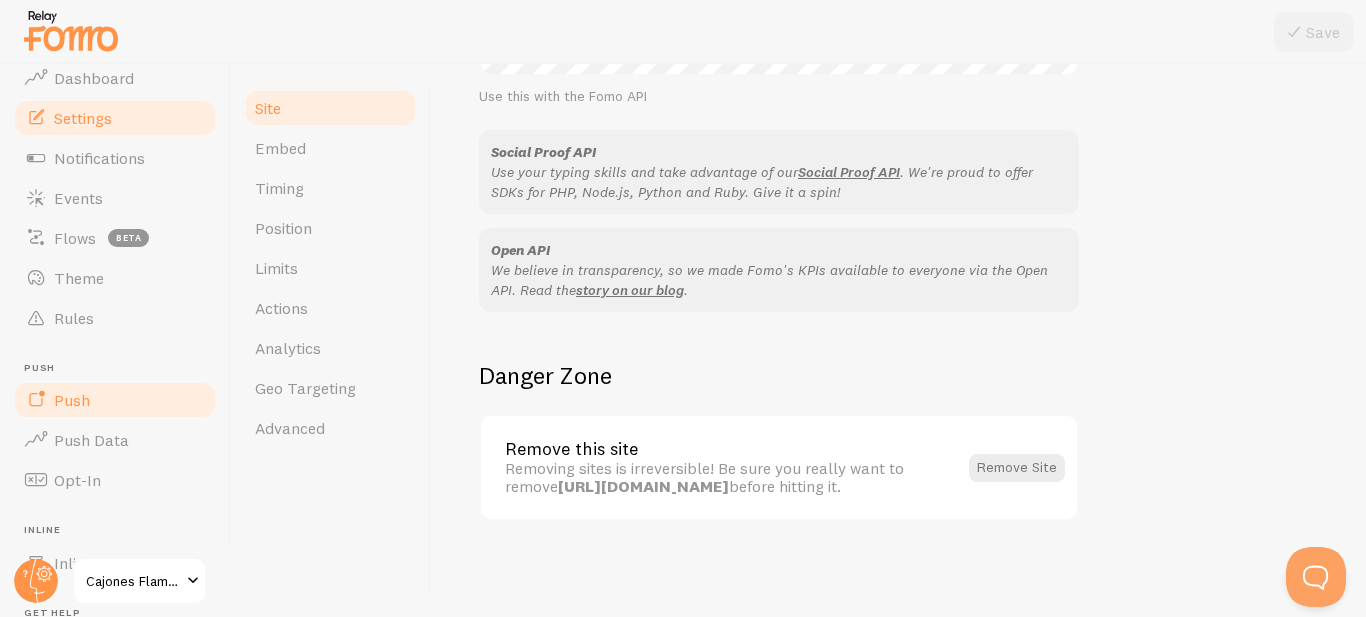 click on "Push" at bounding box center [115, 400] 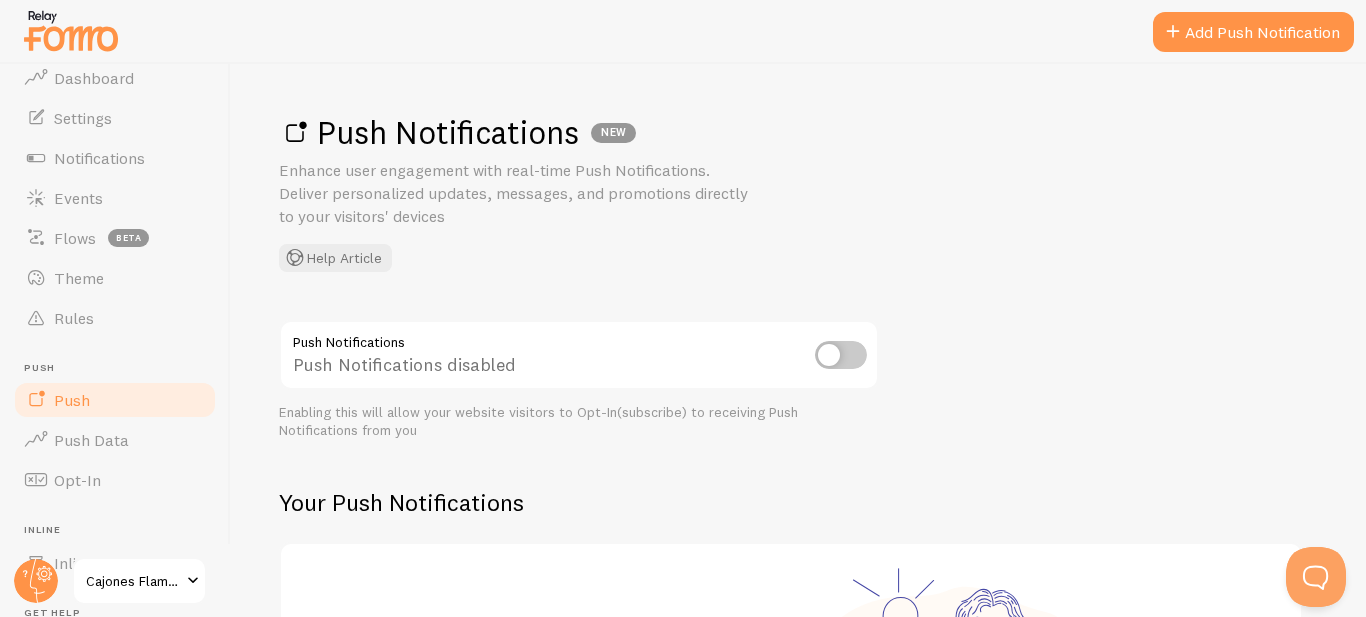 drag, startPoint x: 470, startPoint y: 217, endPoint x: 265, endPoint y: 171, distance: 210.0976 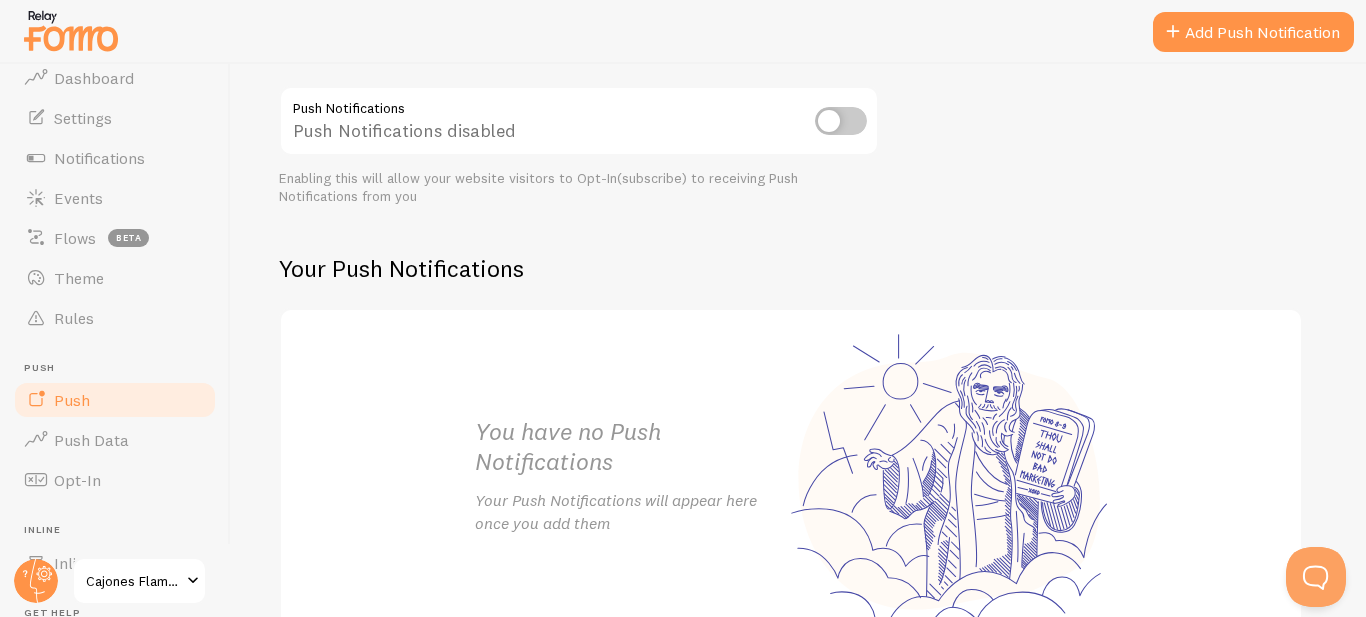 scroll, scrollTop: 300, scrollLeft: 0, axis: vertical 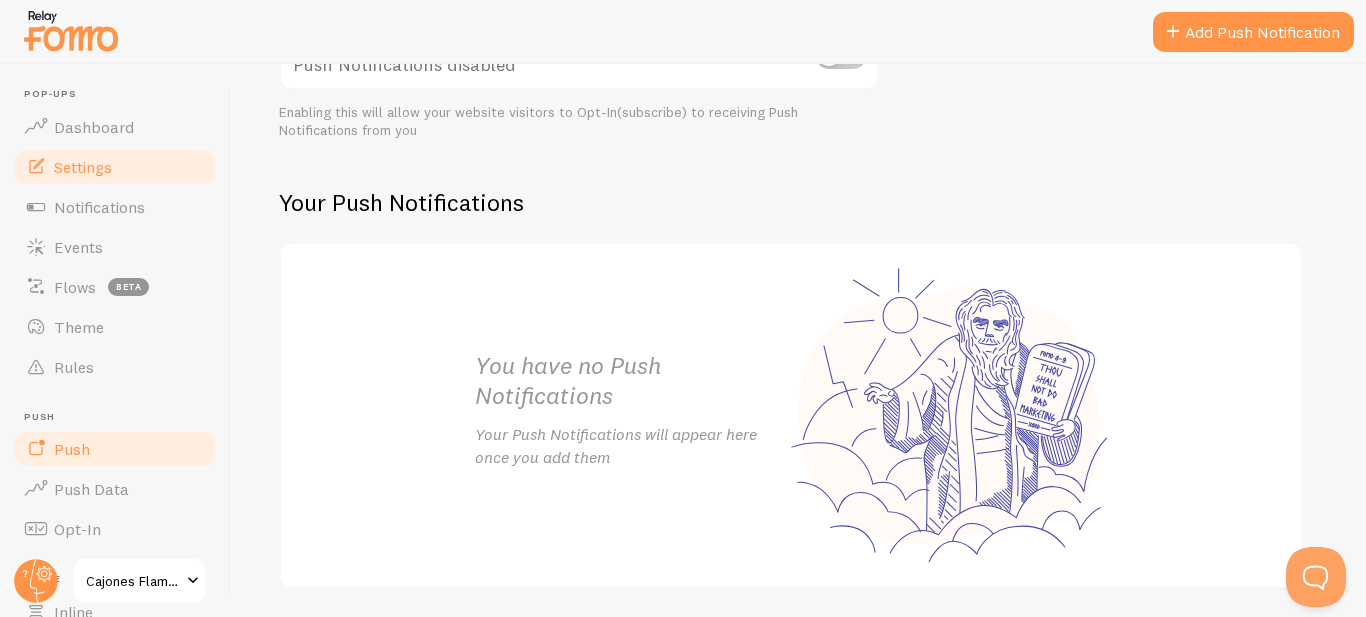 click on "Settings" at bounding box center [115, 167] 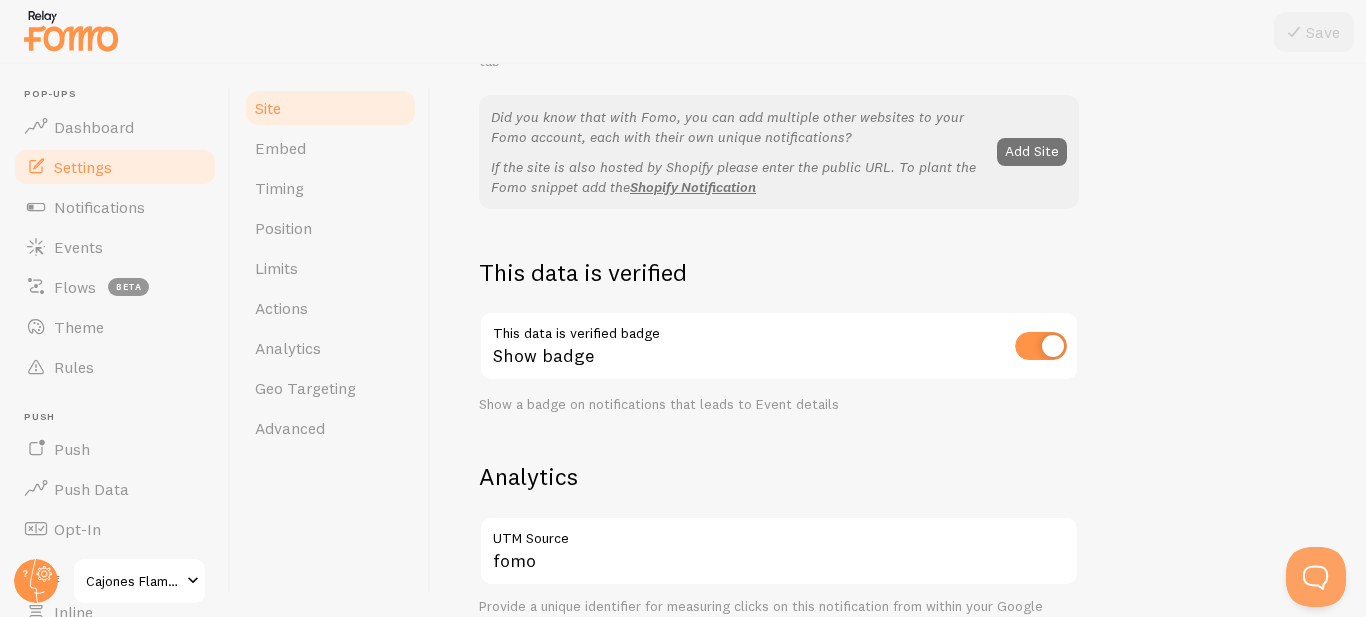 scroll, scrollTop: 500, scrollLeft: 0, axis: vertical 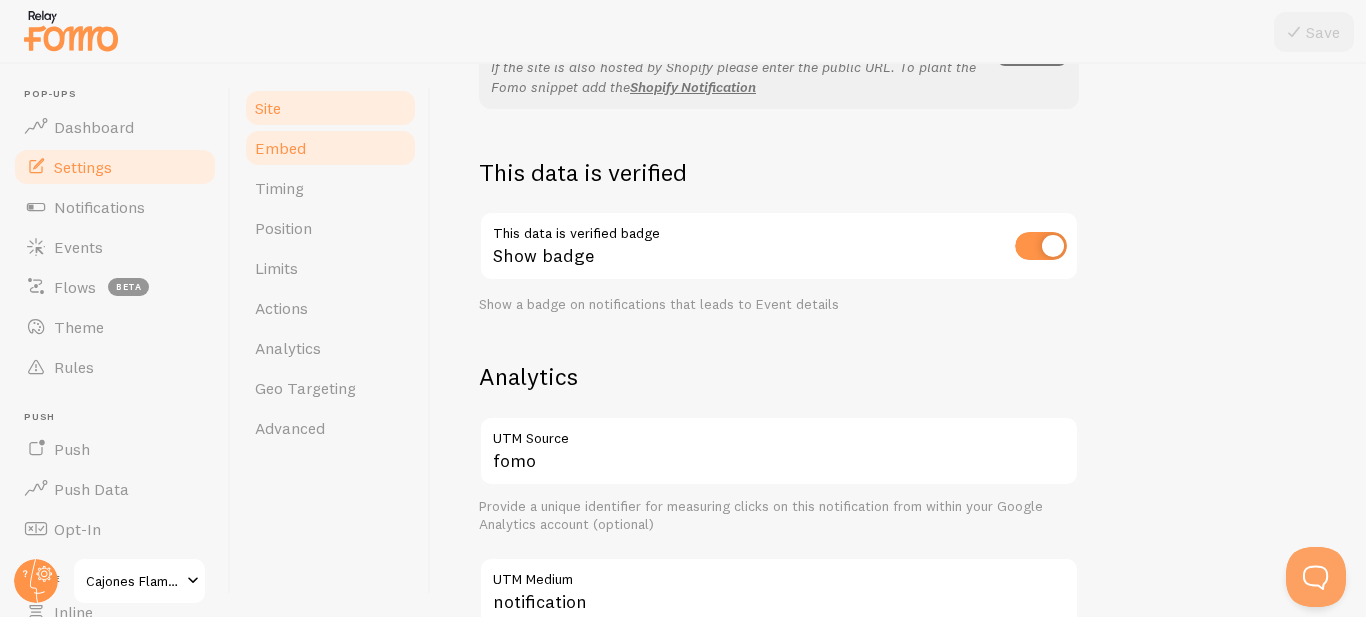 click on "Embed" at bounding box center (280, 148) 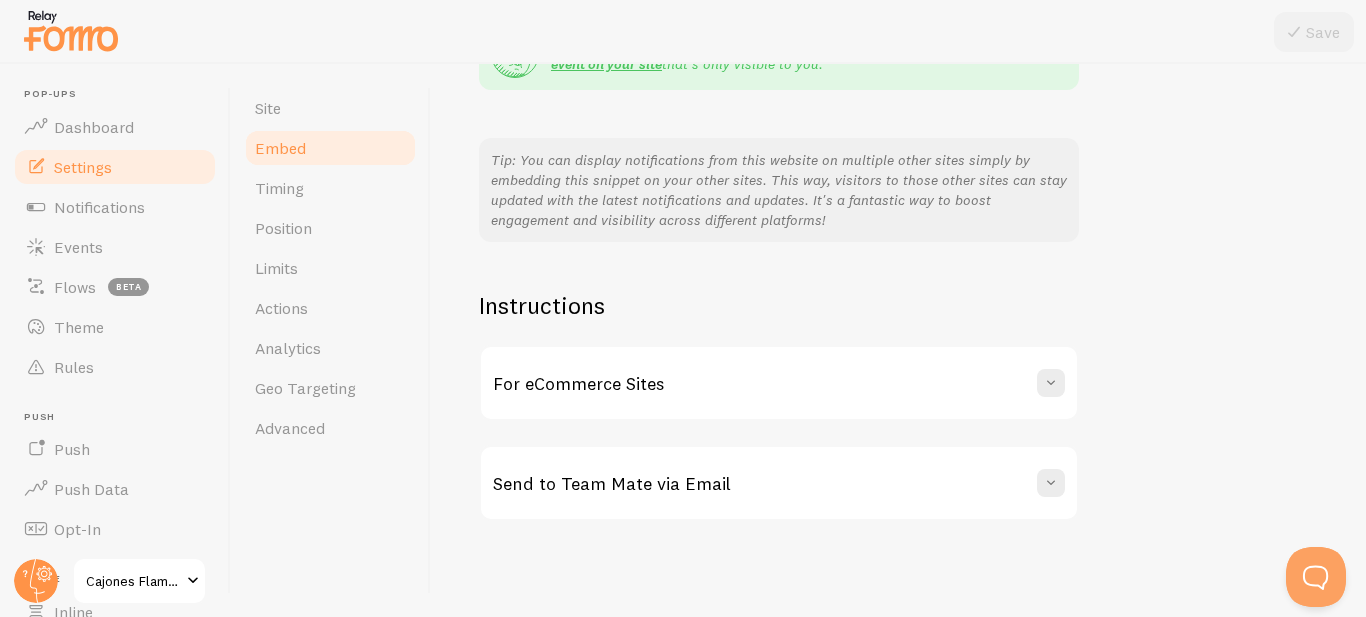 scroll, scrollTop: 0, scrollLeft: 0, axis: both 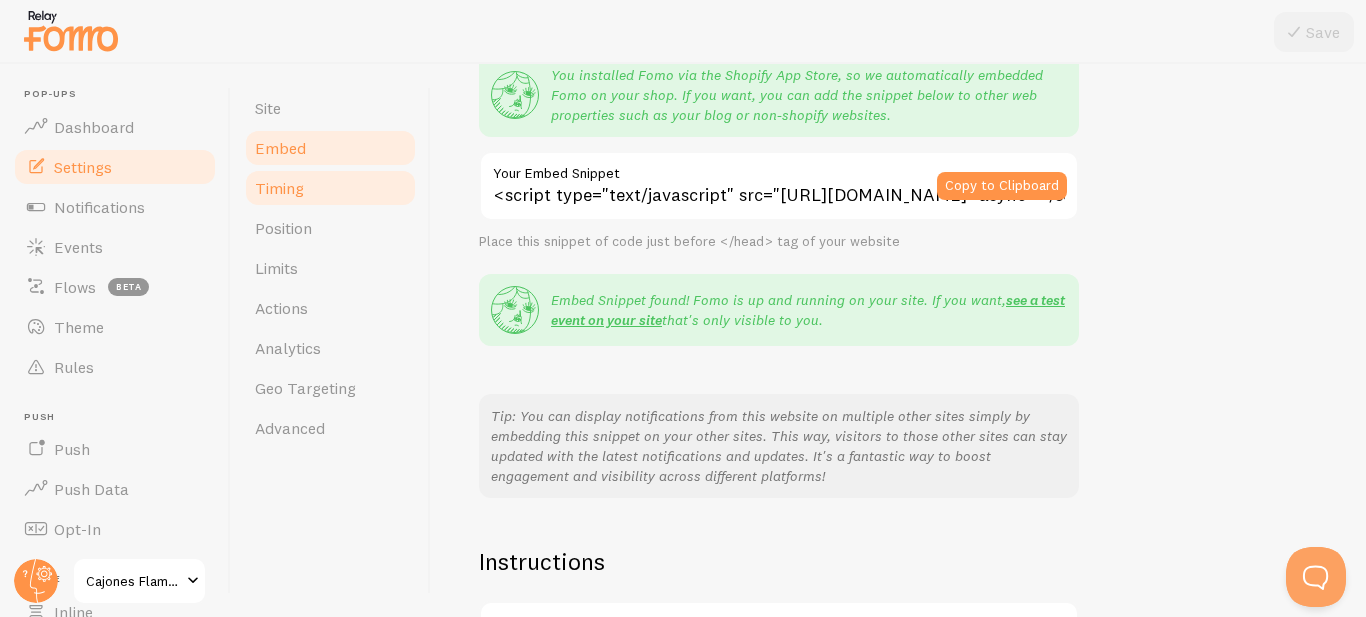 click on "Timing" at bounding box center [330, 188] 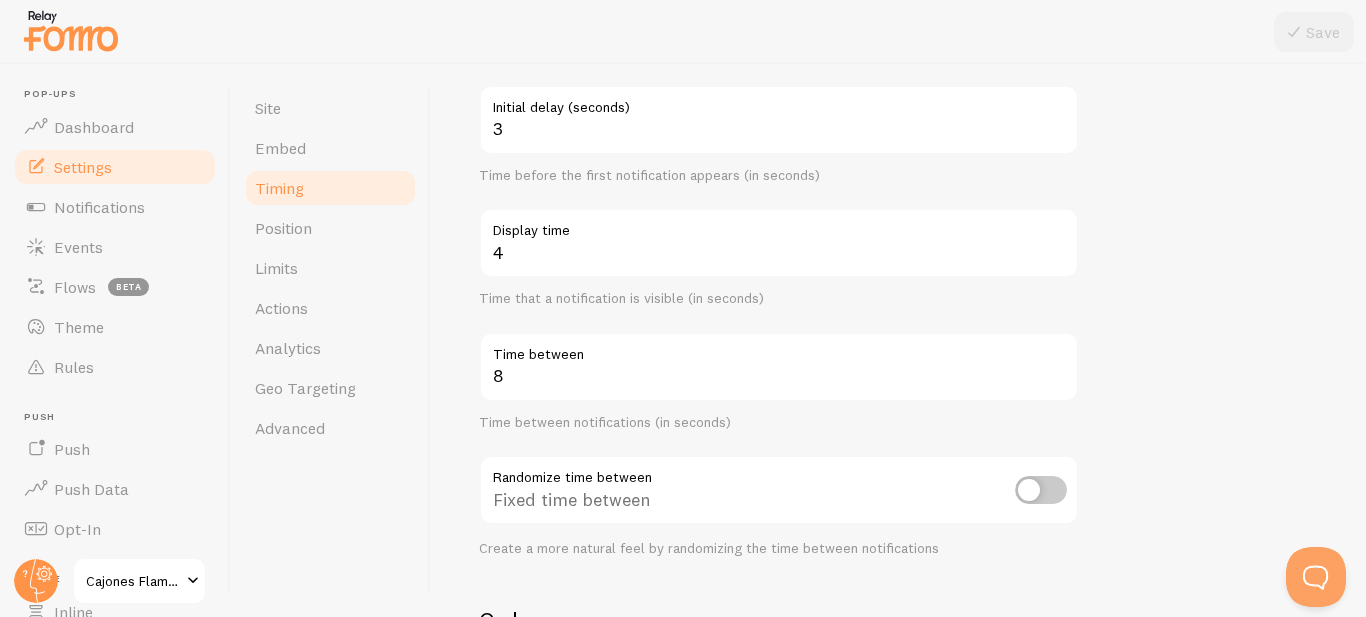 scroll, scrollTop: 0, scrollLeft: 0, axis: both 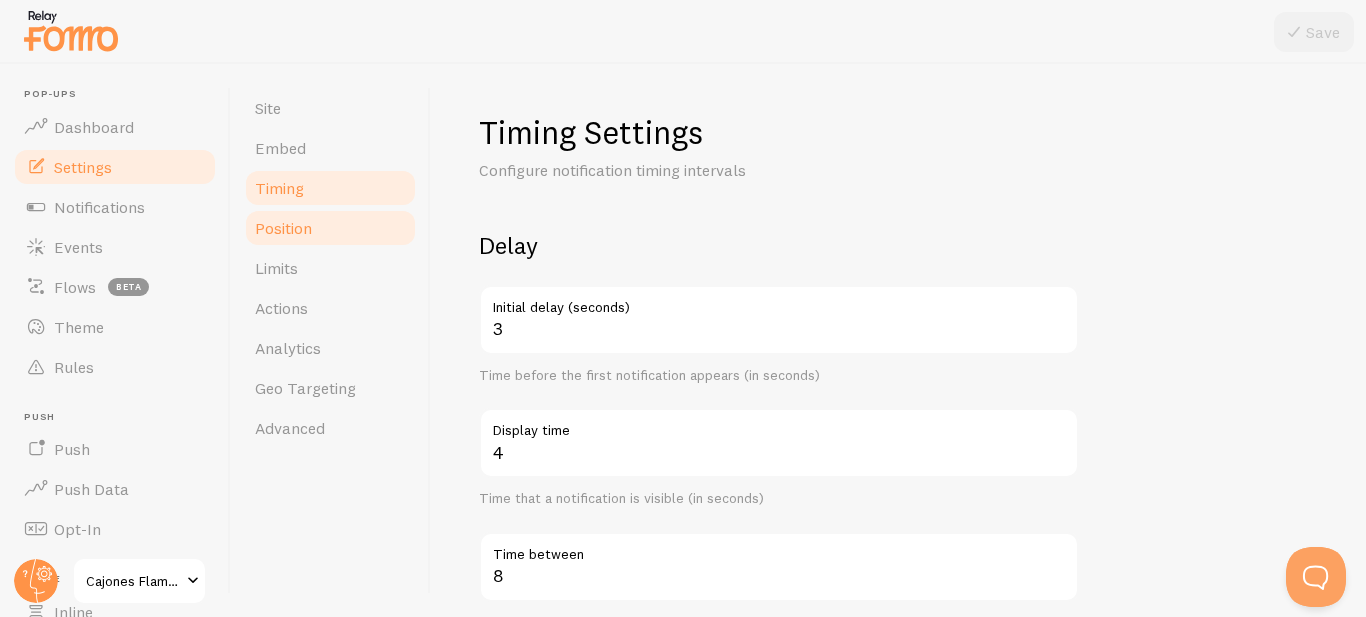 click on "Position" at bounding box center [330, 228] 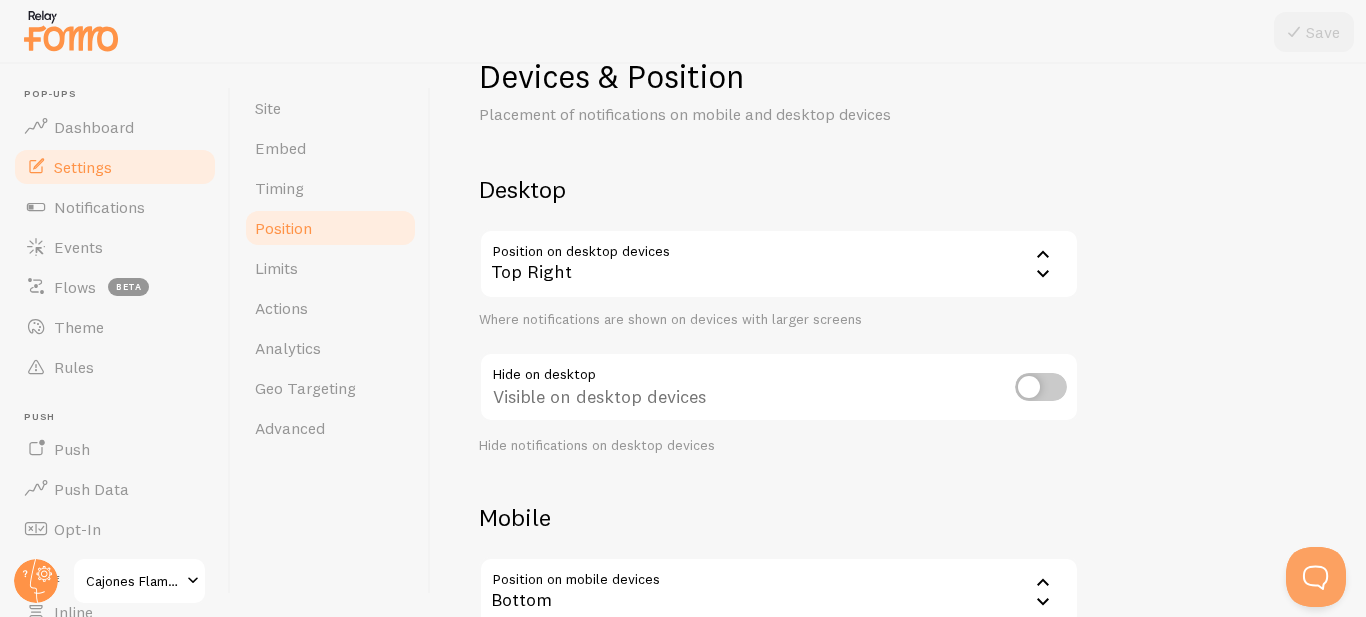 scroll, scrollTop: 100, scrollLeft: 0, axis: vertical 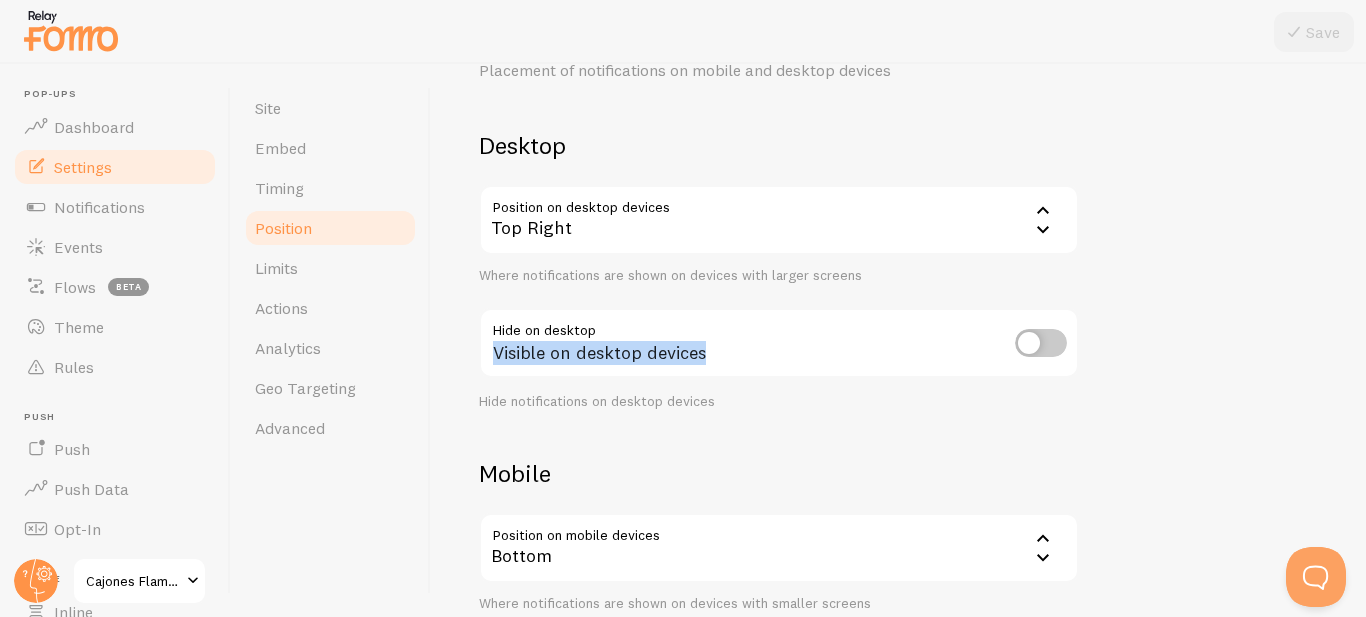 drag, startPoint x: 725, startPoint y: 353, endPoint x: 494, endPoint y: 359, distance: 231.07791 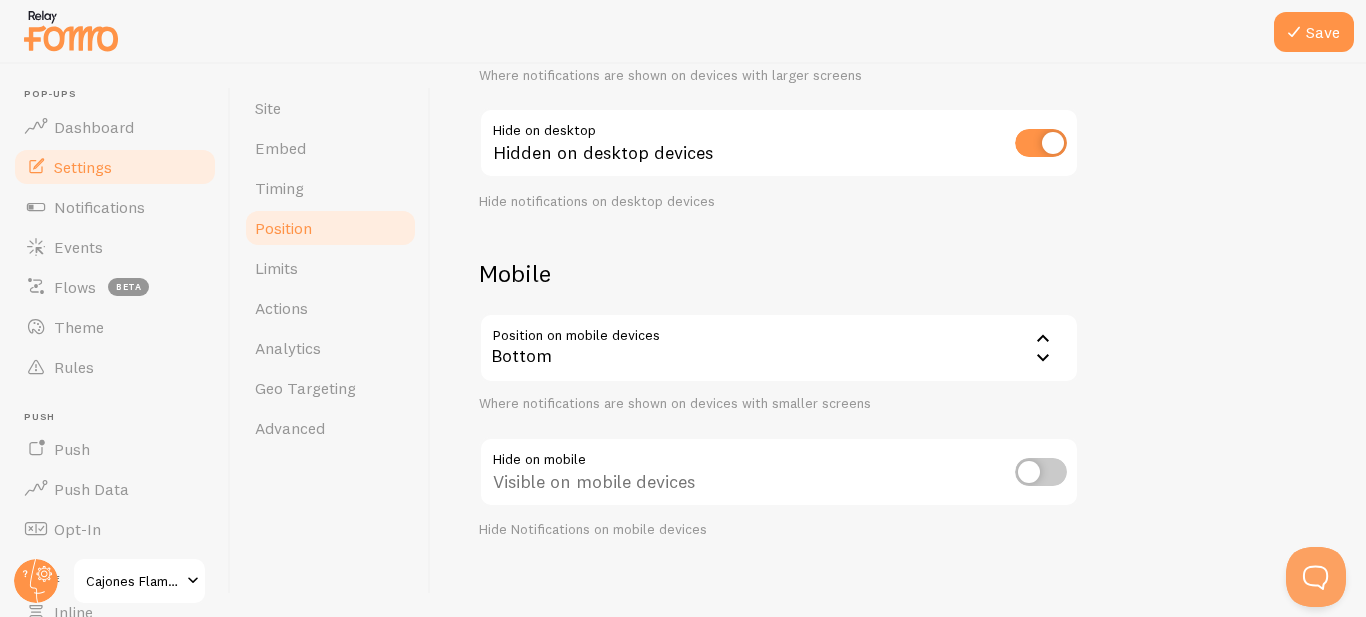 scroll, scrollTop: 318, scrollLeft: 0, axis: vertical 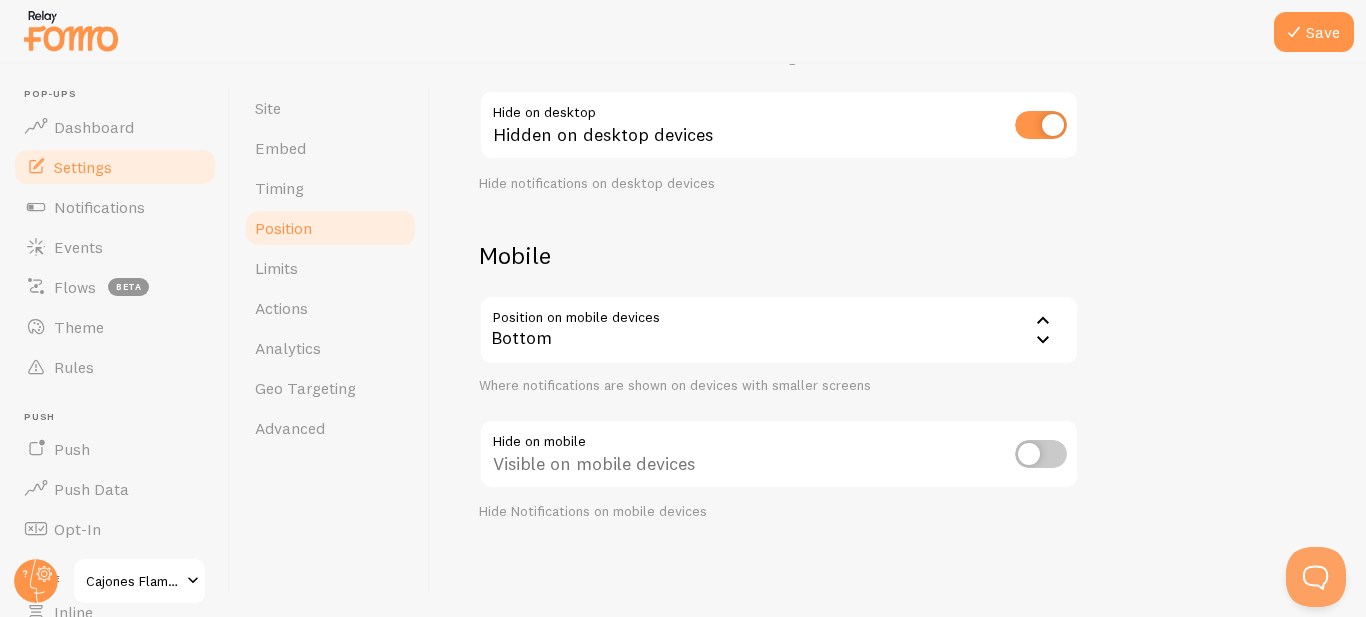 click at bounding box center (1041, 454) 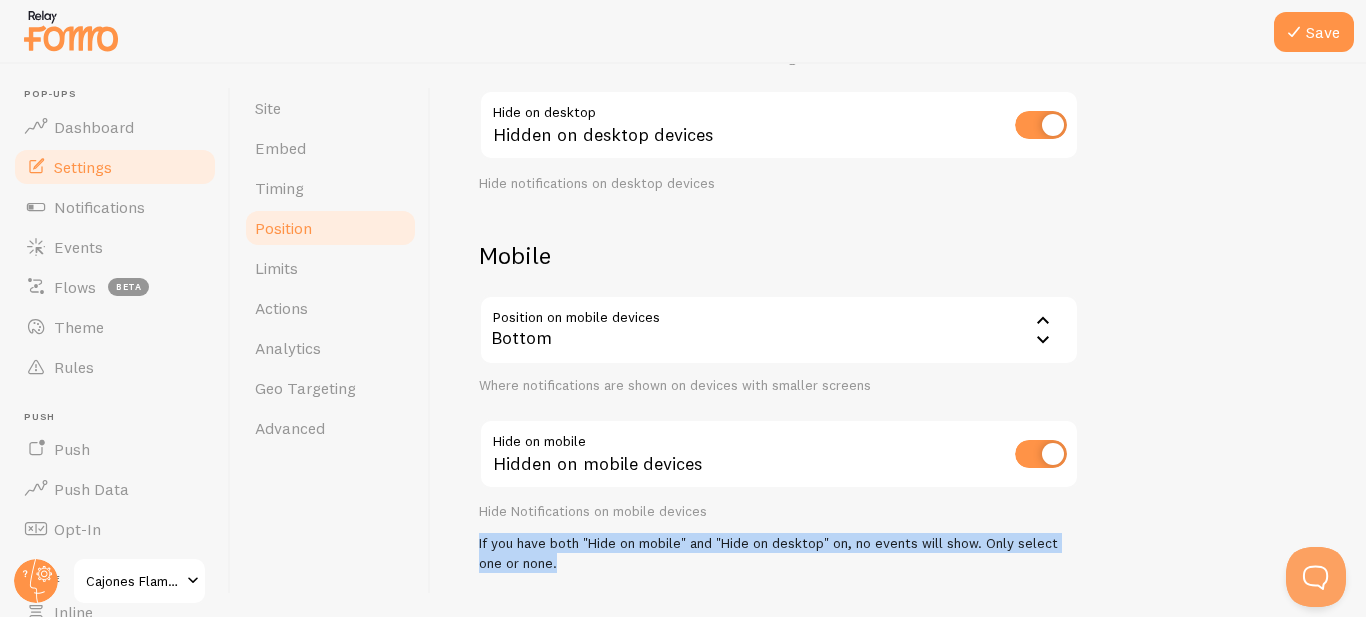 drag, startPoint x: 592, startPoint y: 566, endPoint x: 477, endPoint y: 548, distance: 116.40017 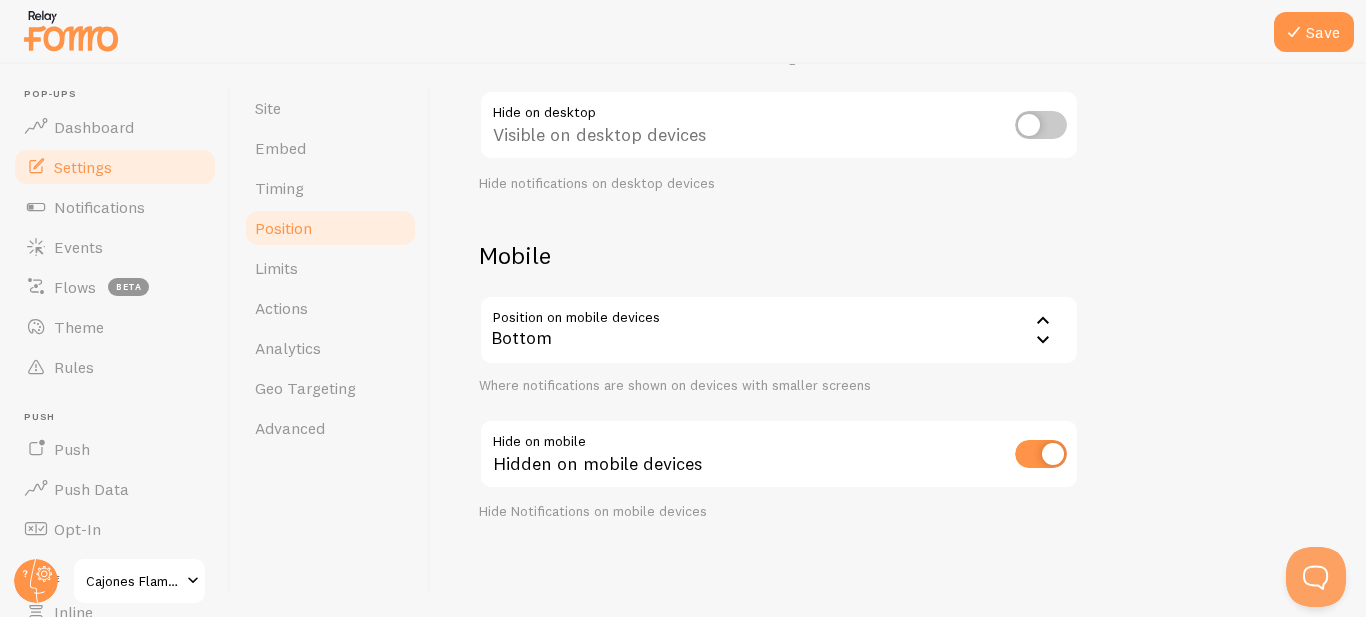click at bounding box center (1041, 454) 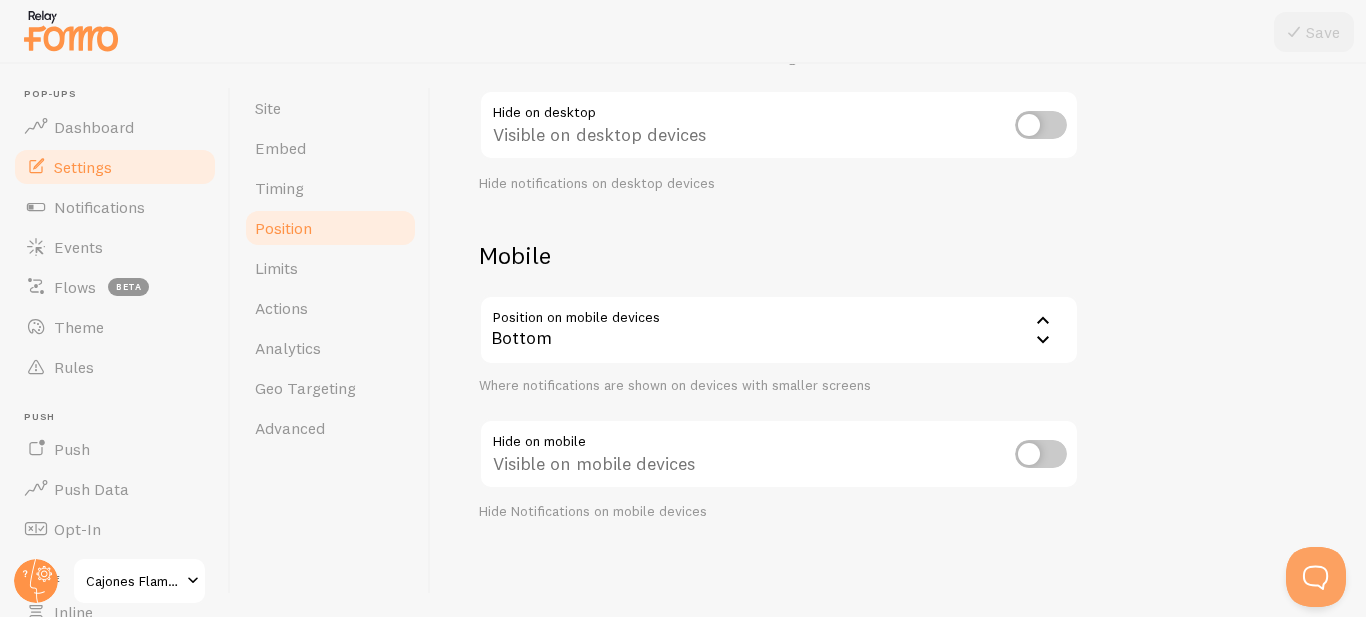 click at bounding box center [1041, 454] 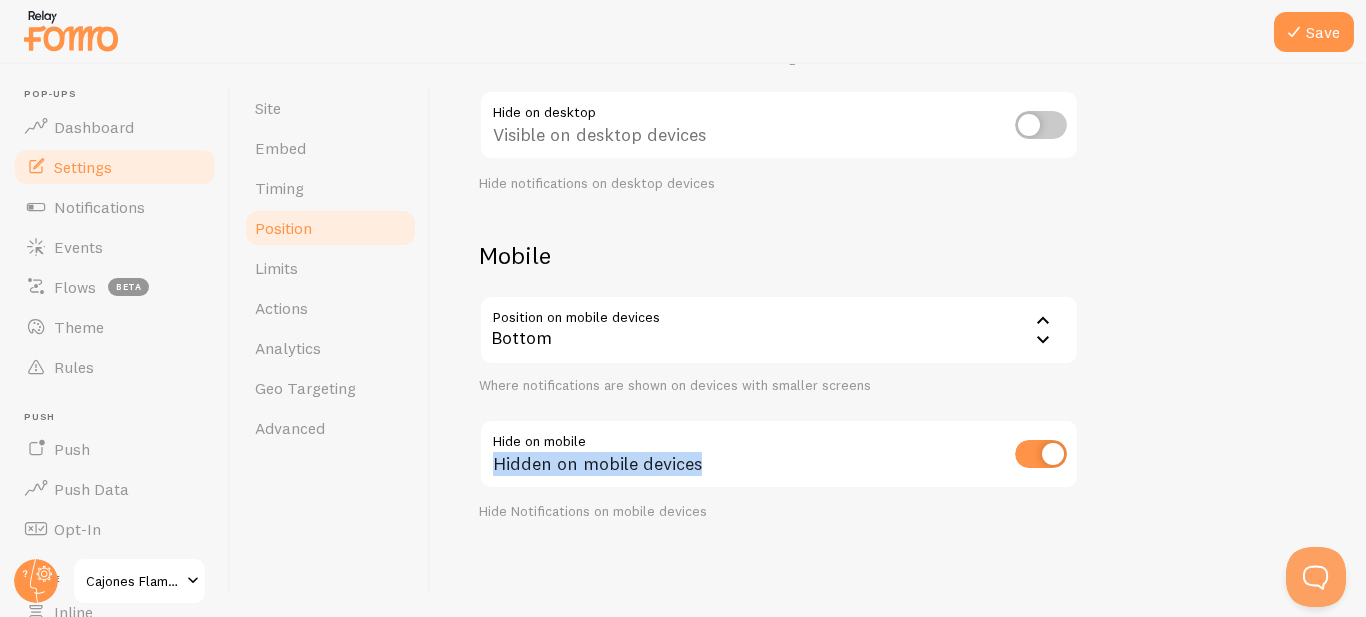 drag, startPoint x: 726, startPoint y: 466, endPoint x: 479, endPoint y: 471, distance: 247.0506 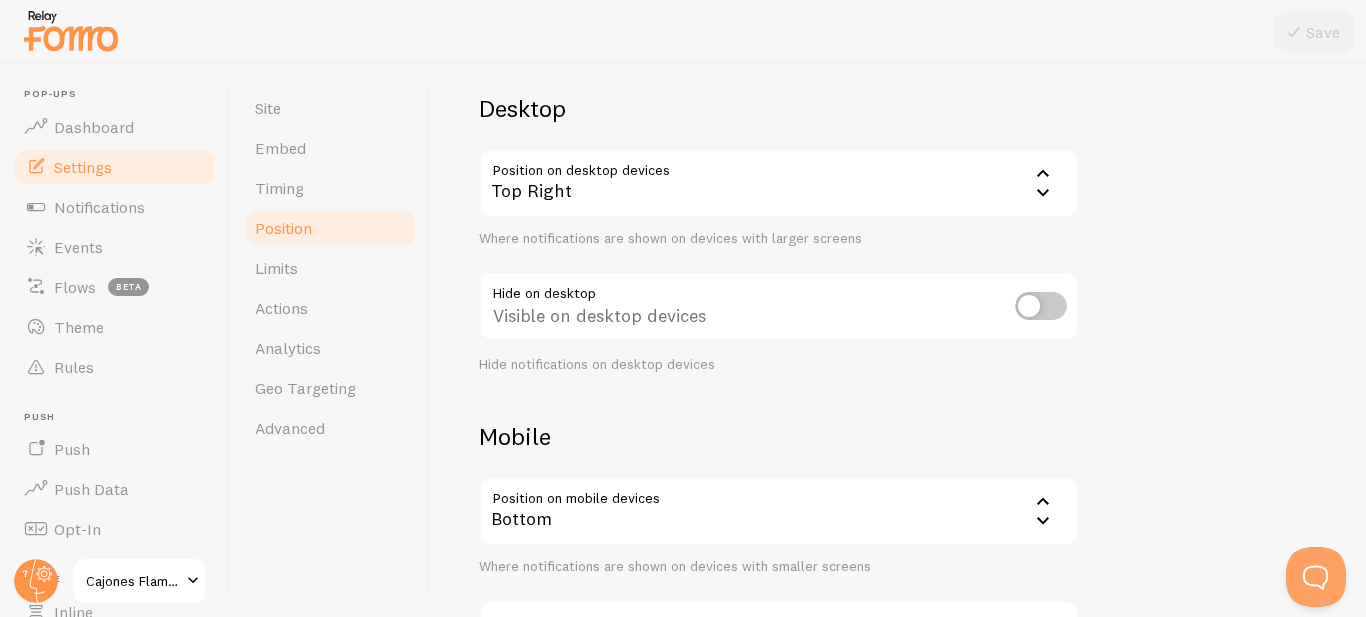 scroll, scrollTop: 300, scrollLeft: 0, axis: vertical 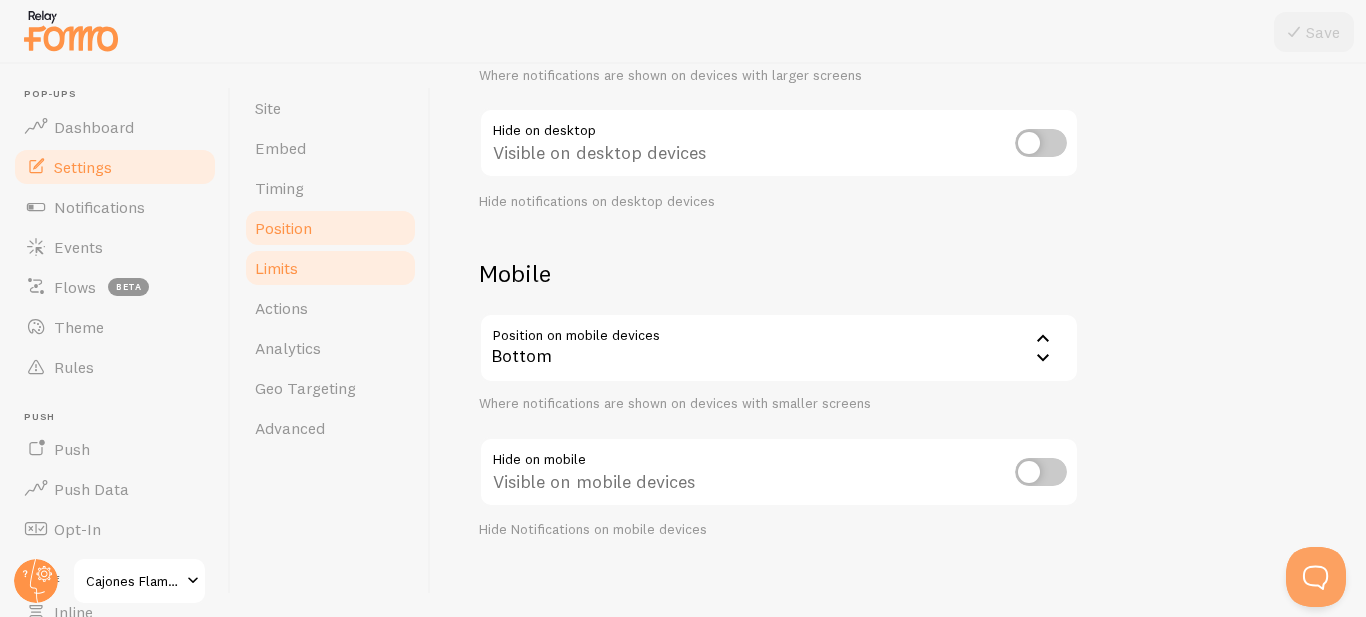 click on "Limits" at bounding box center [276, 268] 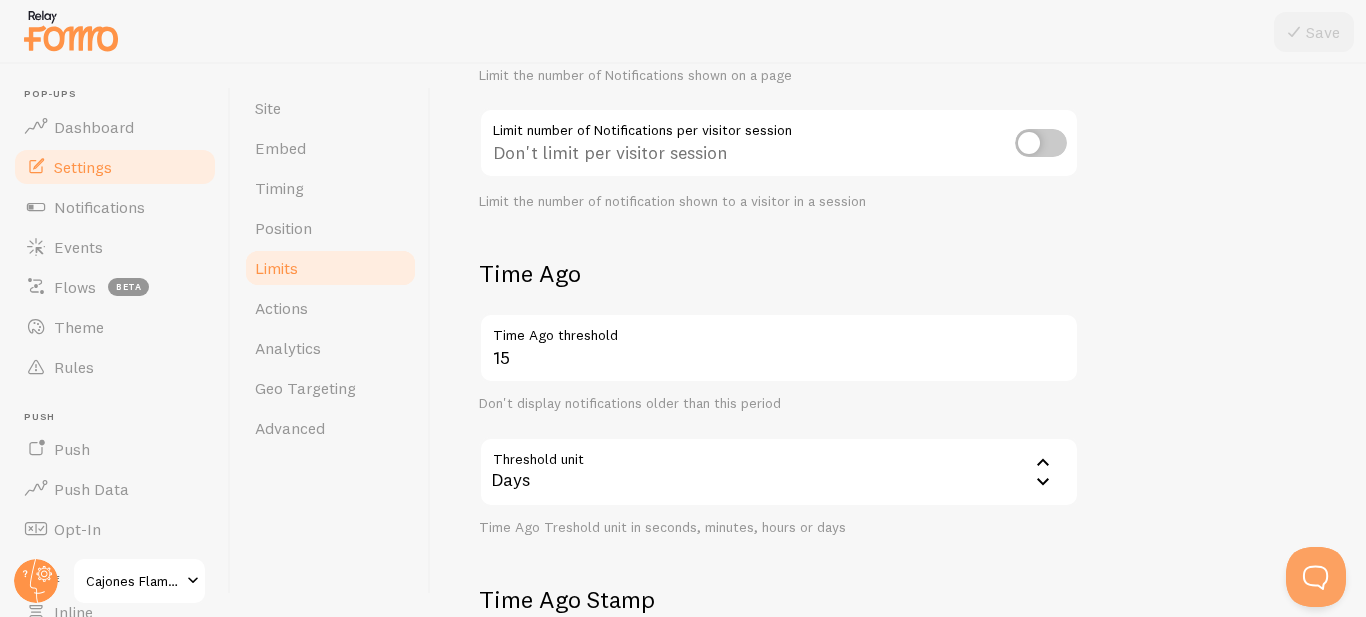 scroll, scrollTop: 0, scrollLeft: 0, axis: both 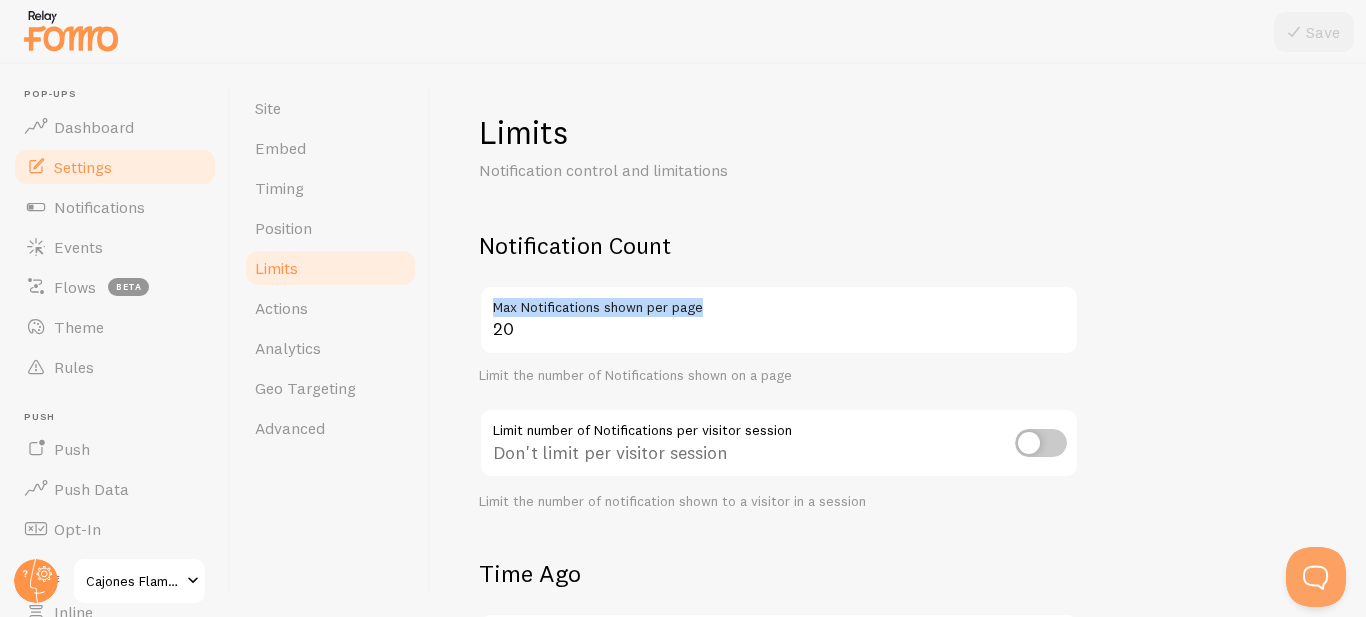 drag, startPoint x: 715, startPoint y: 314, endPoint x: 487, endPoint y: 291, distance: 229.15715 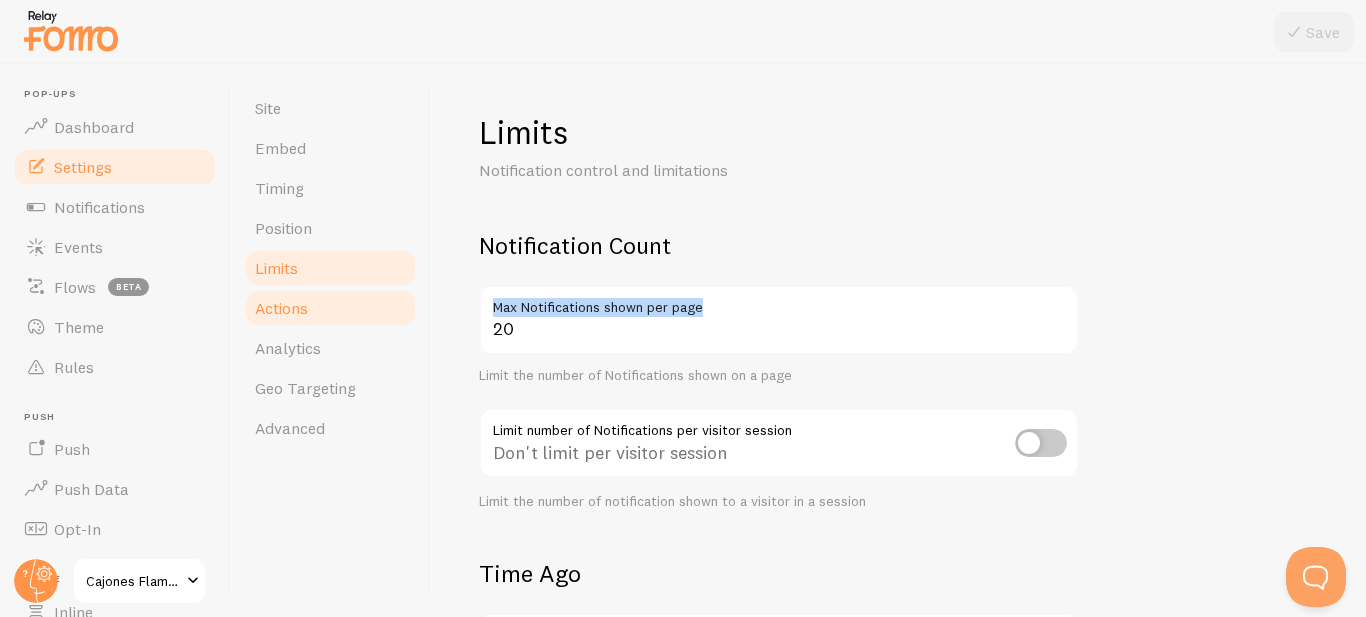 click on "Actions" at bounding box center (281, 308) 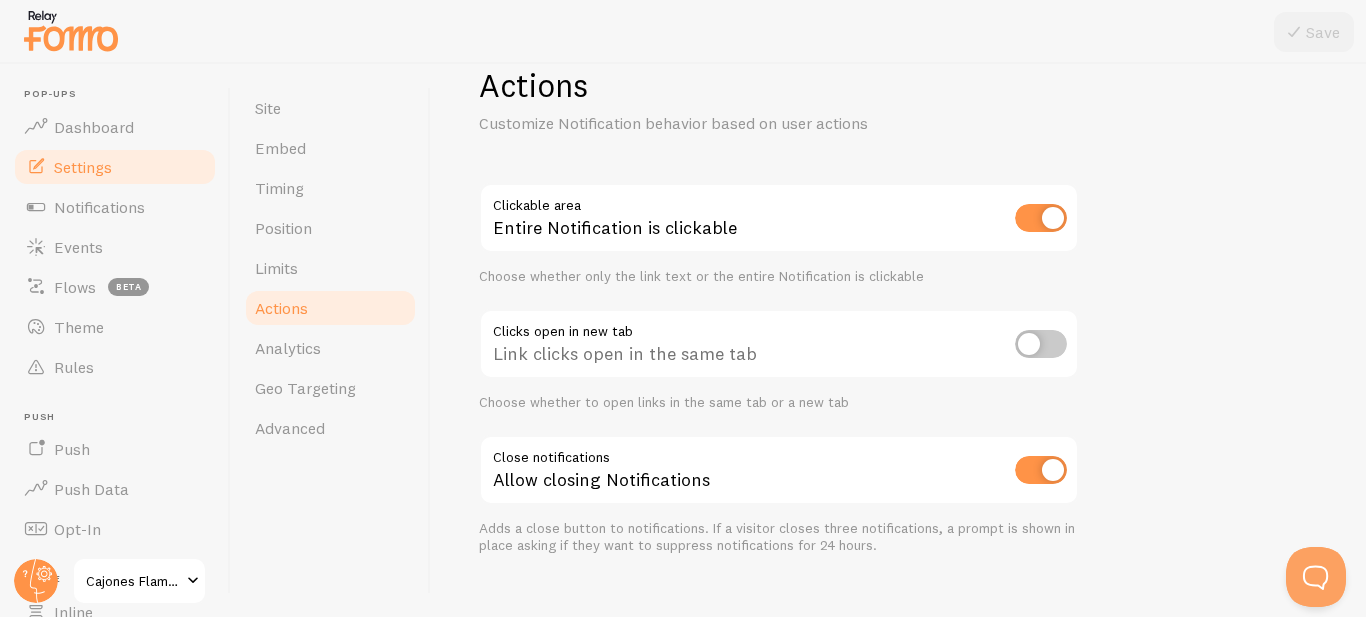 scroll, scrollTop: 81, scrollLeft: 0, axis: vertical 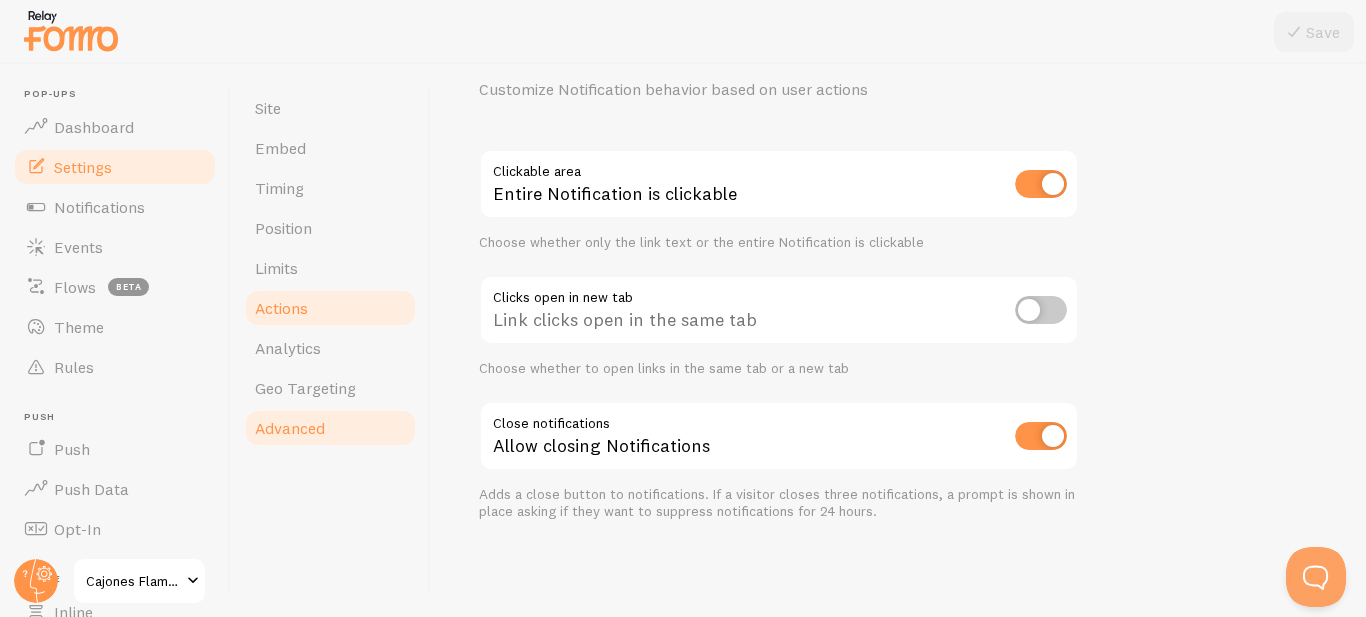 click on "Advanced" at bounding box center (290, 428) 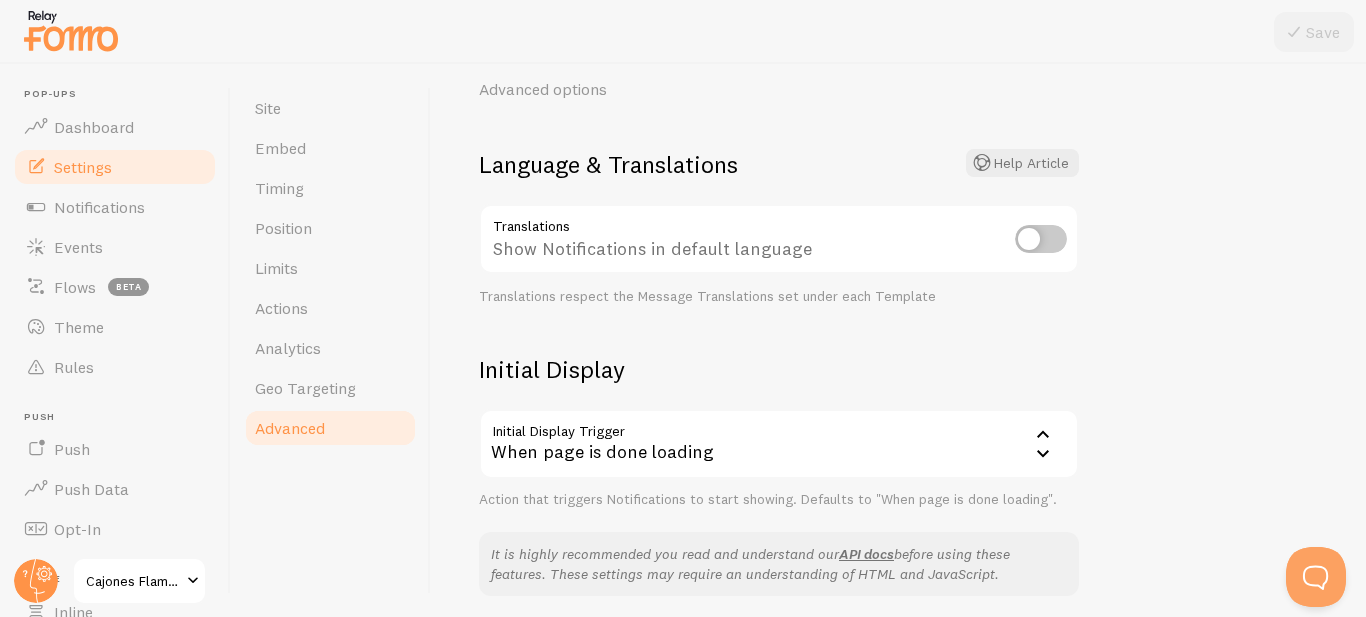 scroll, scrollTop: 0, scrollLeft: 0, axis: both 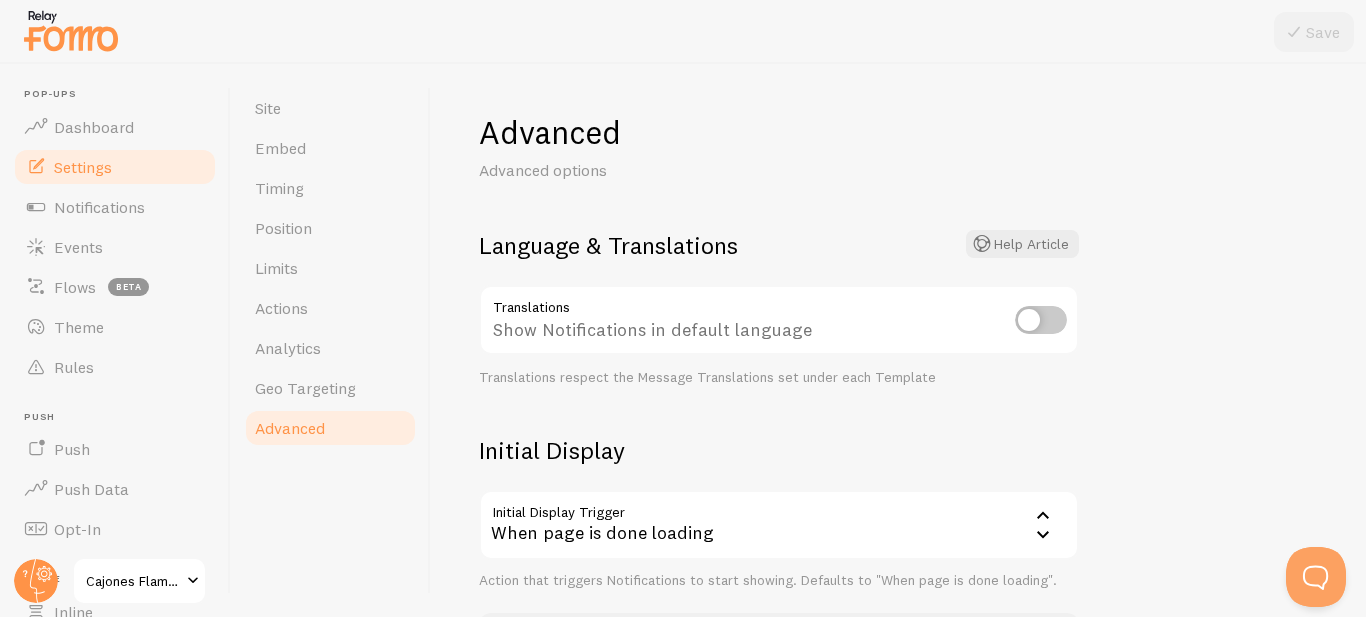click at bounding box center (1041, 320) 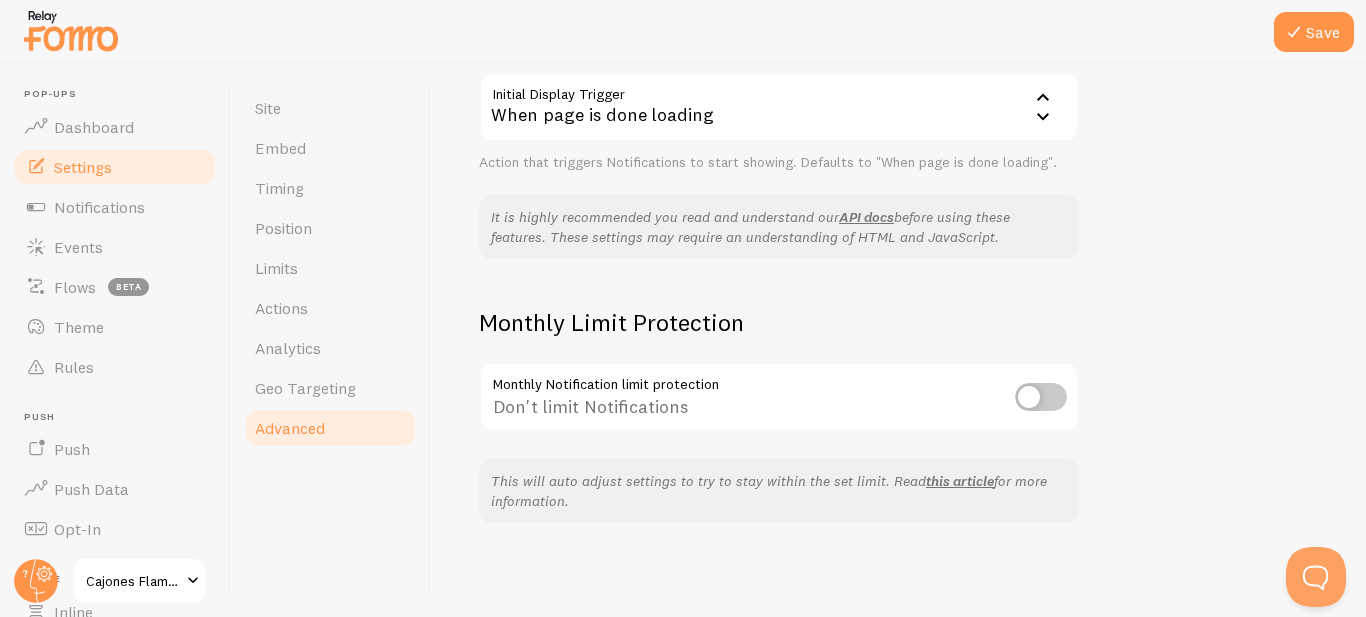 scroll, scrollTop: 420, scrollLeft: 0, axis: vertical 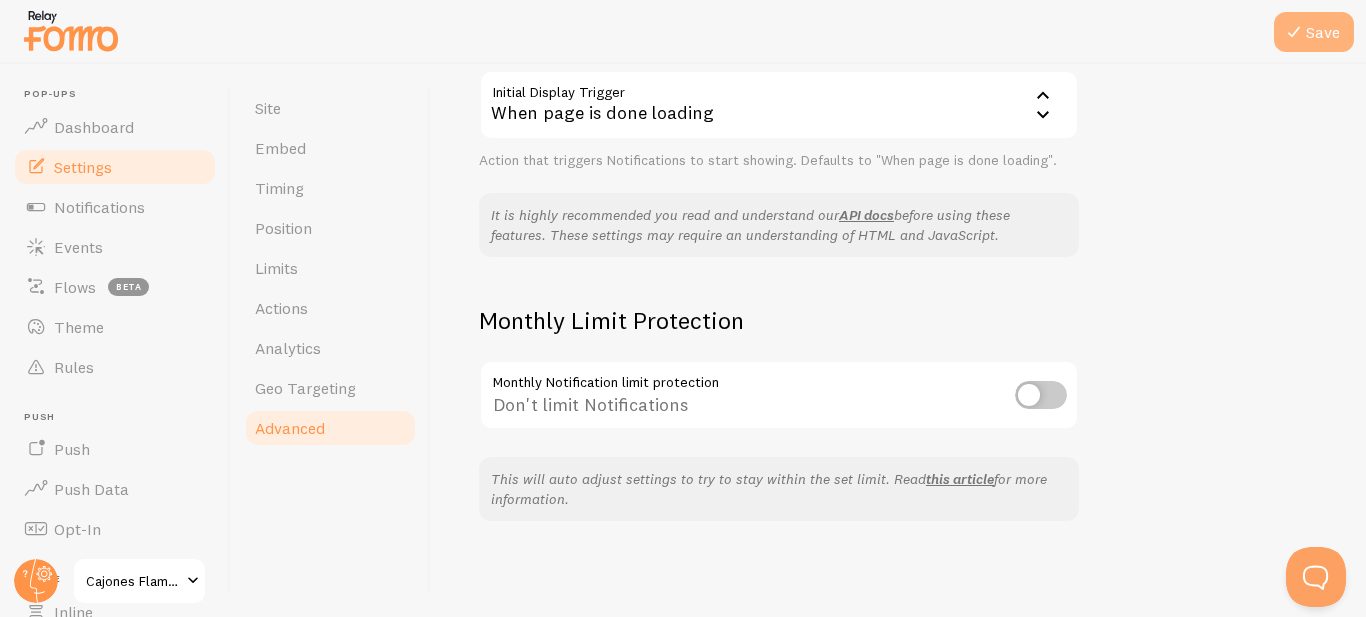 click at bounding box center [1294, 32] 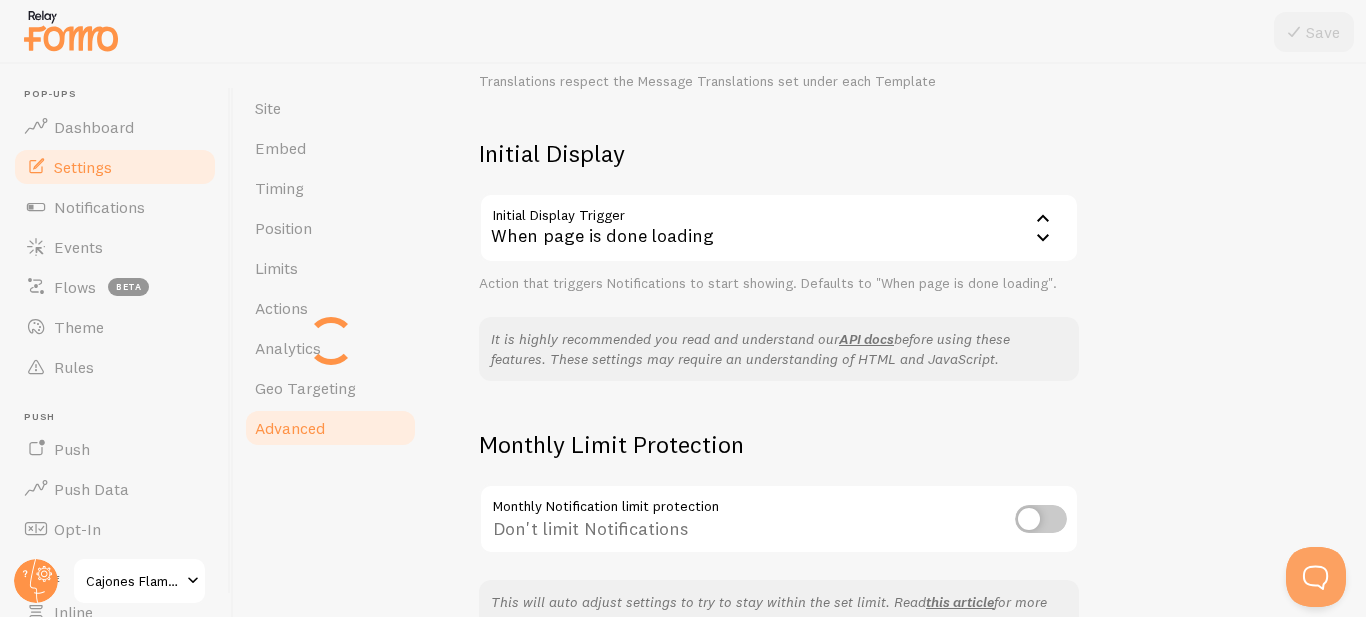 scroll, scrollTop: 543, scrollLeft: 0, axis: vertical 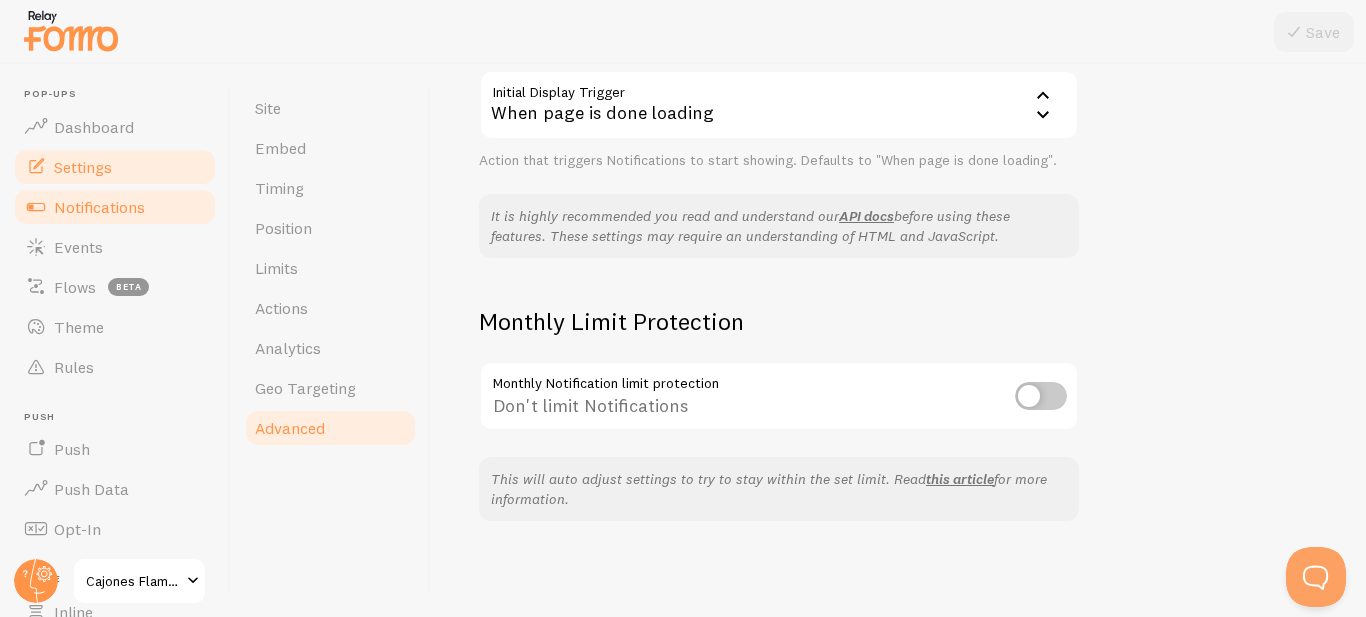 click on "Notifications" at bounding box center [99, 207] 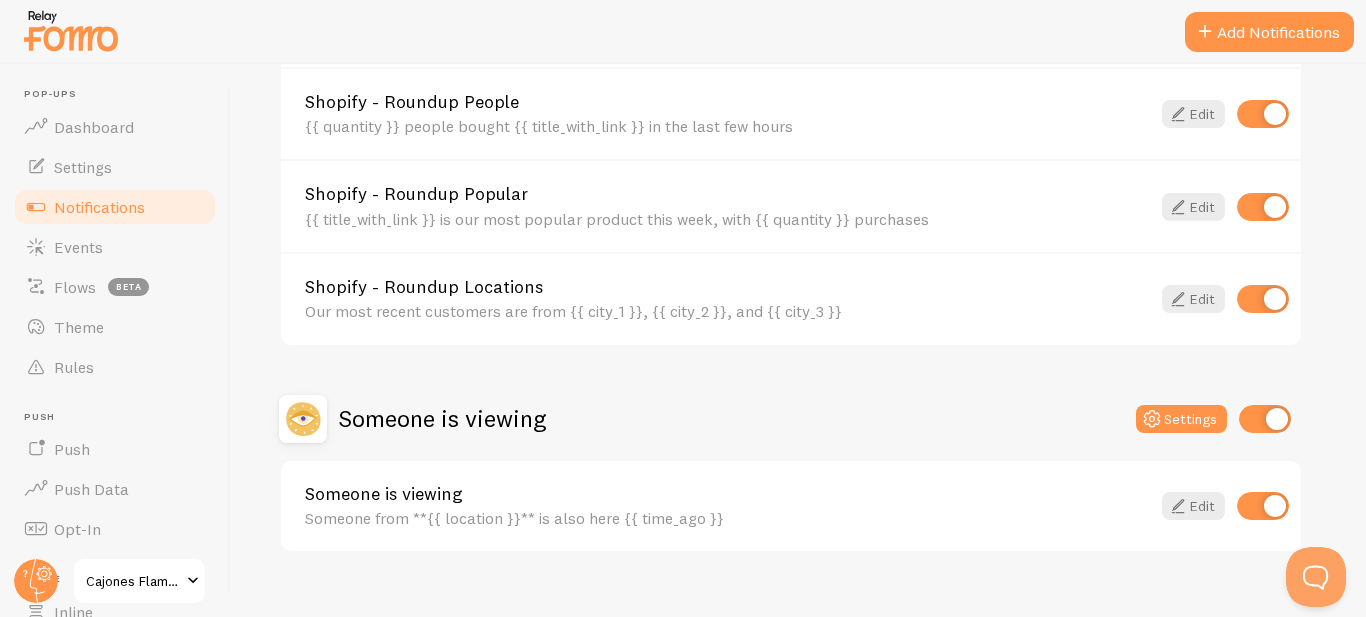 scroll, scrollTop: 994, scrollLeft: 0, axis: vertical 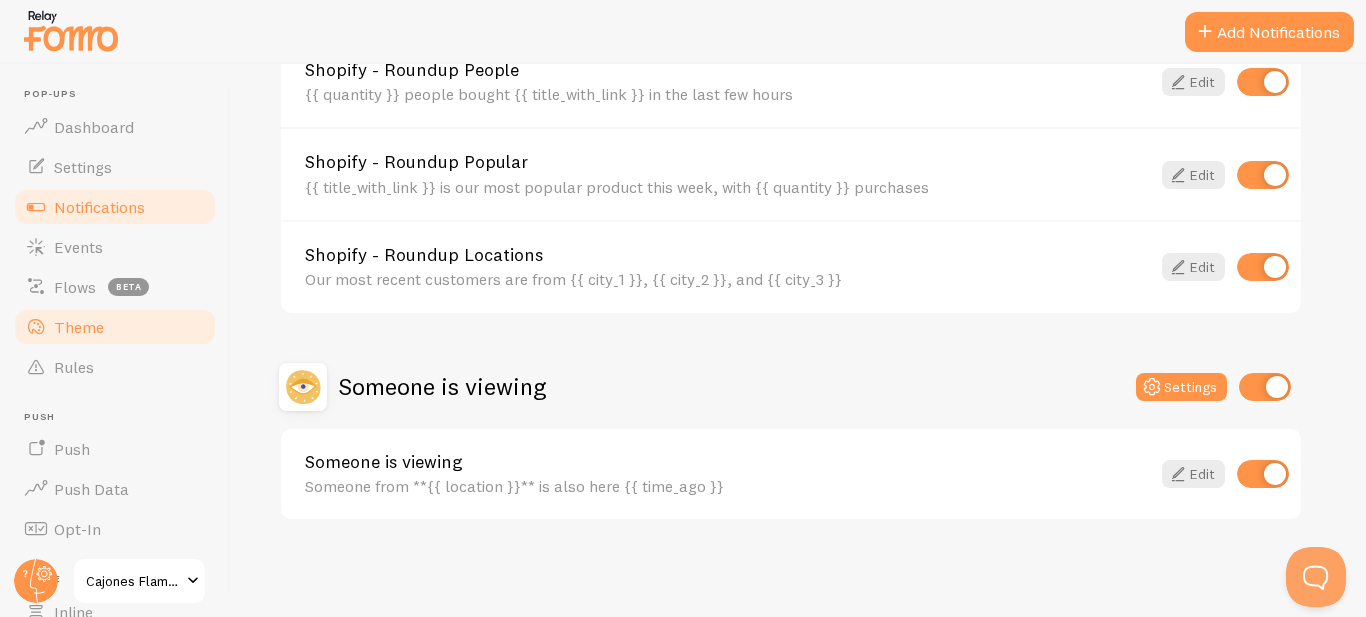 click on "Theme" at bounding box center (115, 327) 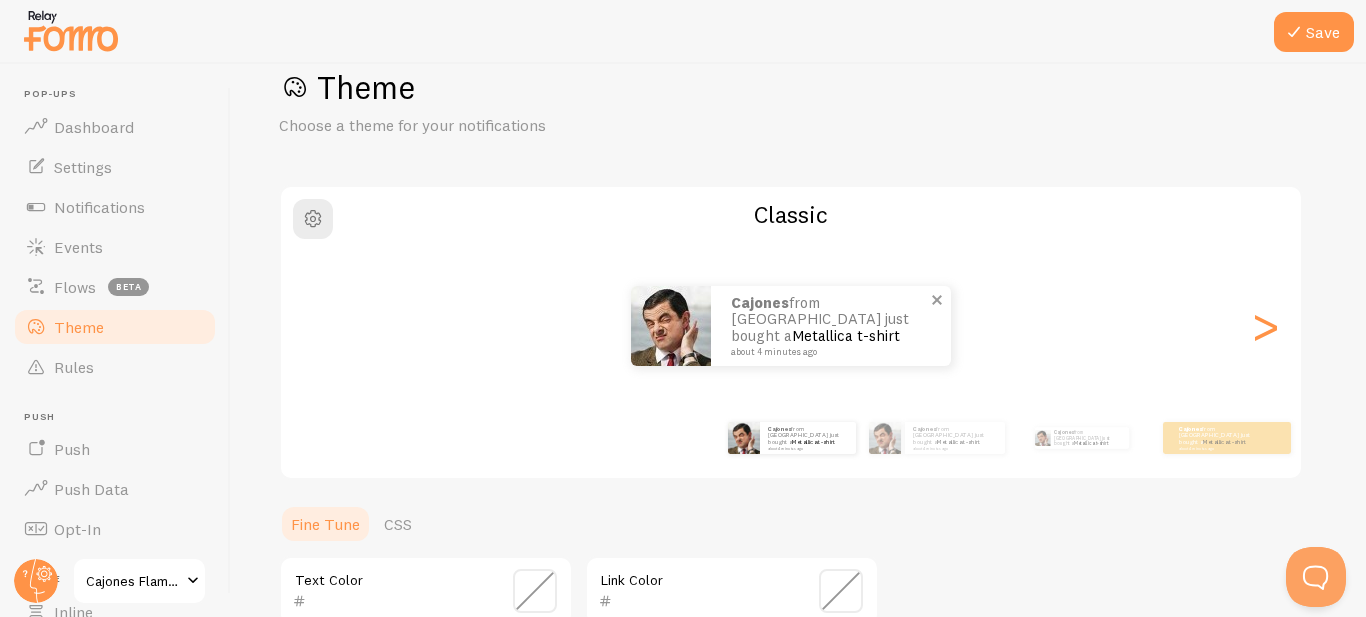 scroll, scrollTop: 40, scrollLeft: 0, axis: vertical 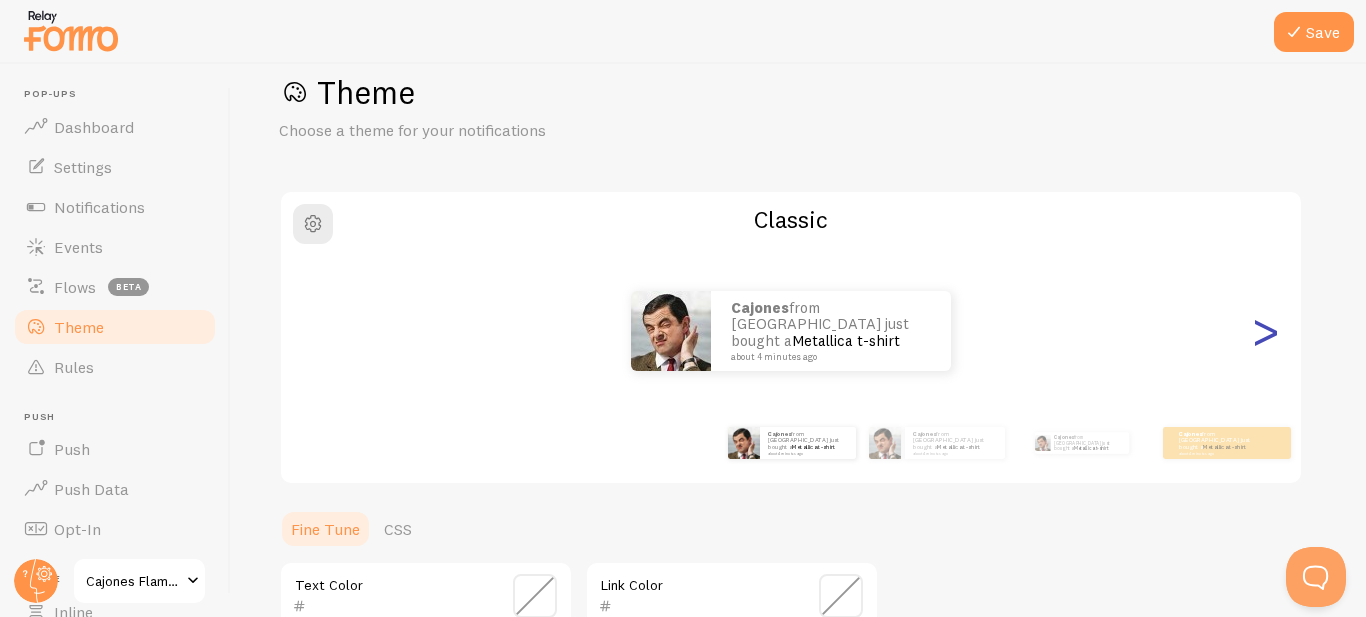 click on ">" at bounding box center (1265, 331) 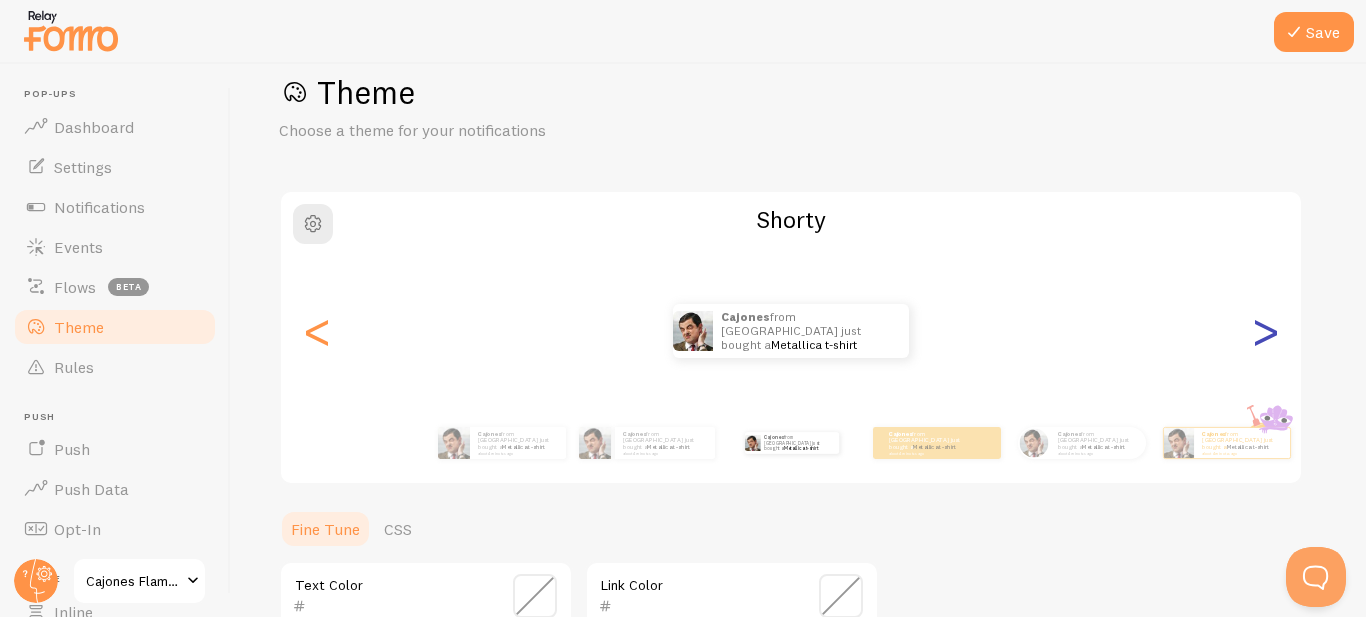 click on ">" at bounding box center (1265, 331) 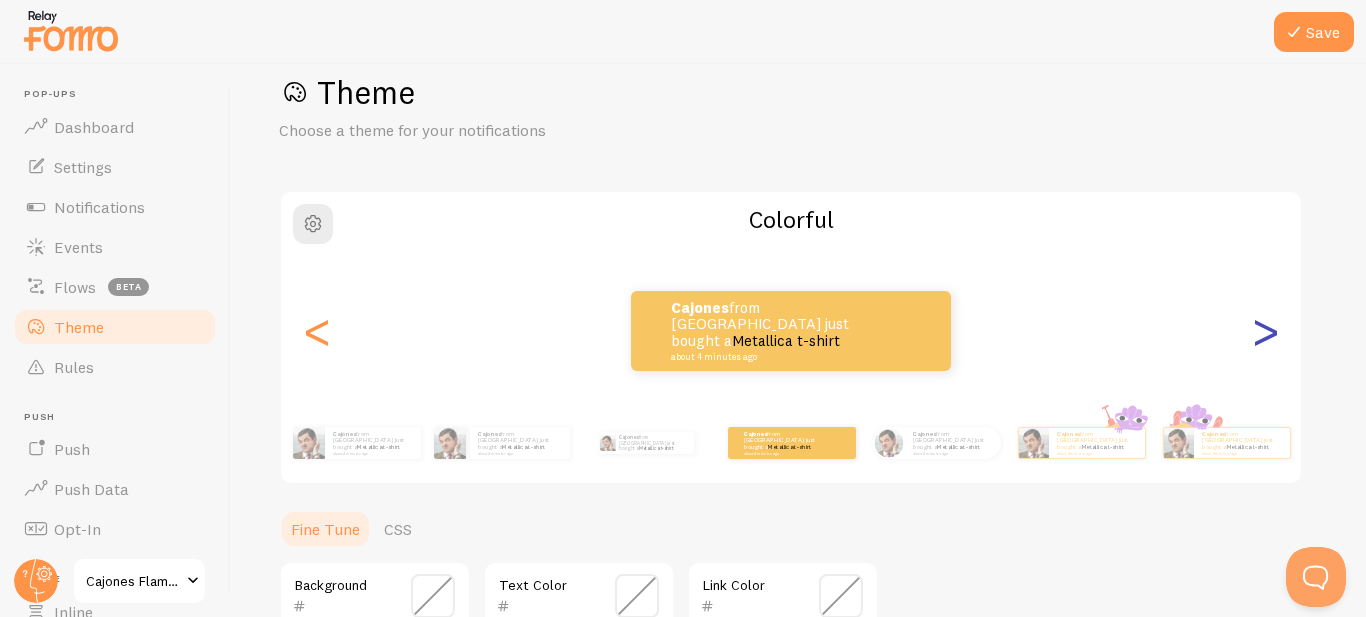 click on ">" at bounding box center (1265, 331) 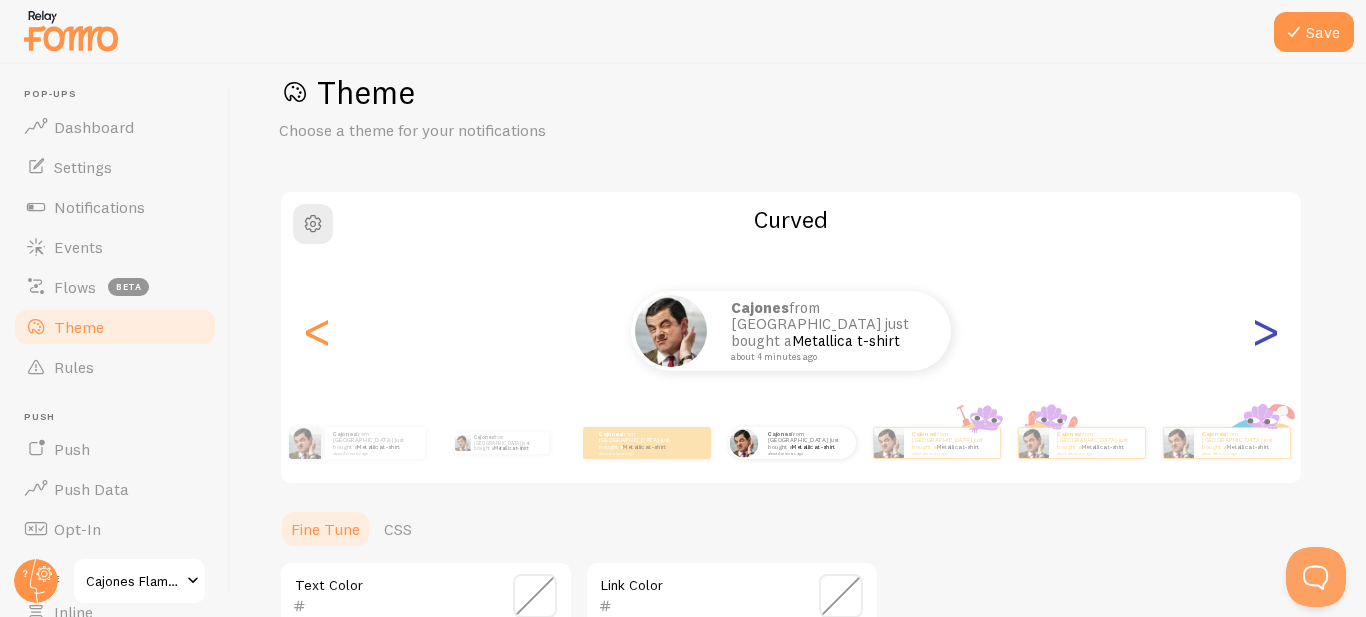 click on ">" at bounding box center (1265, 331) 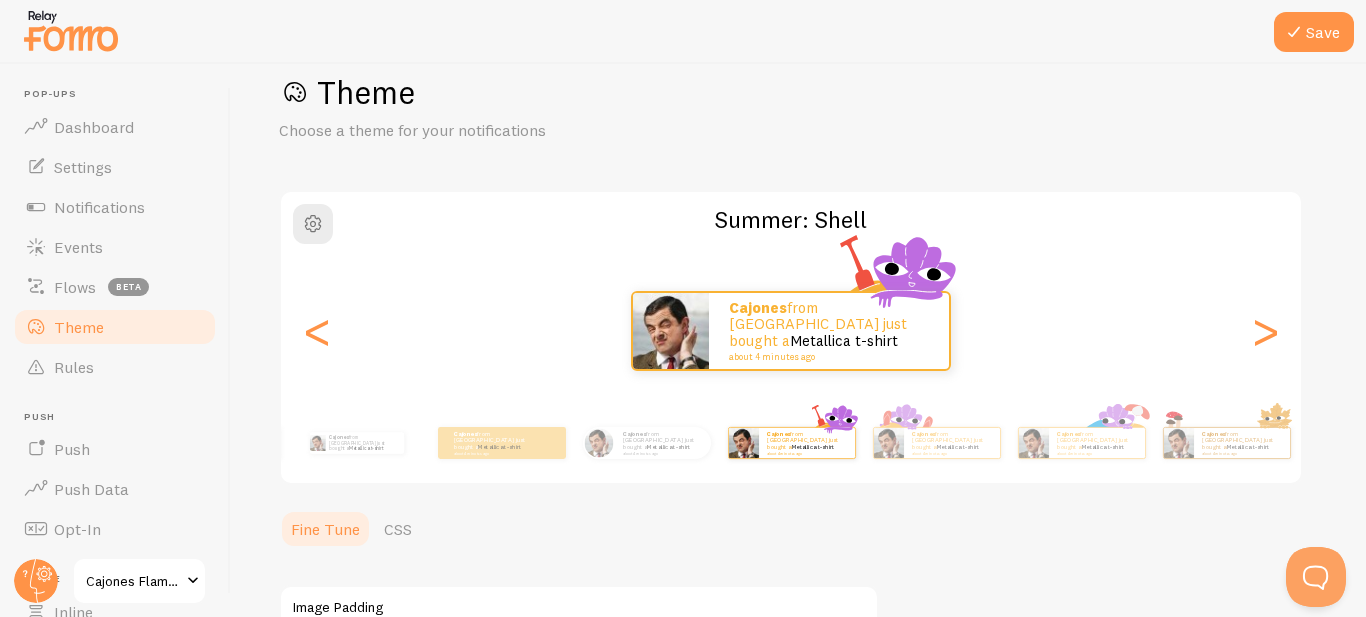 click on "Cajones  from [GEOGRAPHIC_DATA] just bought a  Metallica t-shirt   about 4 minutes ago" at bounding box center (791, 331) 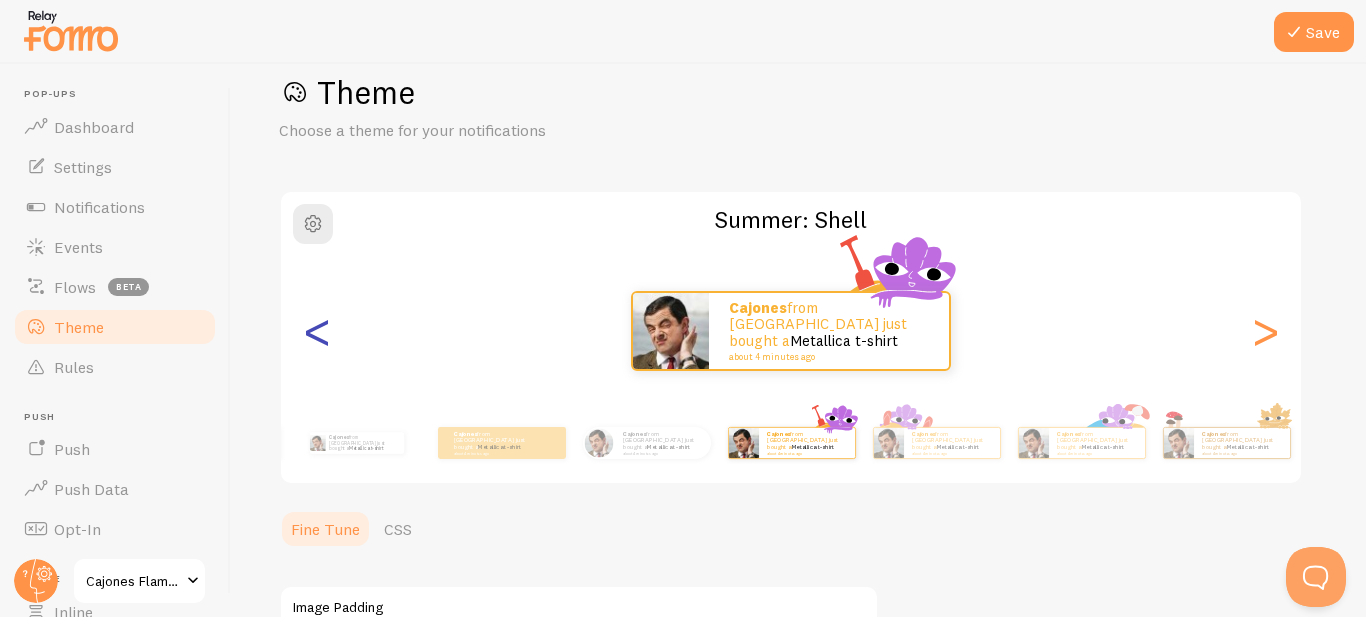 click on "<" at bounding box center [317, 331] 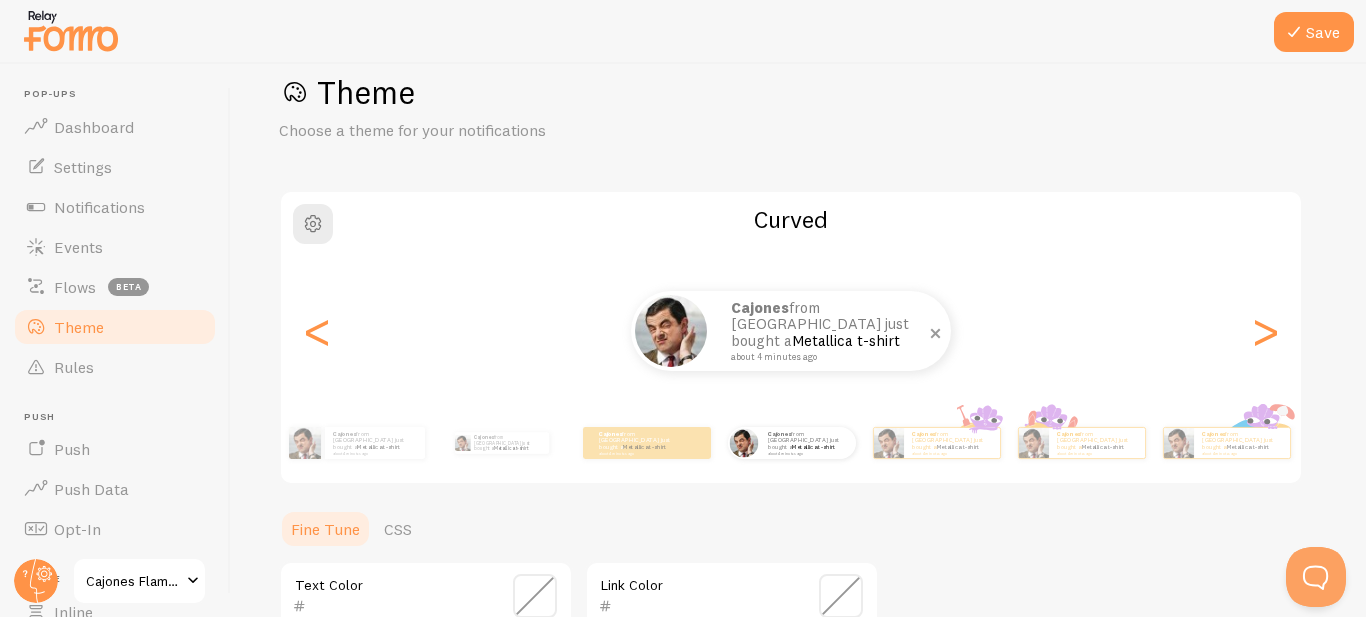 click on "about 4 minutes ago" at bounding box center (828, 357) 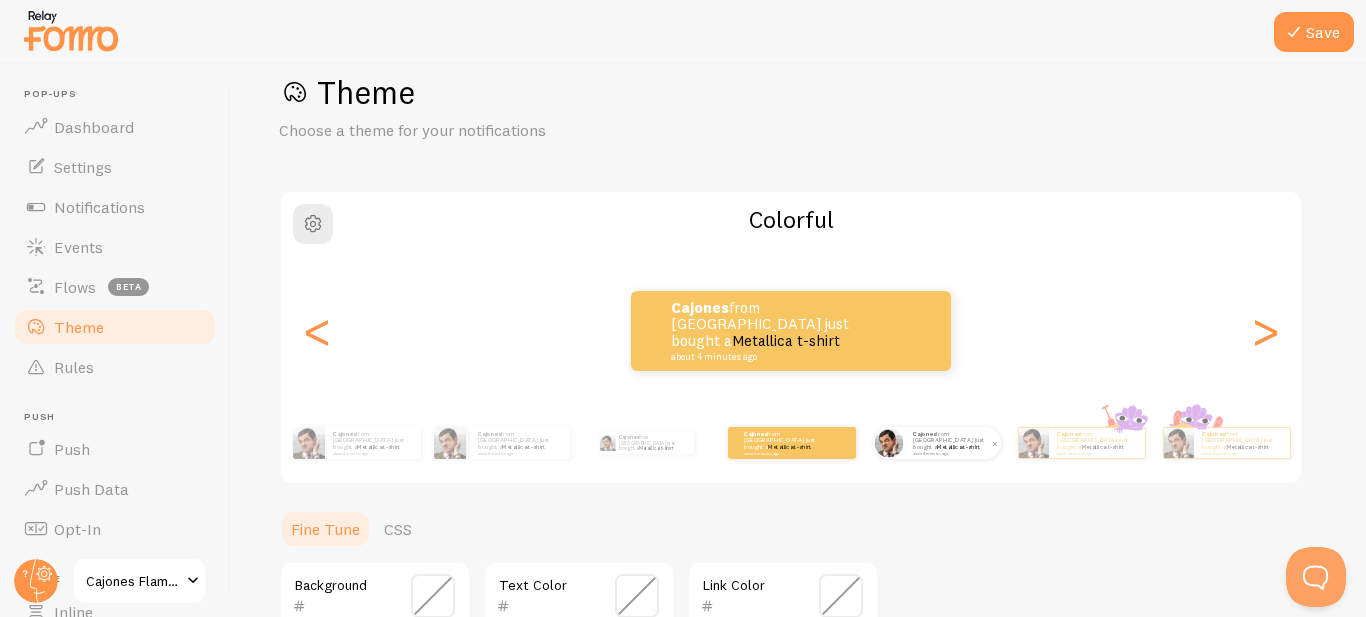click on "Cajones  from [GEOGRAPHIC_DATA] just bought a  Metallica t-shirt   about 4 minutes ago" at bounding box center (953, 443) 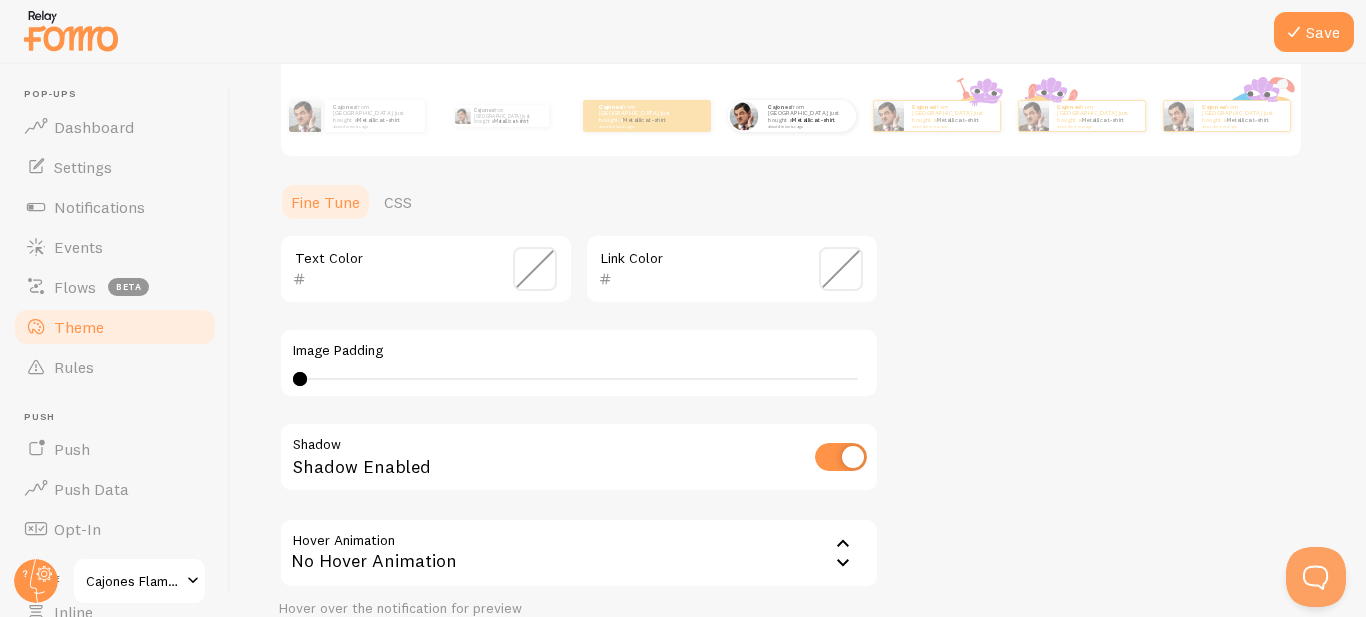 scroll, scrollTop: 240, scrollLeft: 0, axis: vertical 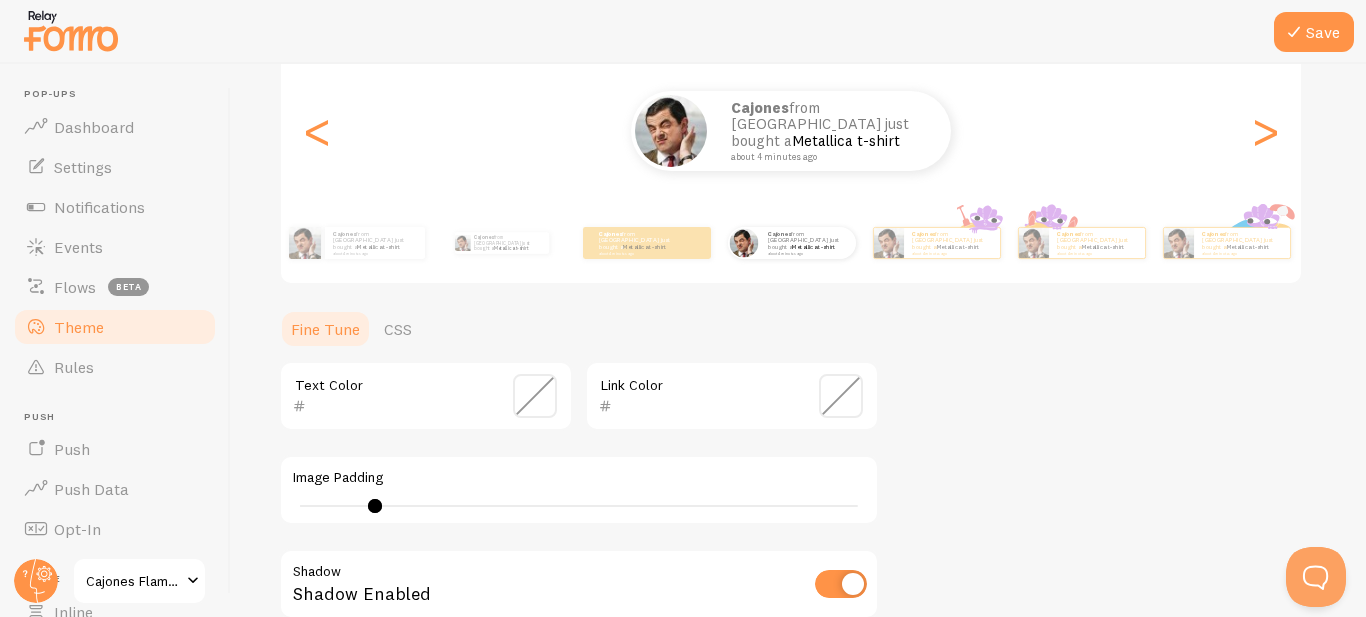 drag, startPoint x: 305, startPoint y: 503, endPoint x: 375, endPoint y: 503, distance: 70 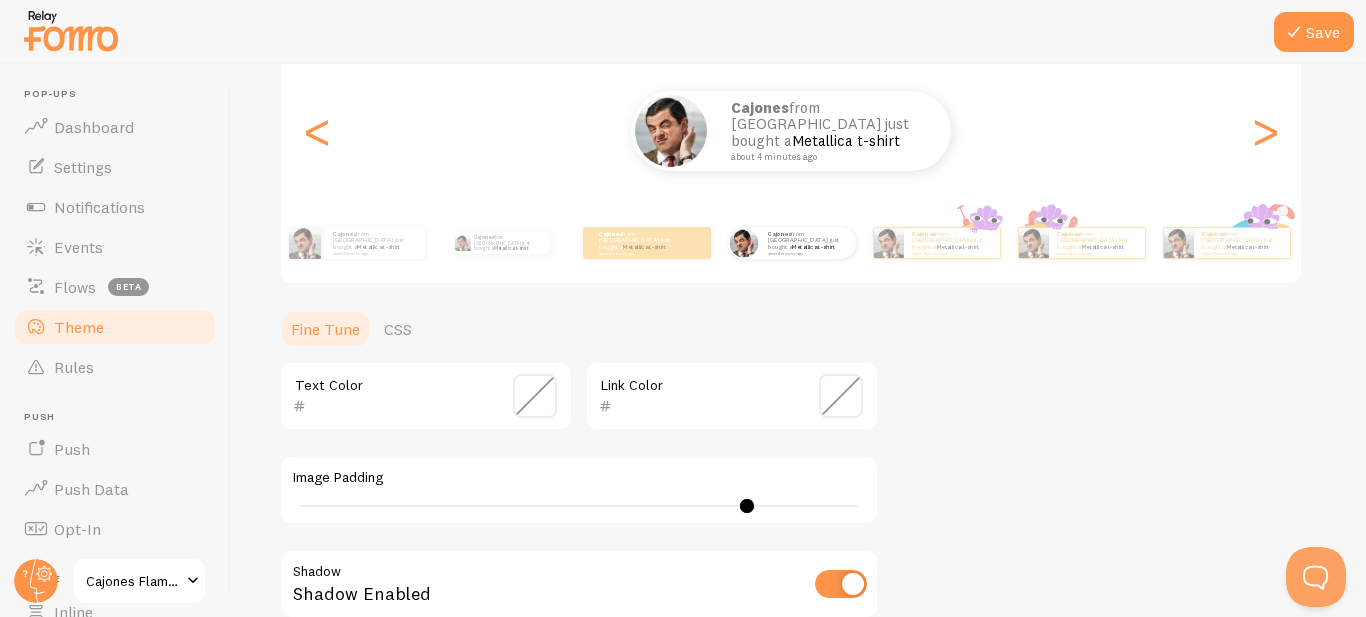 drag, startPoint x: 377, startPoint y: 503, endPoint x: 747, endPoint y: 514, distance: 370.16348 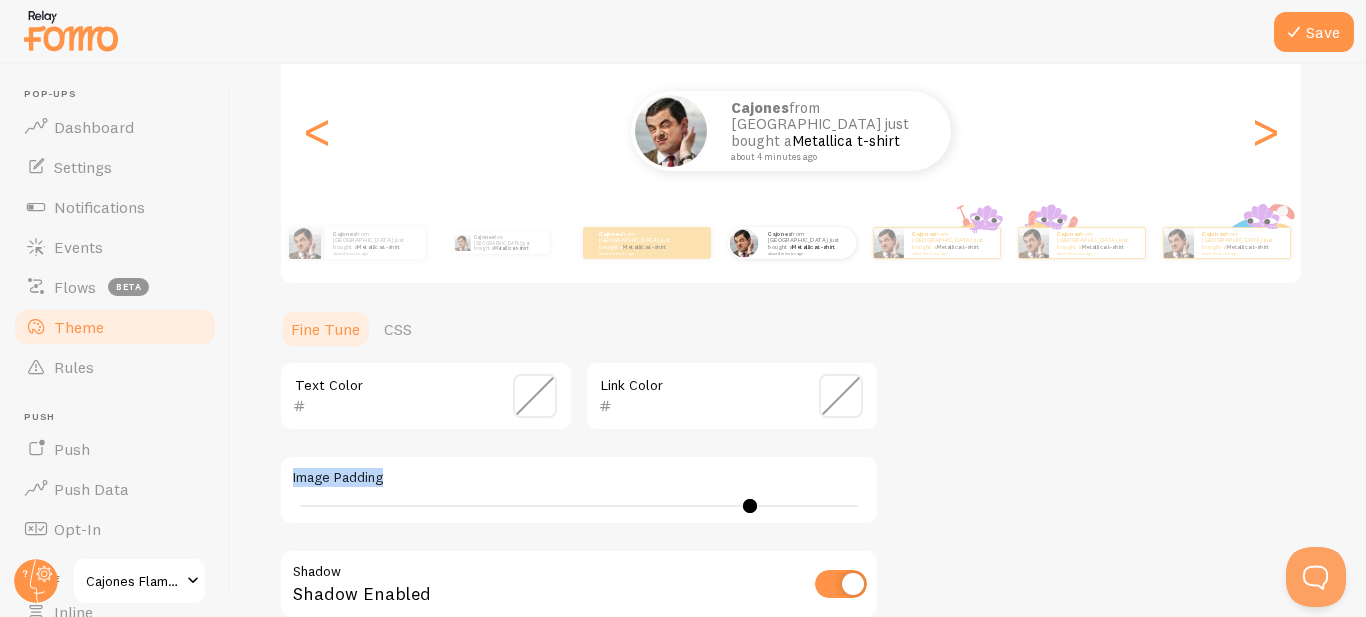 drag, startPoint x: 402, startPoint y: 472, endPoint x: 282, endPoint y: 469, distance: 120.03749 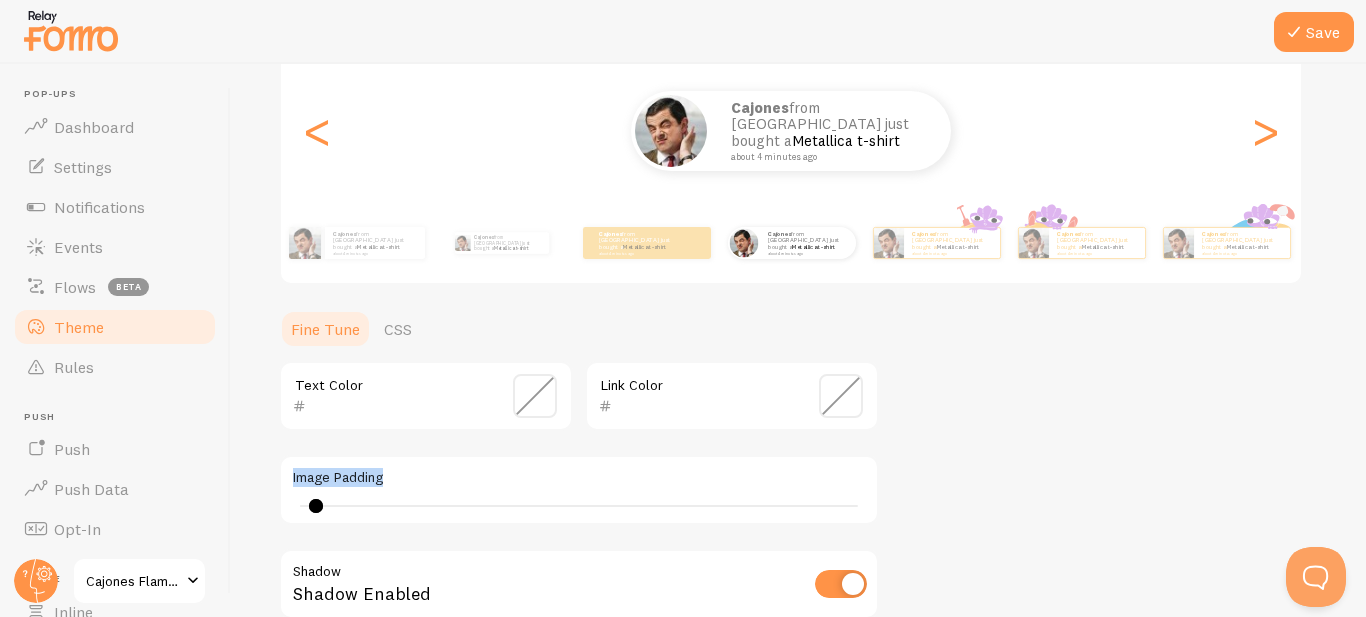 drag, startPoint x: 314, startPoint y: 503, endPoint x: 288, endPoint y: 509, distance: 26.683329 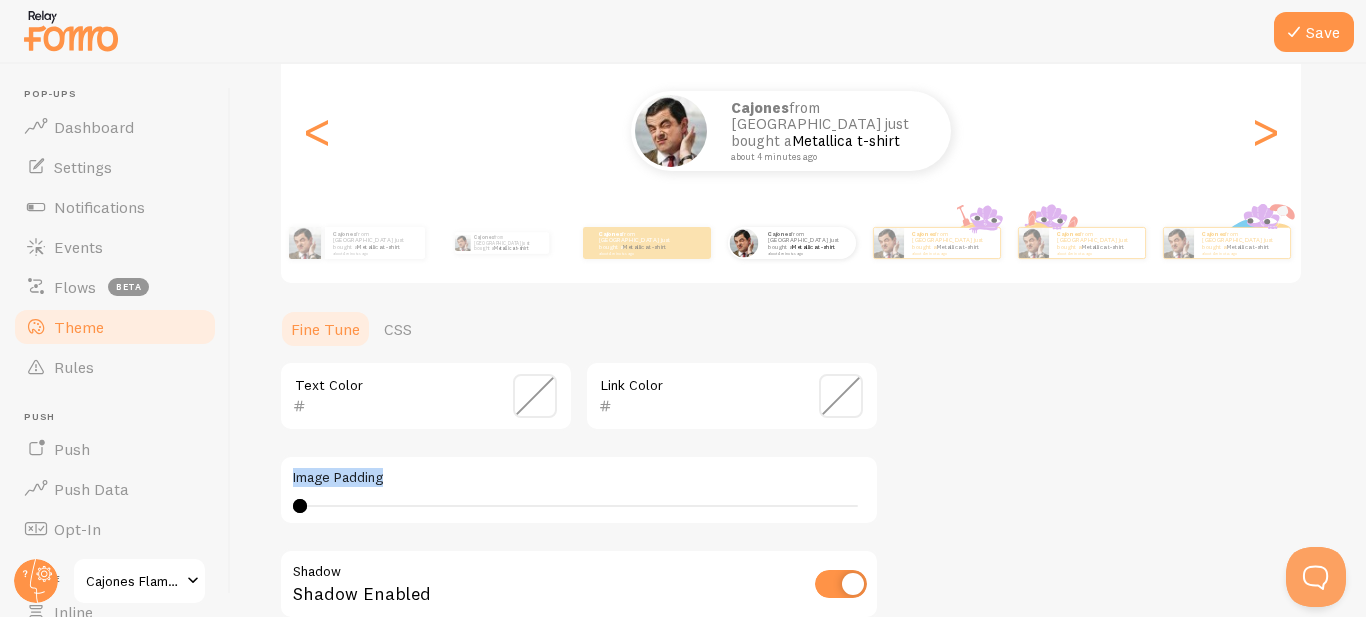 click on "Theme
Choose a theme for your notifications
Curved
Cajones  from [GEOGRAPHIC_DATA] just bought a  Metallica t-shirt   about 4 minutes ago Cajones  from [GEOGRAPHIC_DATA] just bought a  Metallica t-shirt   about 4 minutes ago Cajones  from [GEOGRAPHIC_DATA] just bought a  Metallica t-shirt   about 4 minutes ago Cajones  from [GEOGRAPHIC_DATA] just bought a  Metallica t-shirt   about 4 minutes ago Cajones  from [GEOGRAPHIC_DATA] just bought a  Metallica t-shirt   about 4 minutes ago Cajones  from [GEOGRAPHIC_DATA] just bought a  Metallica t-shirt   about 4 minutes ago Cajones  from [GEOGRAPHIC_DATA] just bought a  Metallica t-shirt   about 4 minutes ago Cajones  from [GEOGRAPHIC_DATA] just bought a  Metallica t-shirt   about 4 minutes ago Cajones  from [GEOGRAPHIC_DATA] just bought a  Metallica t-shirt   about 4 minutes ago Cajones  from [GEOGRAPHIC_DATA] just bought a  Metallica t-shirt   about 4 minutes ago Cajones  from [GEOGRAPHIC_DATA] just bought a  Metallica t-shirt   about 4 minutes ago Cajones  from [GEOGRAPHIC_DATA] just bought a  Metallica t-shirt   about 4 minutes ago Cajones   Cajones" at bounding box center [798, 346] 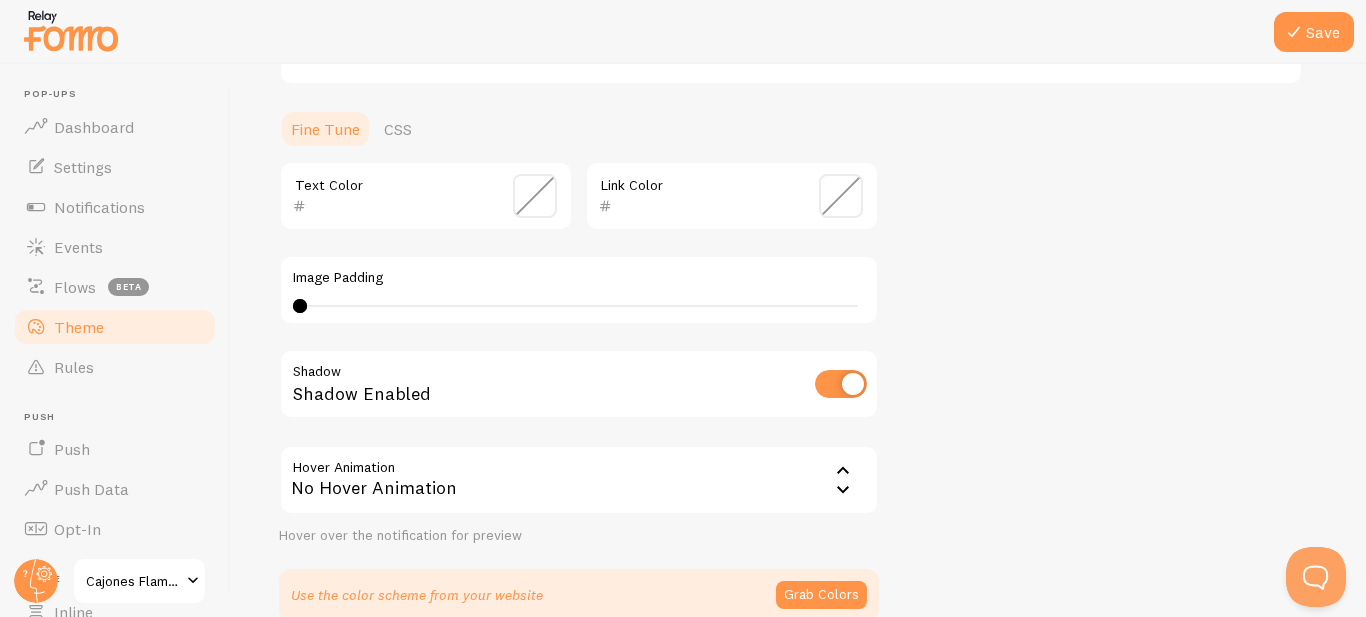 scroll, scrollTop: 540, scrollLeft: 0, axis: vertical 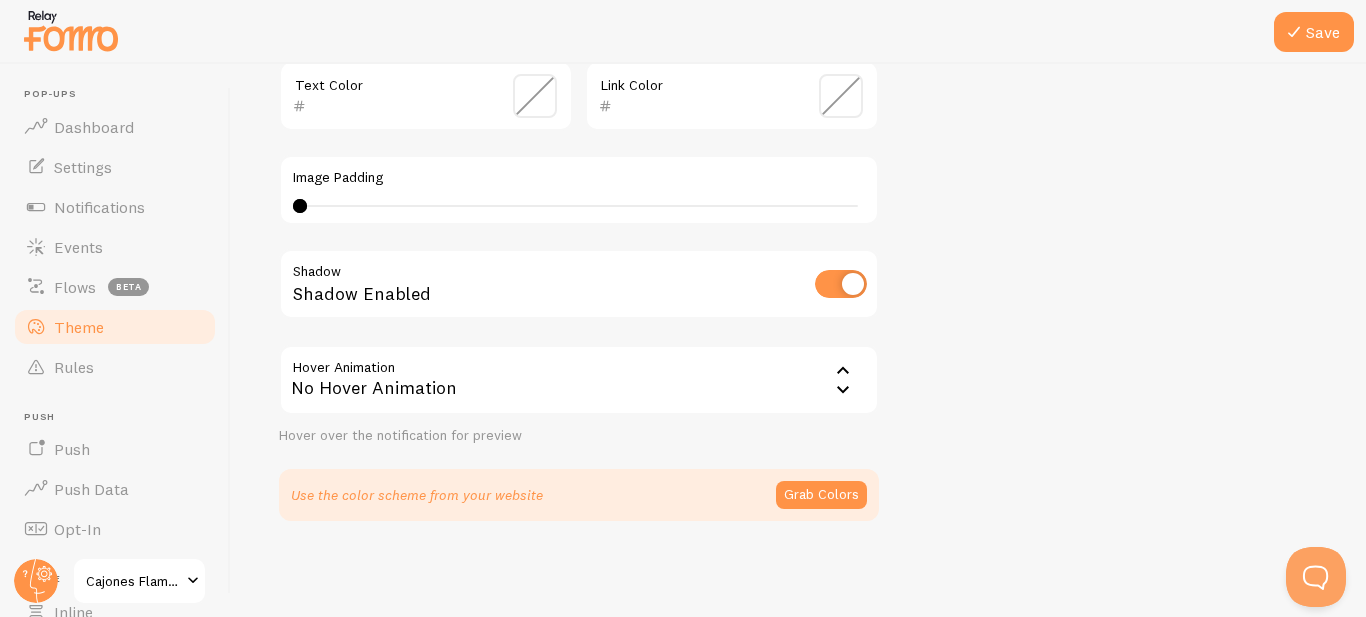 click 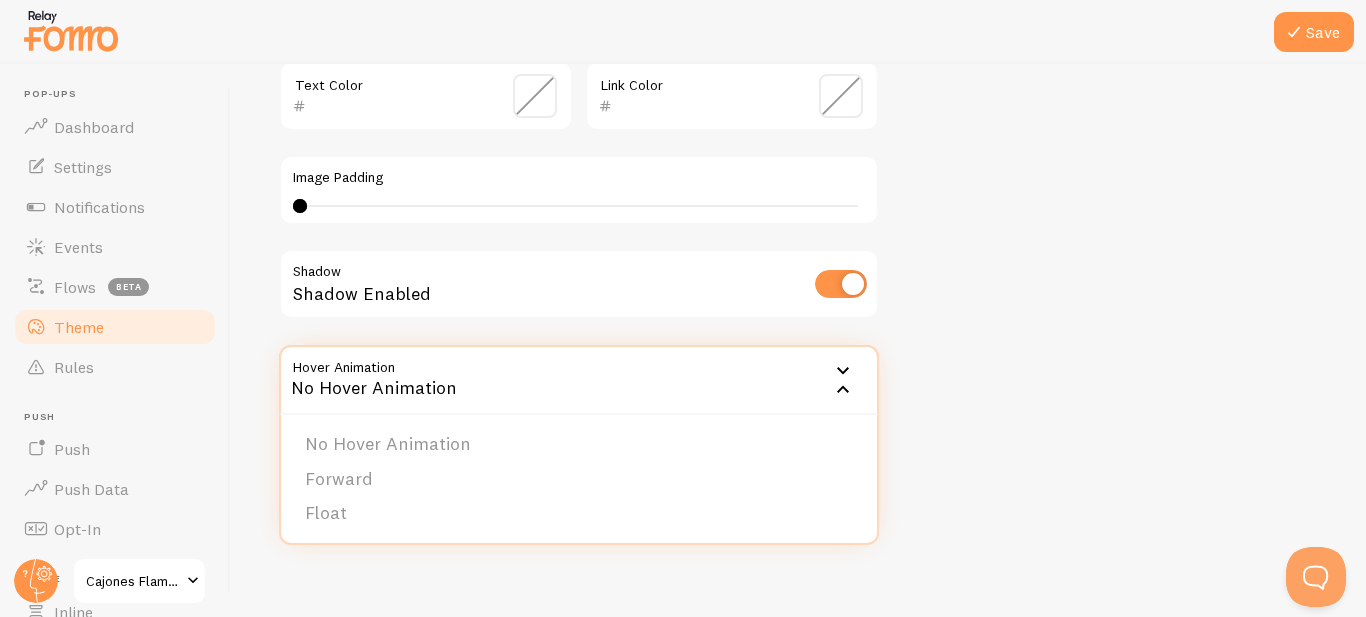 click on "Theme
Choose a theme for your notifications
Curved
Cajones  from [GEOGRAPHIC_DATA] just bought a  Metallica t-shirt   about 4 minutes ago Cajones  from [GEOGRAPHIC_DATA] just bought a  Metallica t-shirt   about 4 minutes ago Cajones  from [GEOGRAPHIC_DATA] just bought a  Metallica t-shirt   about 4 minutes ago Cajones  from [GEOGRAPHIC_DATA] just bought a  Metallica t-shirt   about 4 minutes ago Cajones  from [GEOGRAPHIC_DATA] just bought a  Metallica t-shirt   about 4 minutes ago Cajones  from [GEOGRAPHIC_DATA] just bought a  Metallica t-shirt   about 4 minutes ago Cajones  from [GEOGRAPHIC_DATA] just bought a  Metallica t-shirt   about 4 minutes ago Cajones  from [GEOGRAPHIC_DATA] just bought a  Metallica t-shirt   about 4 minutes ago Cajones  from [GEOGRAPHIC_DATA] just bought a  Metallica t-shirt   about 4 minutes ago Cajones  from [GEOGRAPHIC_DATA] just bought a  Metallica t-shirt   about 4 minutes ago Cajones  from [GEOGRAPHIC_DATA] just bought a  Metallica t-shirt   about 4 minutes ago Cajones  from [GEOGRAPHIC_DATA] just bought a  Metallica t-shirt   about 4 minutes ago Cajones   Cajones" at bounding box center (798, 46) 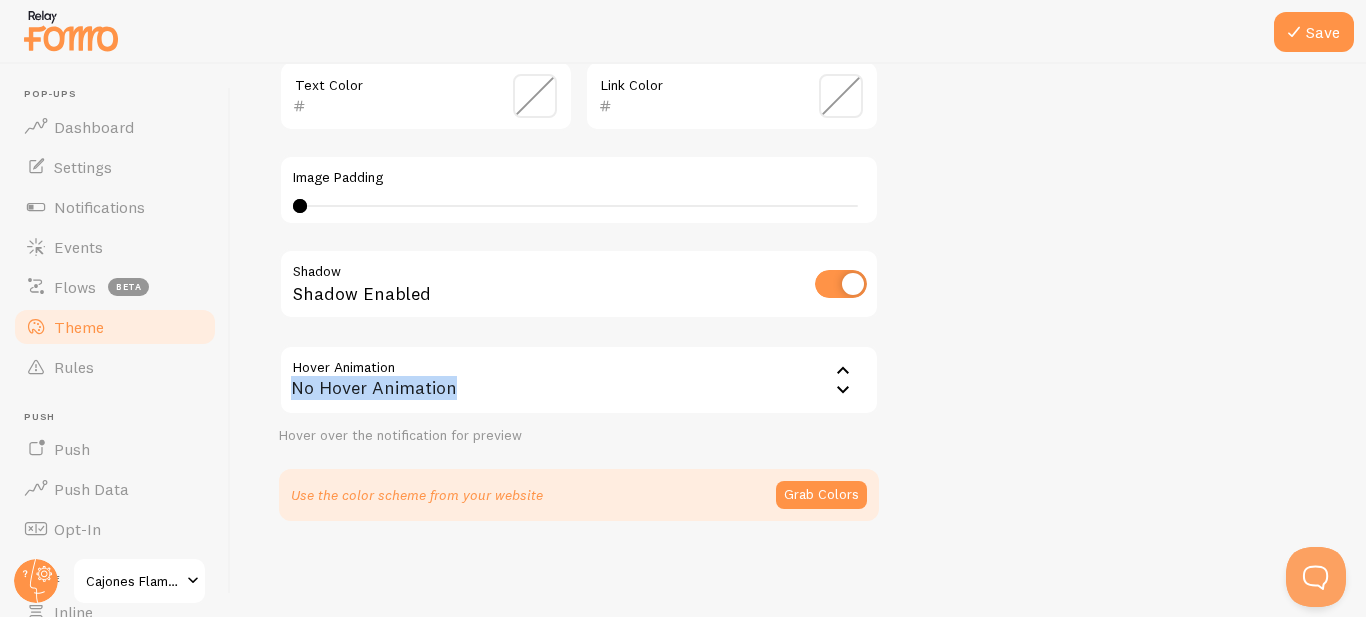 drag, startPoint x: 473, startPoint y: 383, endPoint x: 288, endPoint y: 383, distance: 185 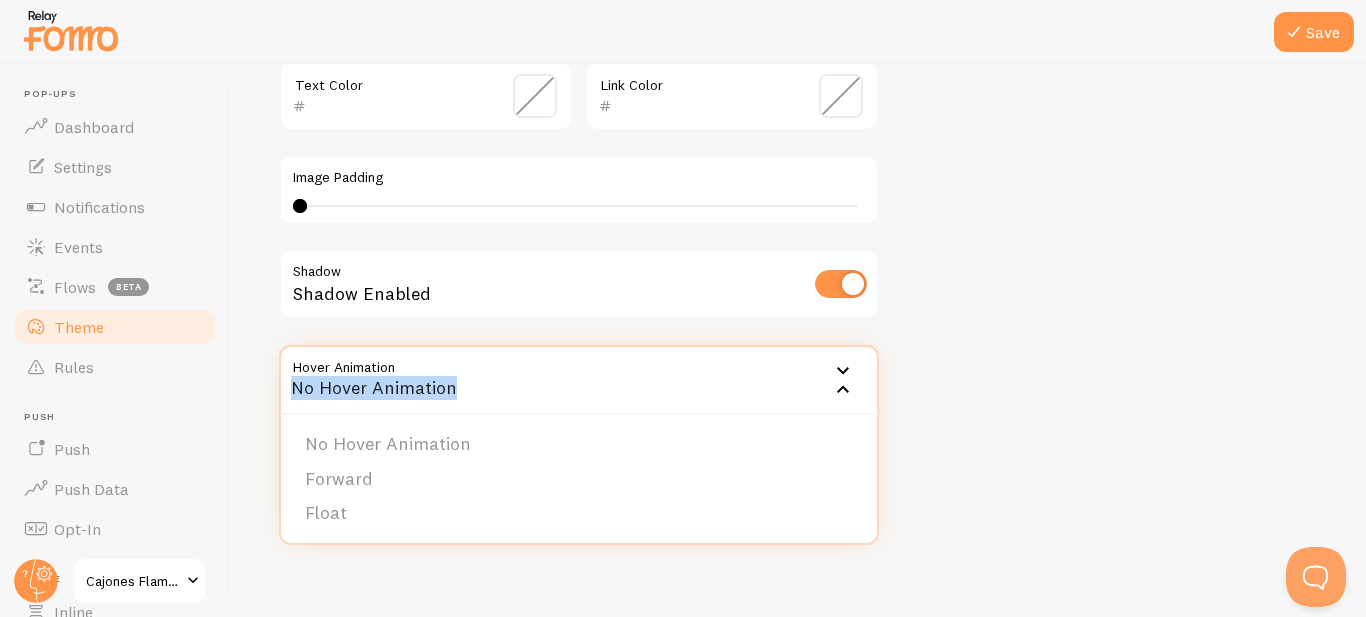 copy on "No Hover Animation" 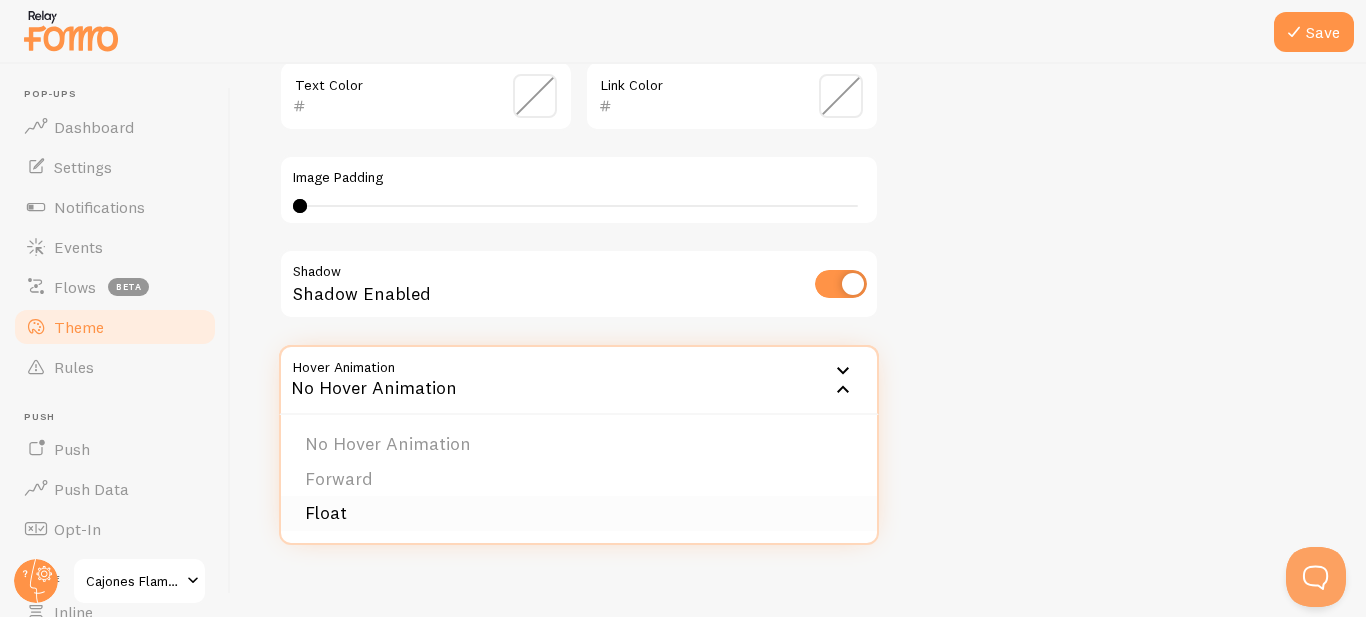 click on "Float" at bounding box center [579, 513] 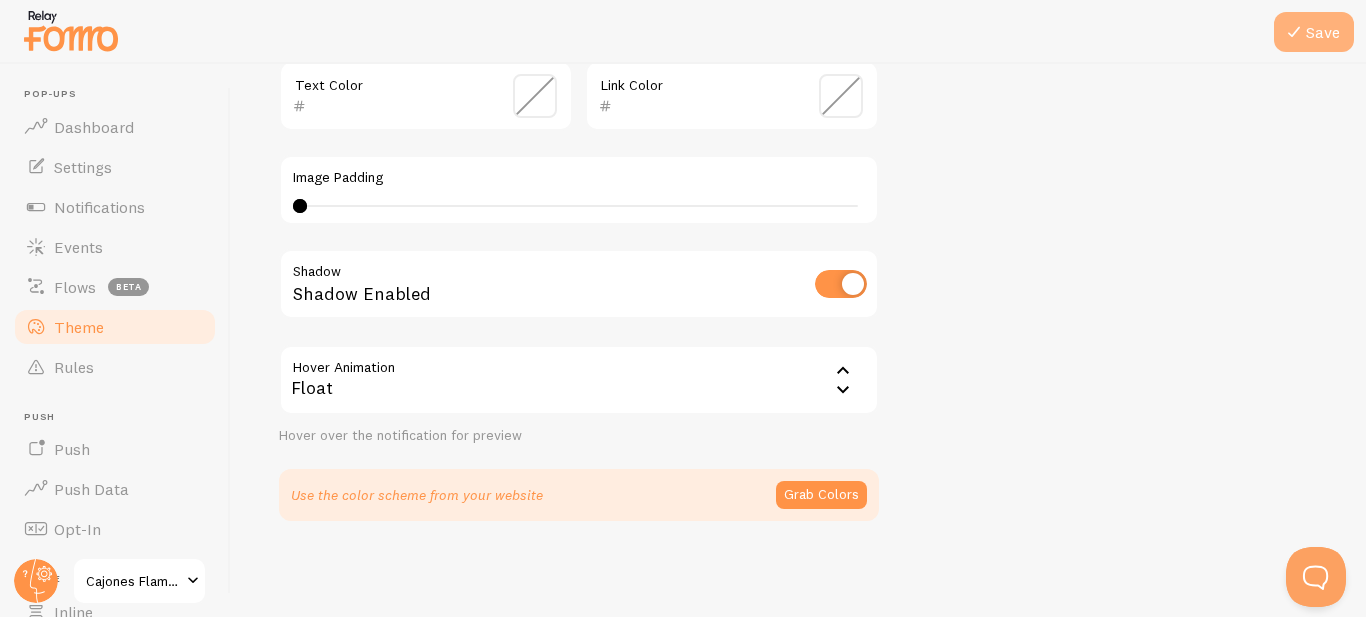 click on "Save" at bounding box center (1314, 32) 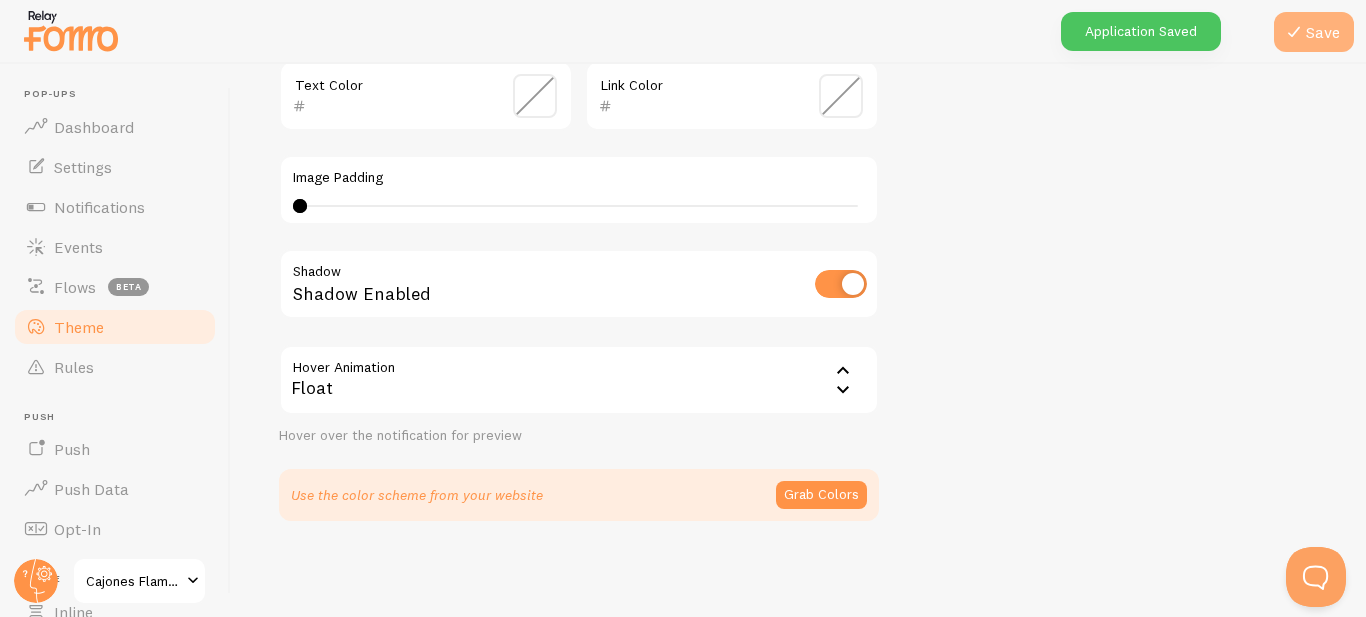 click at bounding box center [1294, 32] 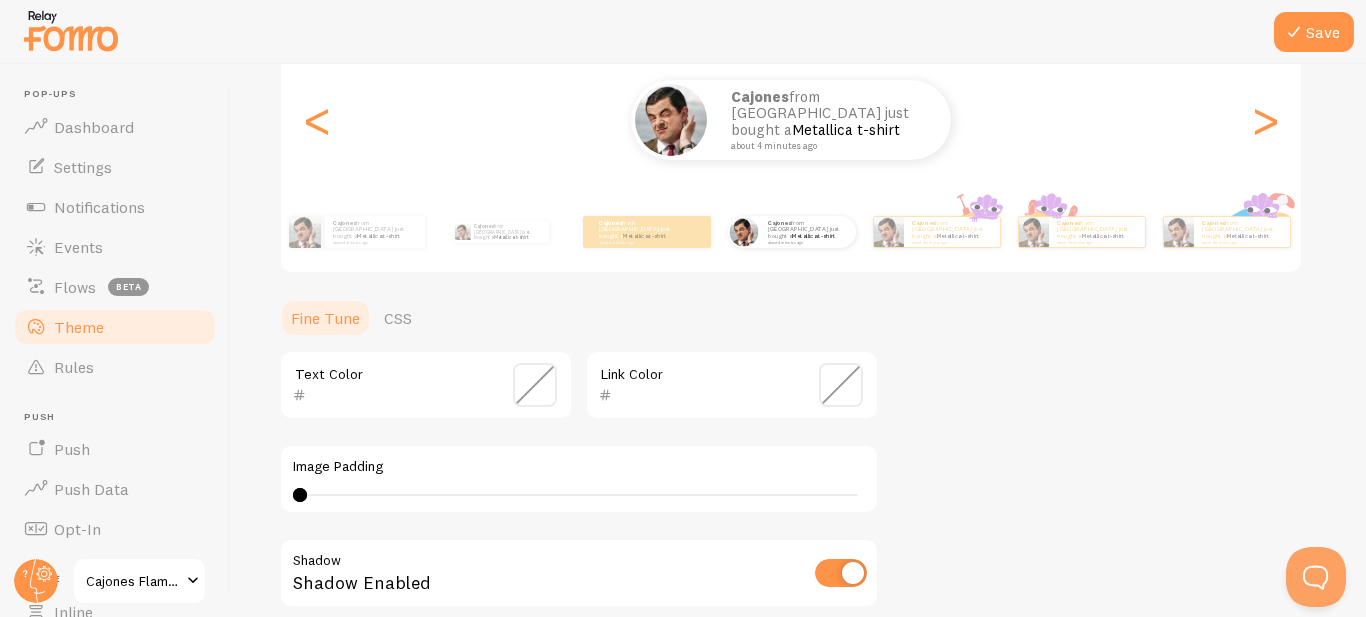scroll, scrollTop: 240, scrollLeft: 0, axis: vertical 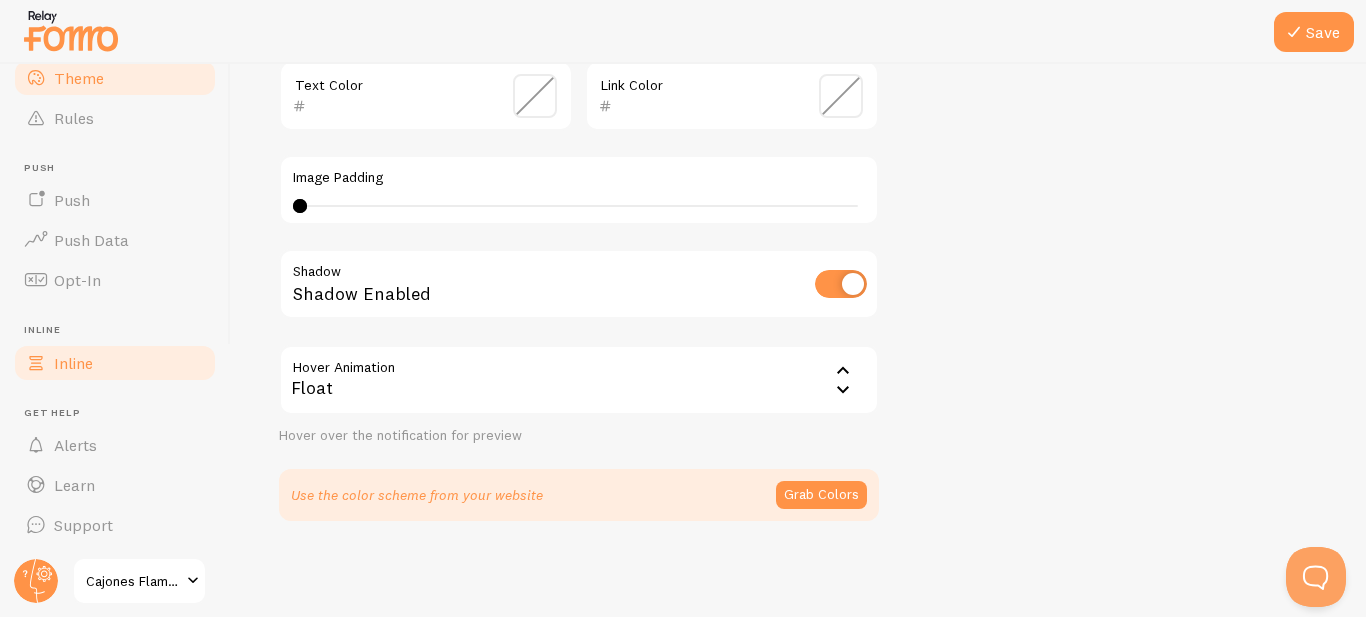 click on "Inline" at bounding box center [115, 363] 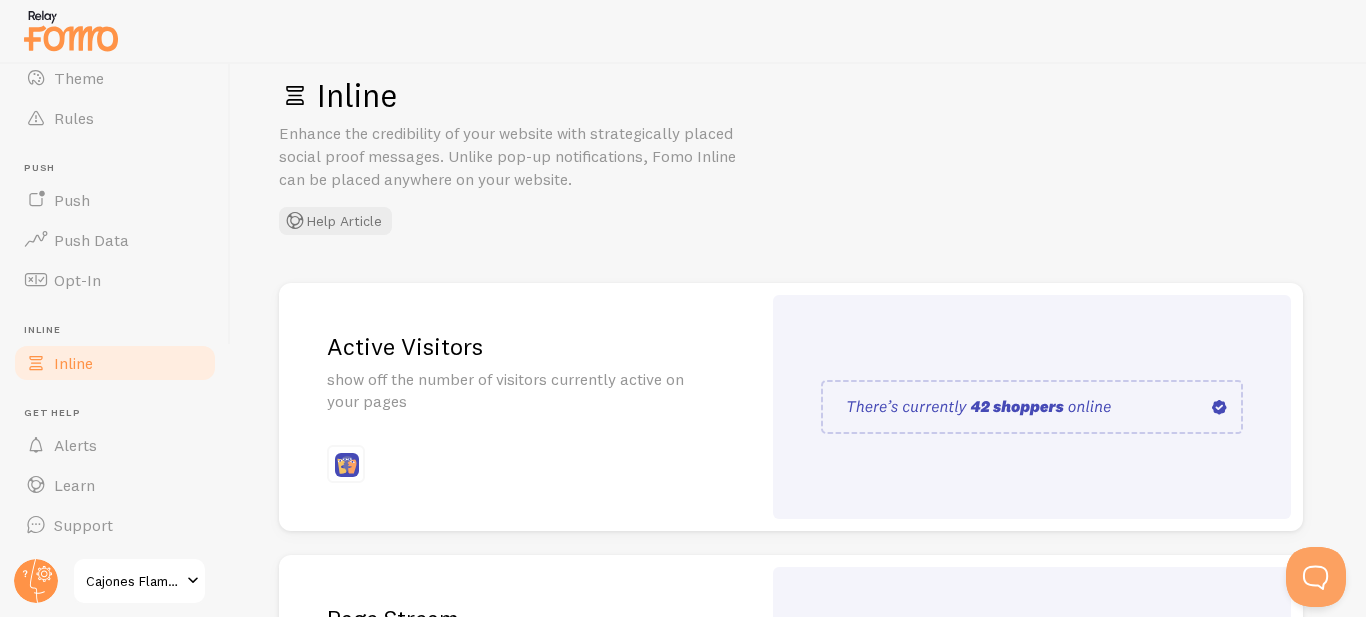 scroll, scrollTop: 0, scrollLeft: 0, axis: both 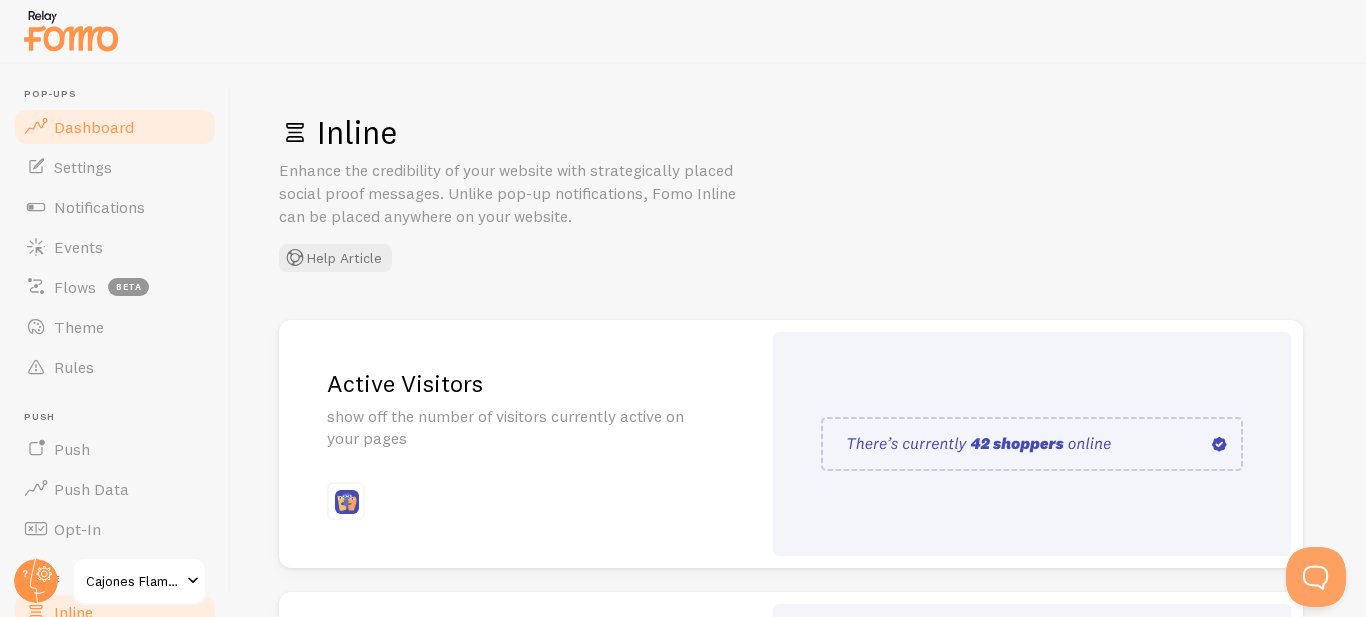 click on "Dashboard" at bounding box center [94, 127] 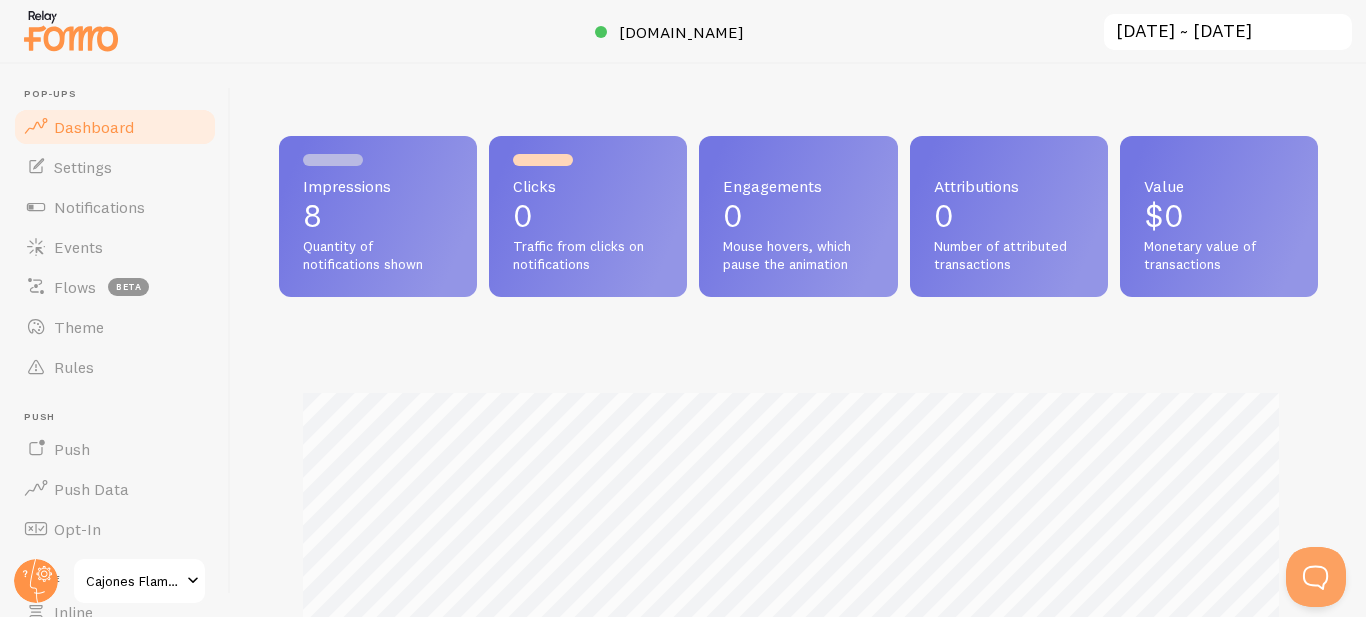 scroll, scrollTop: 999474, scrollLeft: 998976, axis: both 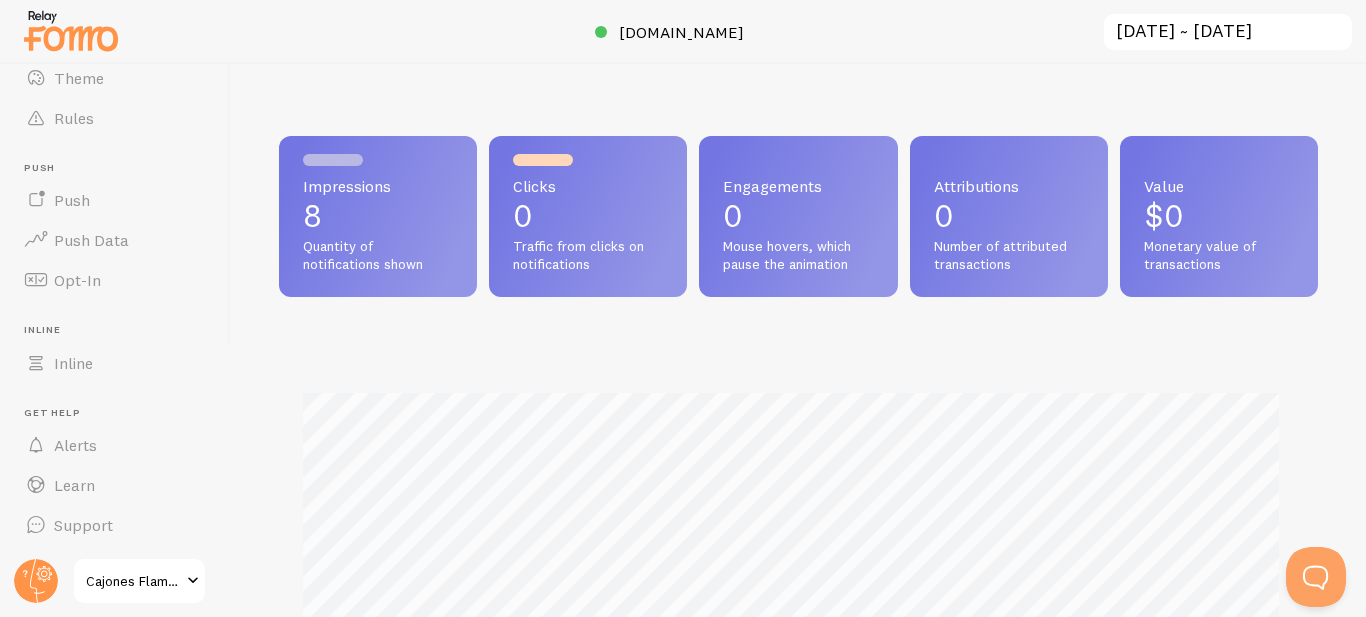 click at bounding box center (193, 581) 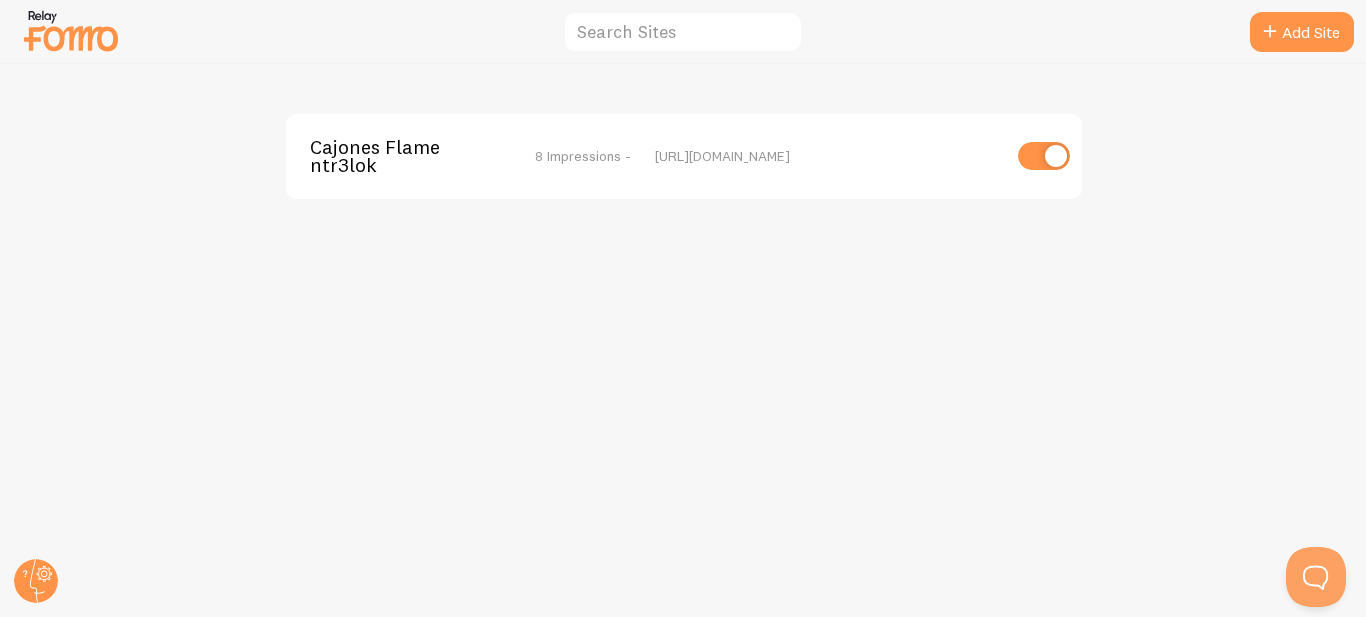 click on "8 Impressions -" at bounding box center [583, 156] 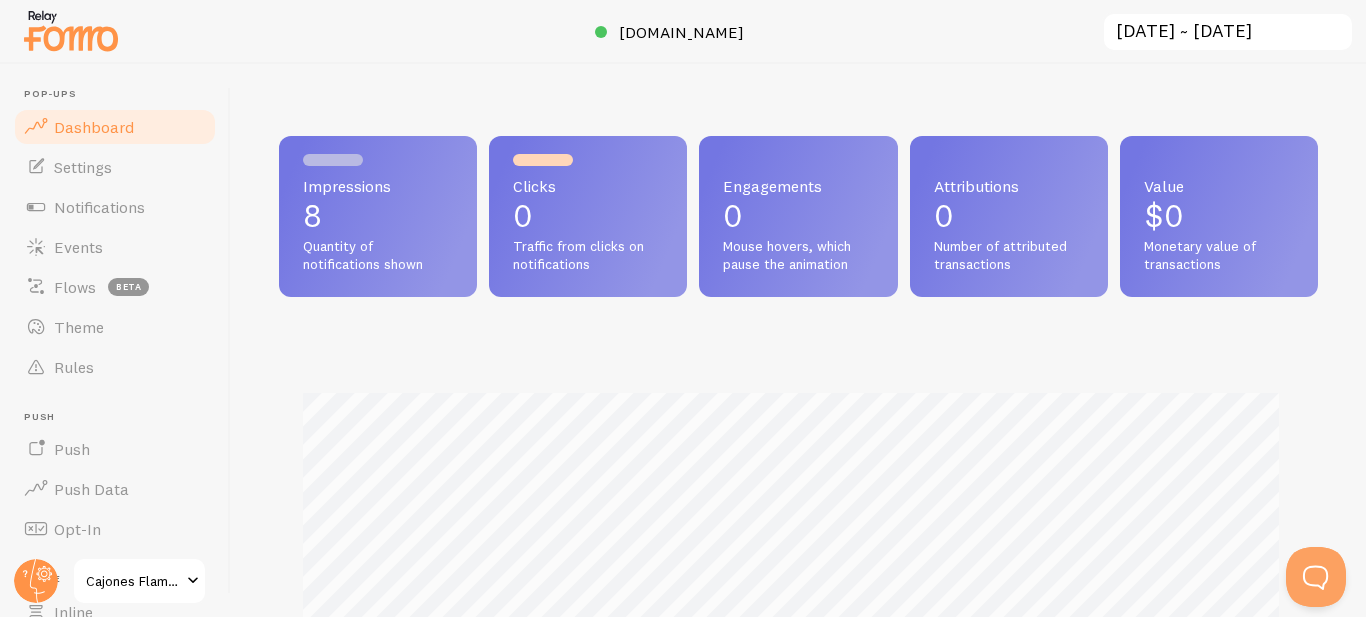 scroll, scrollTop: 999474, scrollLeft: 998976, axis: both 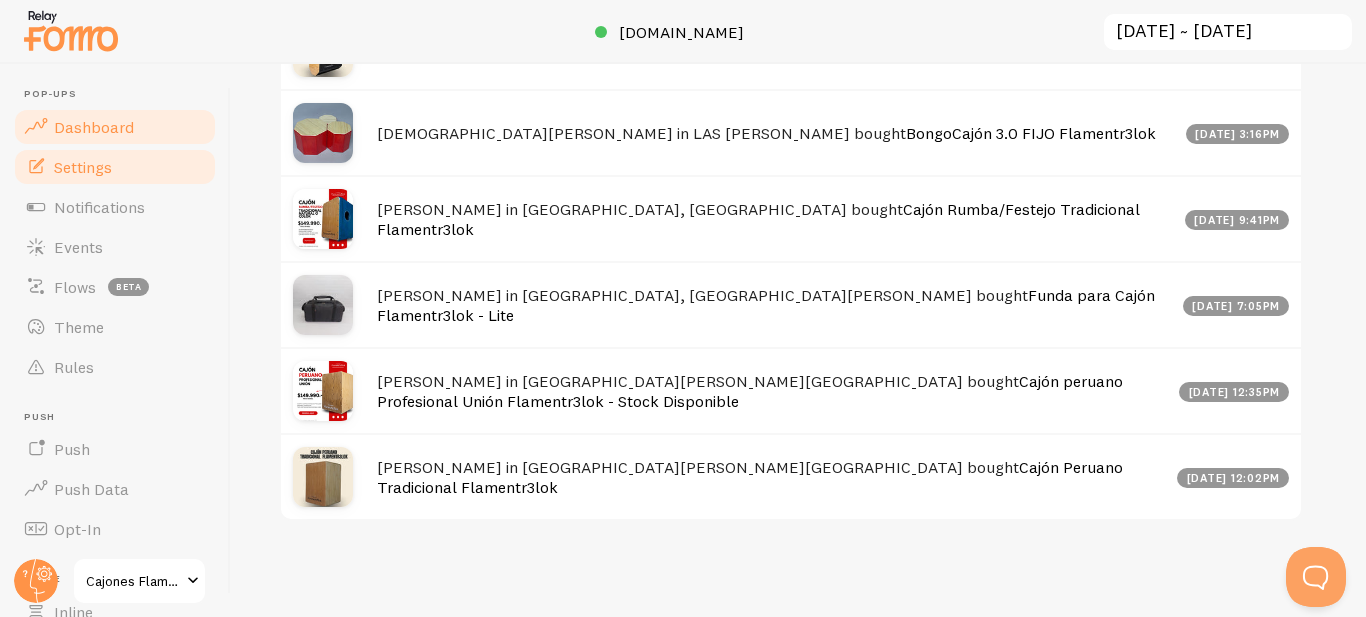 click on "Settings" at bounding box center (83, 167) 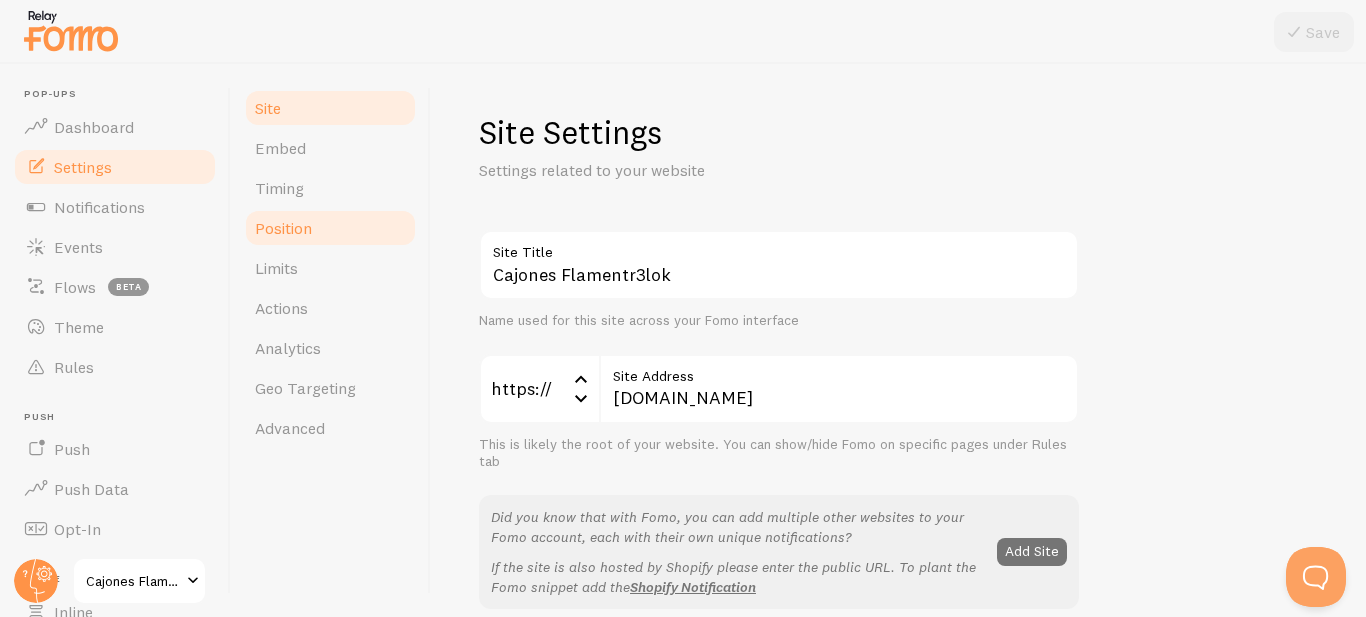 click on "Position" at bounding box center [283, 228] 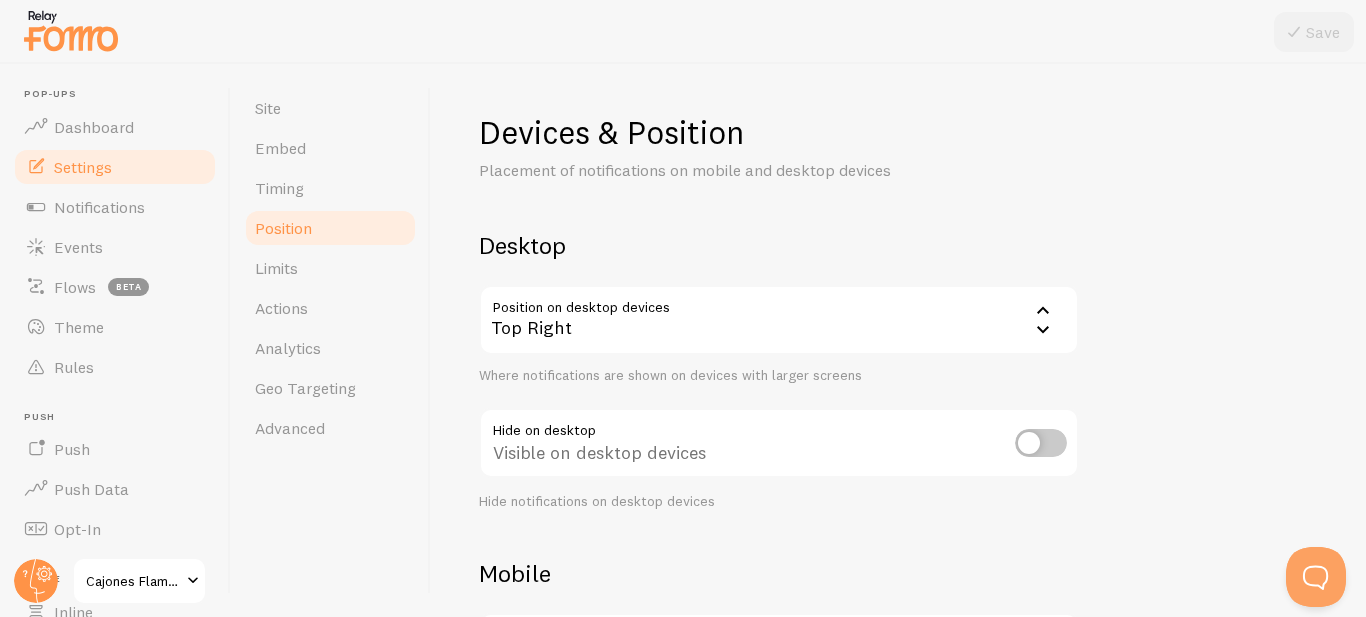 click 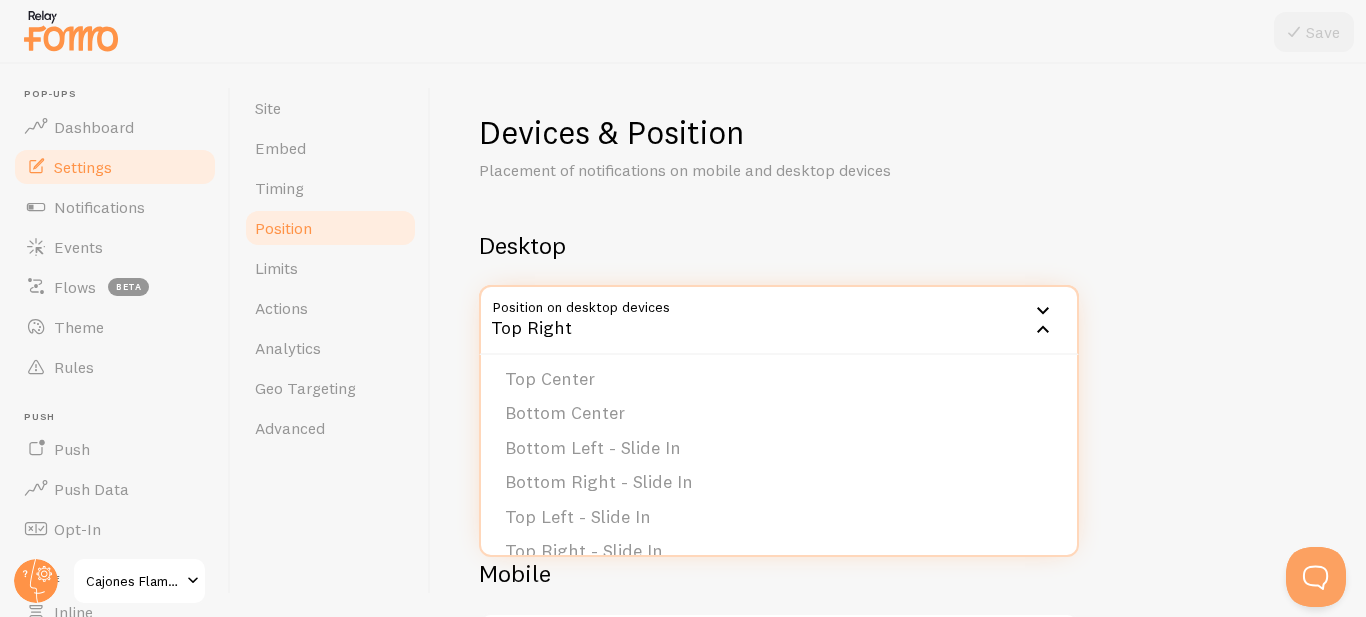 scroll, scrollTop: 160, scrollLeft: 0, axis: vertical 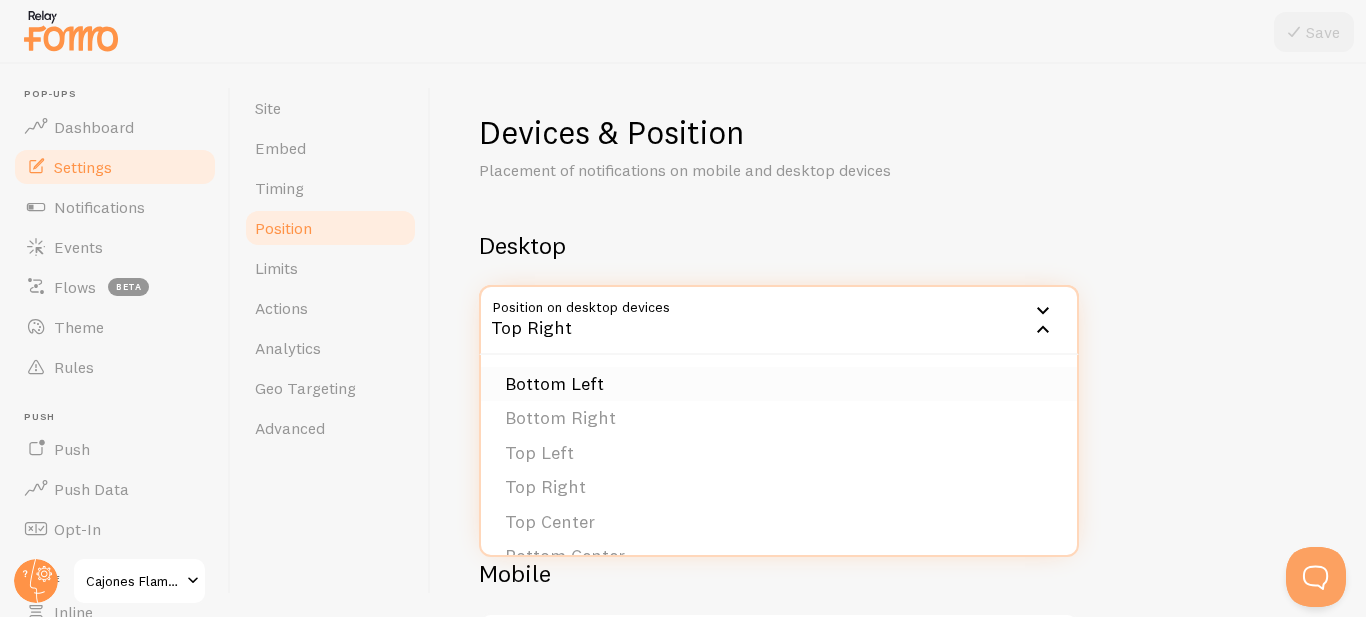 click on "Bottom Left" at bounding box center (779, 384) 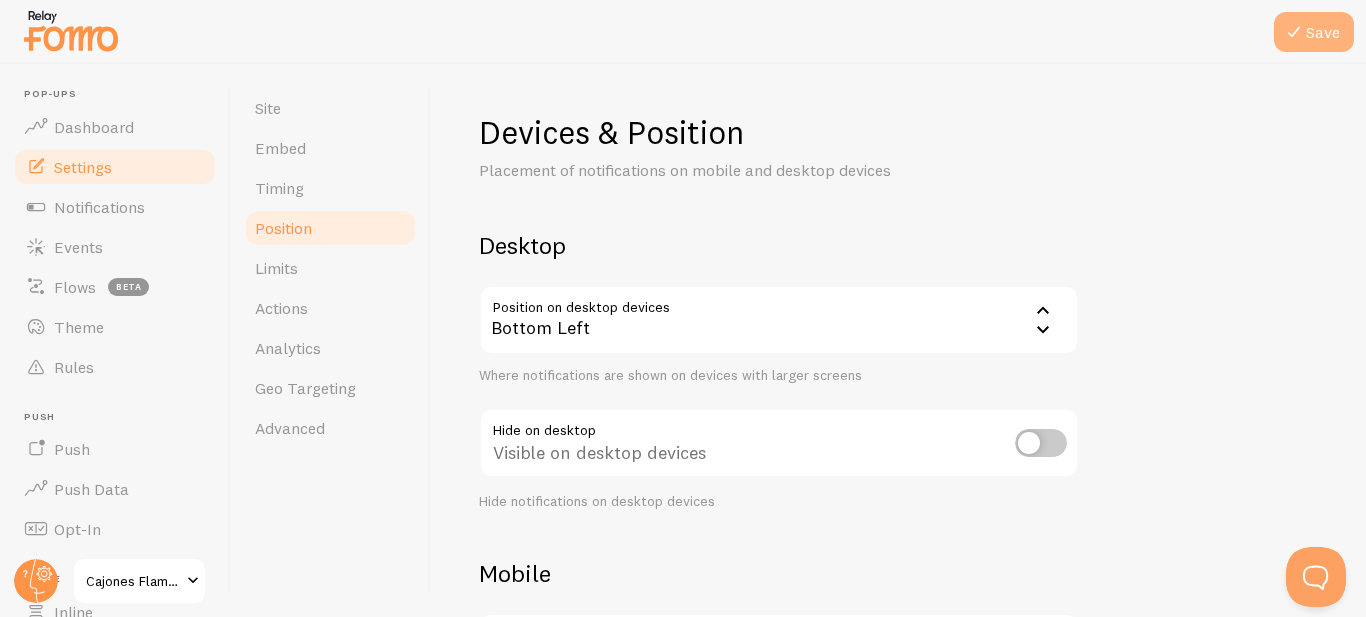 click on "Save" at bounding box center (1314, 32) 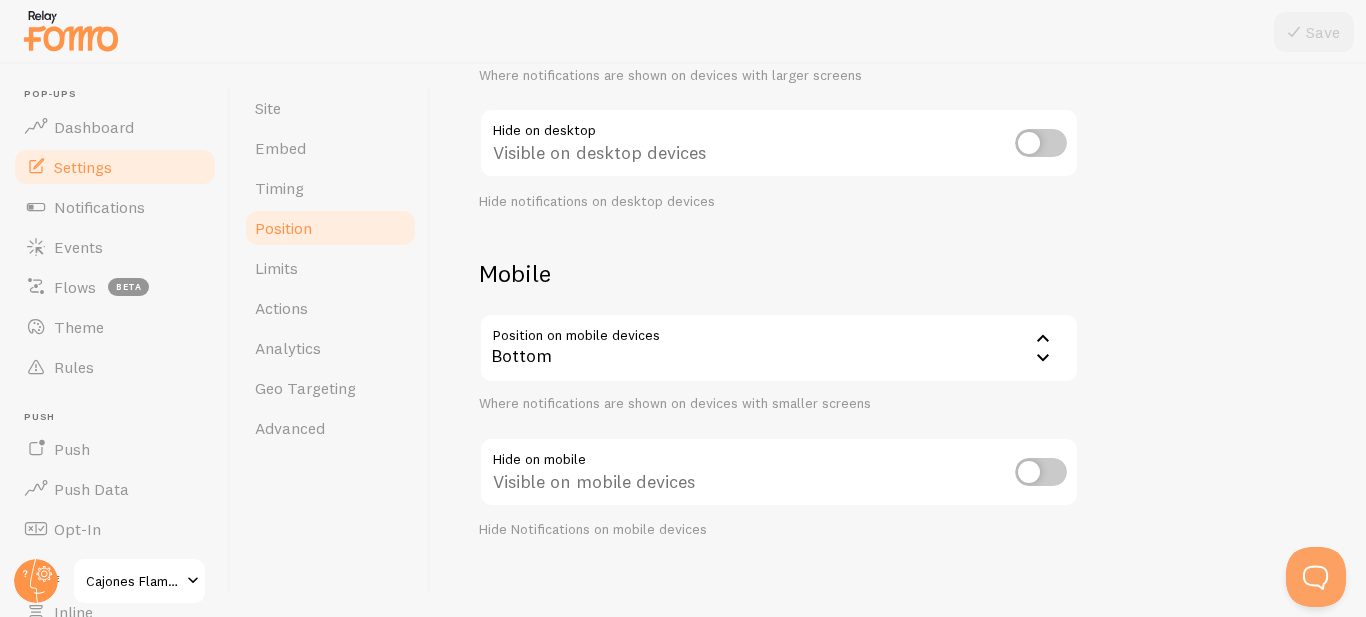 scroll, scrollTop: 318, scrollLeft: 0, axis: vertical 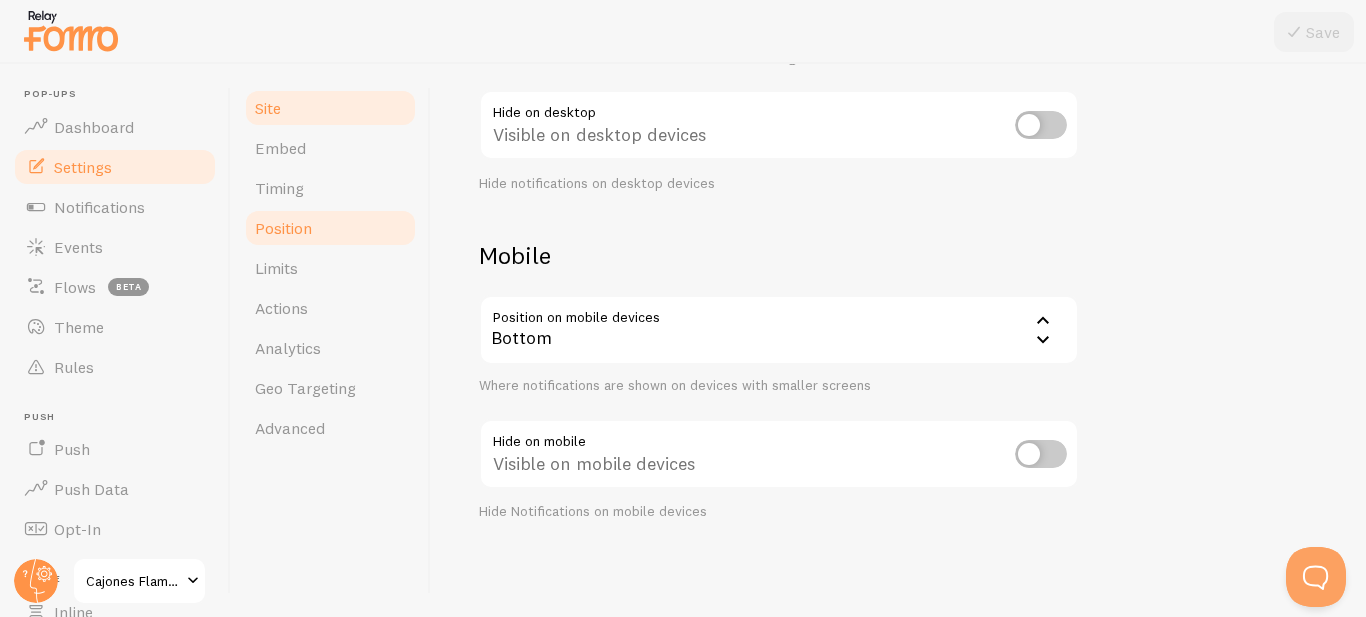 click on "Site" at bounding box center (330, 108) 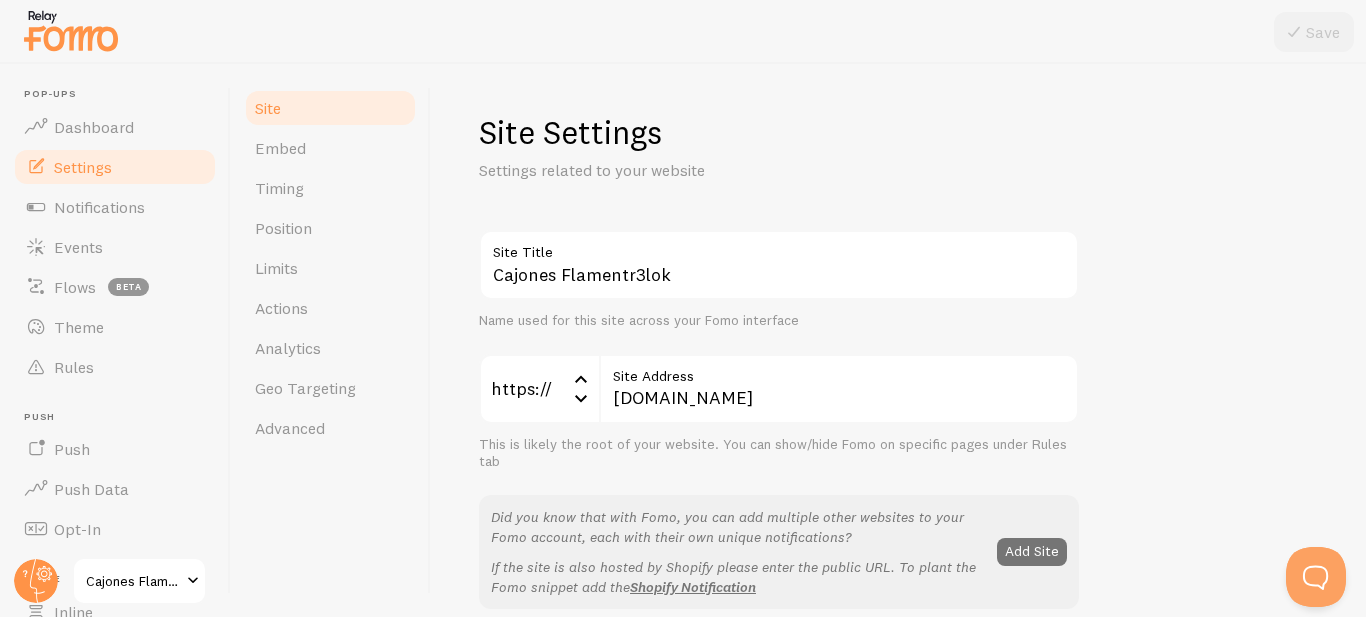 scroll, scrollTop: 100, scrollLeft: 0, axis: vertical 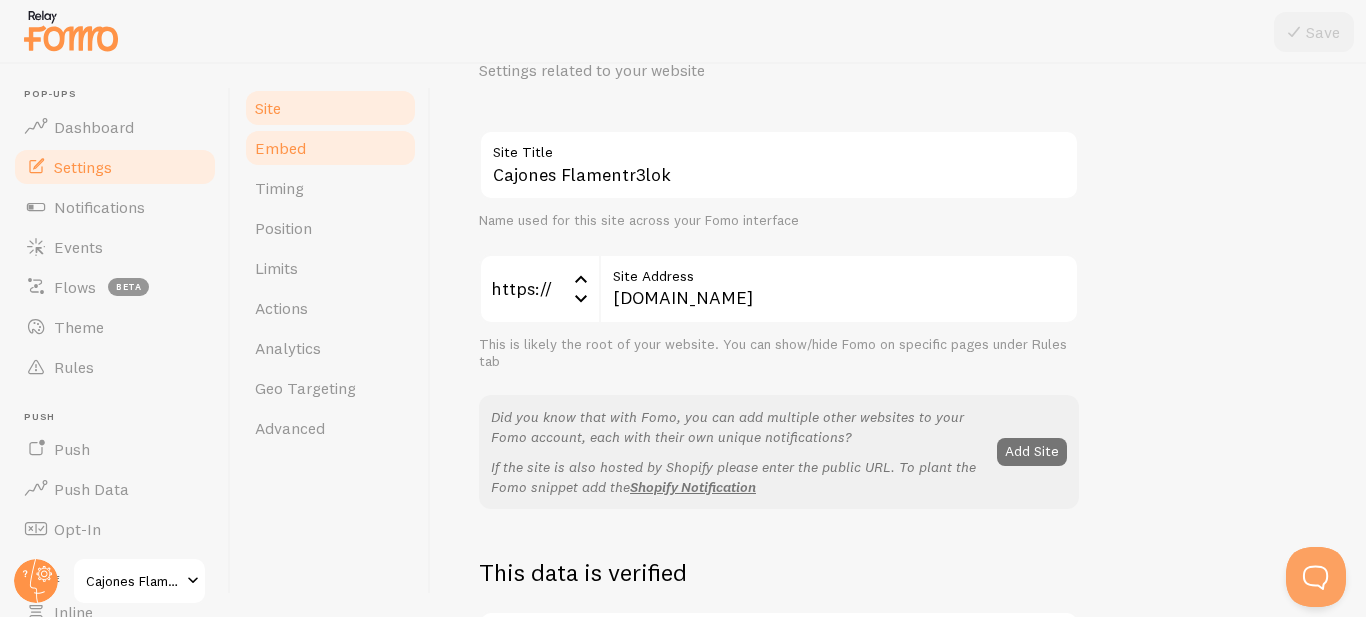 click on "Embed" at bounding box center [330, 148] 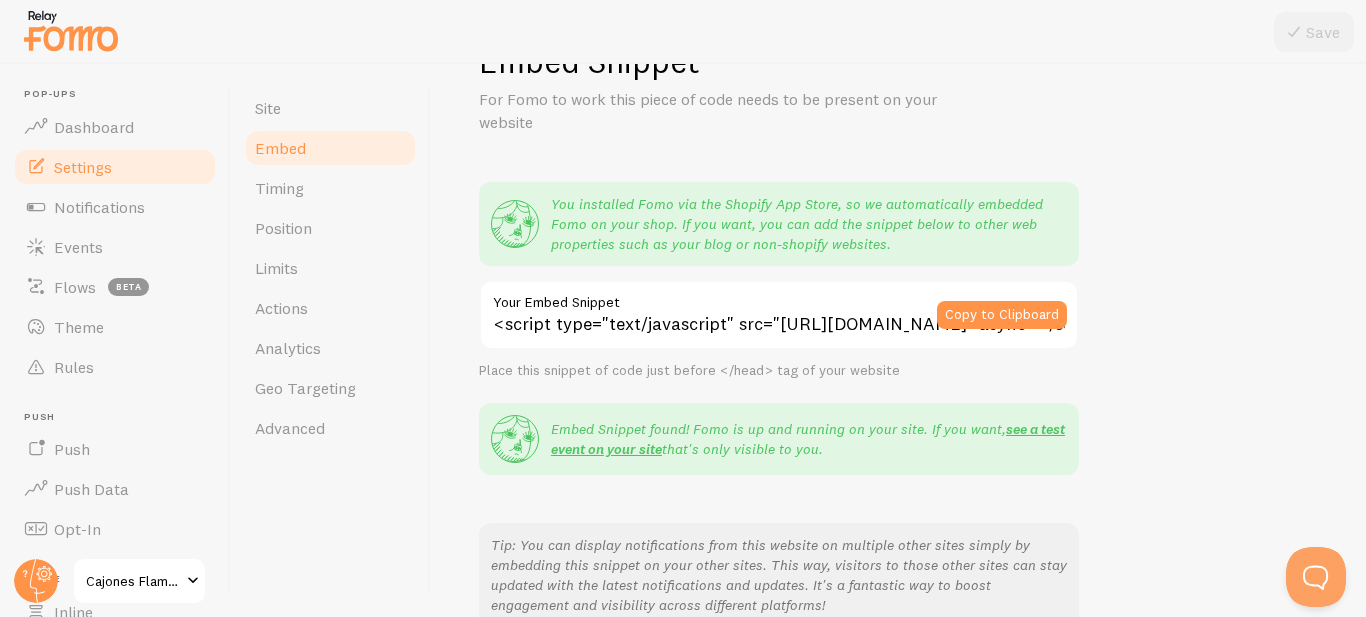 scroll, scrollTop: 100, scrollLeft: 0, axis: vertical 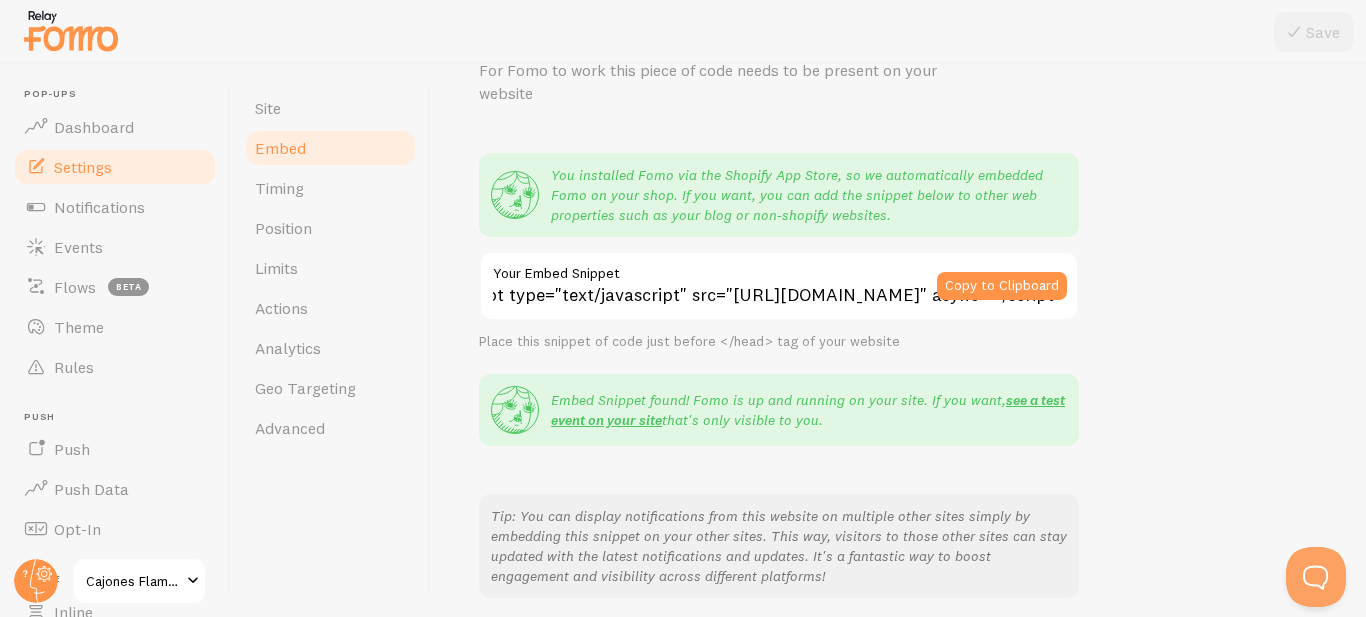 drag, startPoint x: 824, startPoint y: 301, endPoint x: 1078, endPoint y: 308, distance: 254.09644 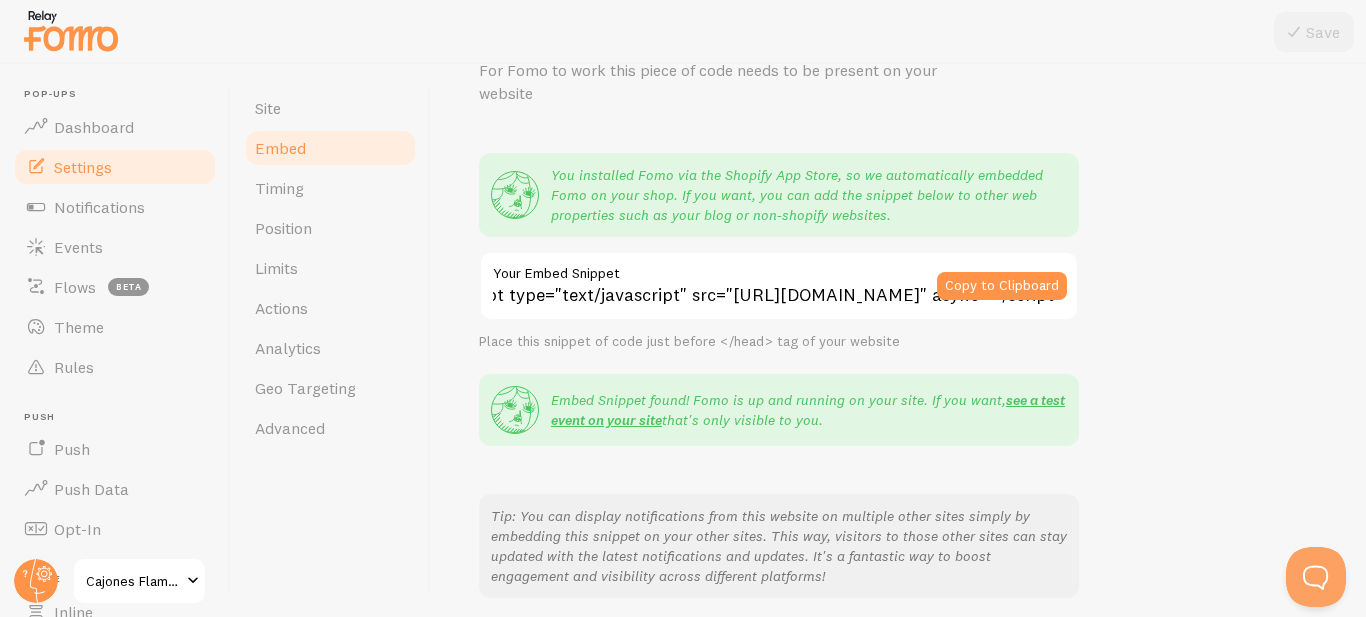scroll, scrollTop: 0, scrollLeft: 0, axis: both 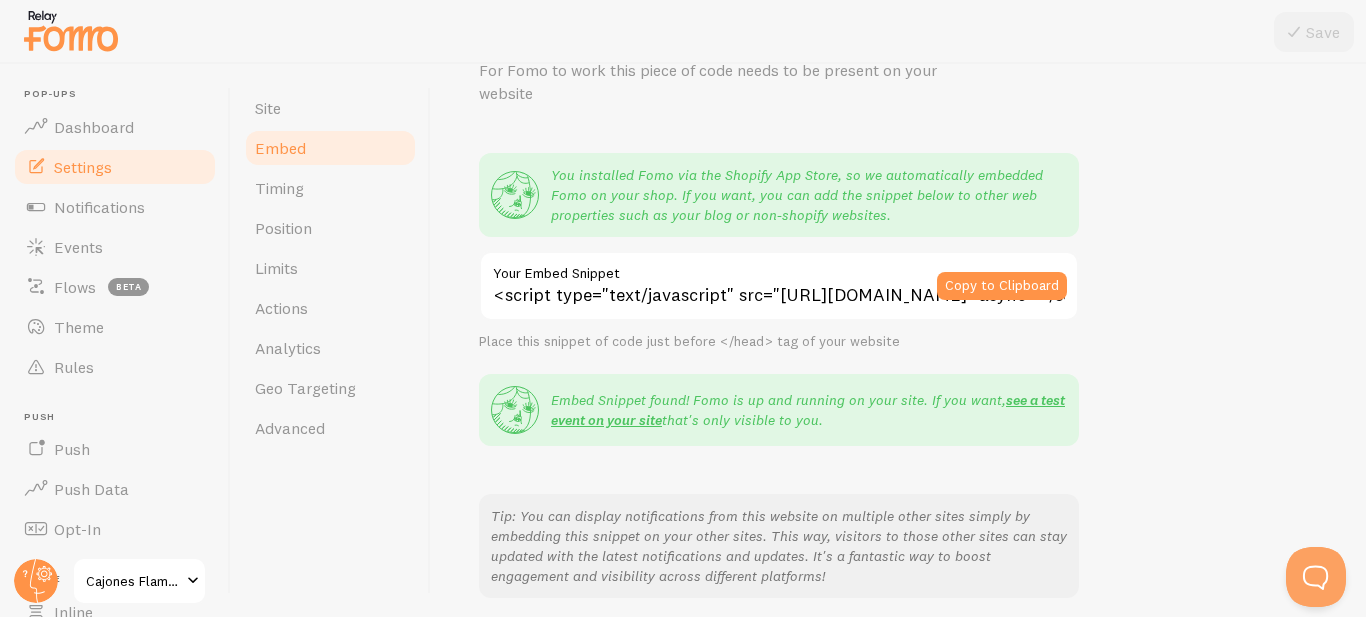 click on "You installed Fomo via the Shopify App Store, so we automatically embedded Fomo on your shop. If you want, you can add the snippet below to other web properties such as your blog or non-shopify websites.       <script type="text/javascript" src="[URL][DOMAIN_NAME]" async></script>   Your Embed Snippet
Copy to Clipboard
Place this snippet of code just before </head> tag of your website" at bounding box center (779, 252) 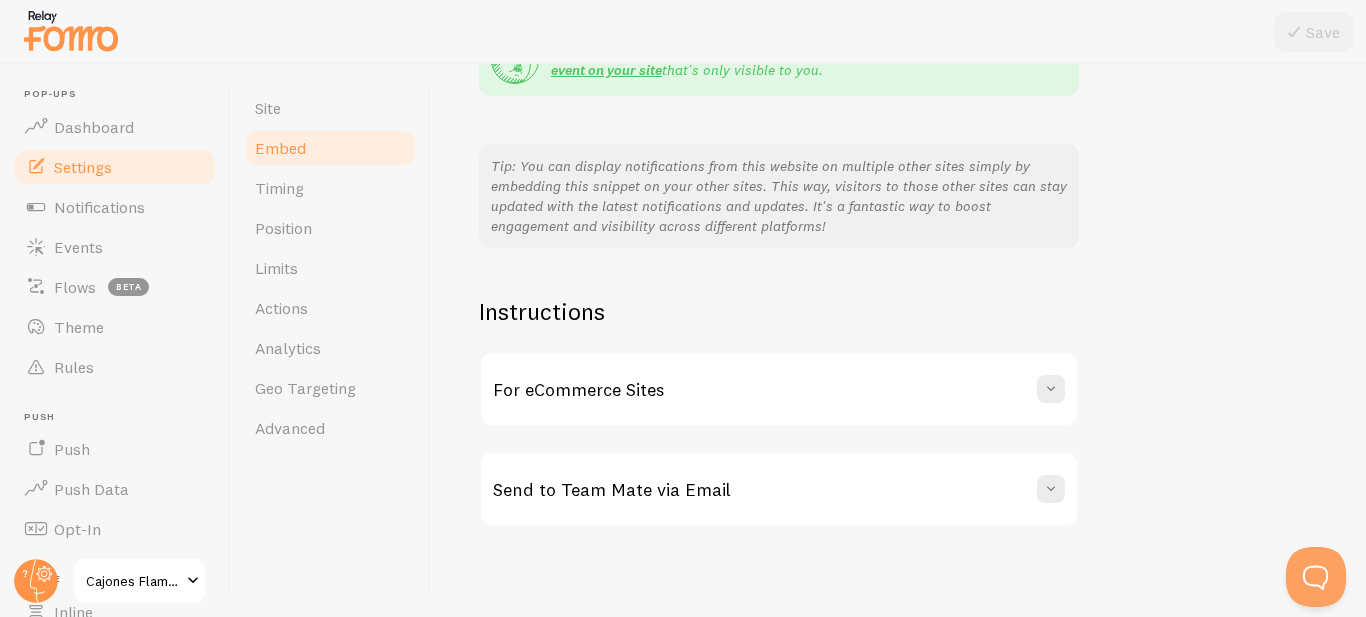 scroll, scrollTop: 456, scrollLeft: 0, axis: vertical 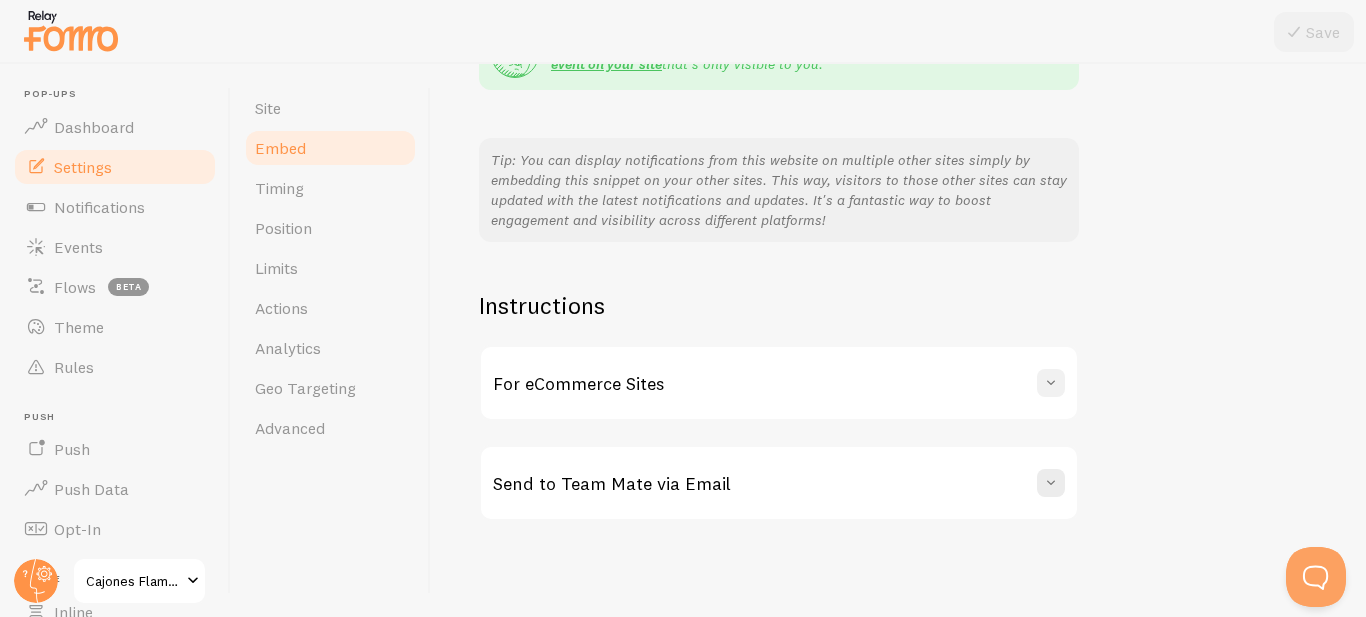 click at bounding box center [1051, 383] 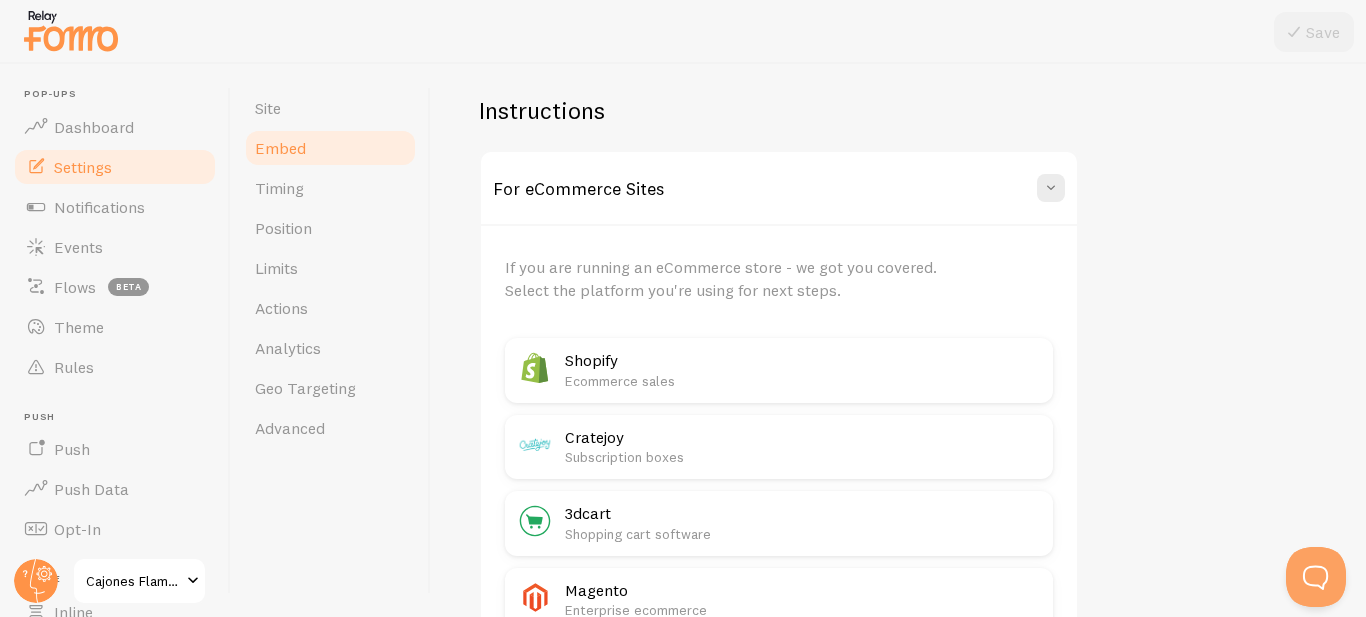 scroll, scrollTop: 656, scrollLeft: 0, axis: vertical 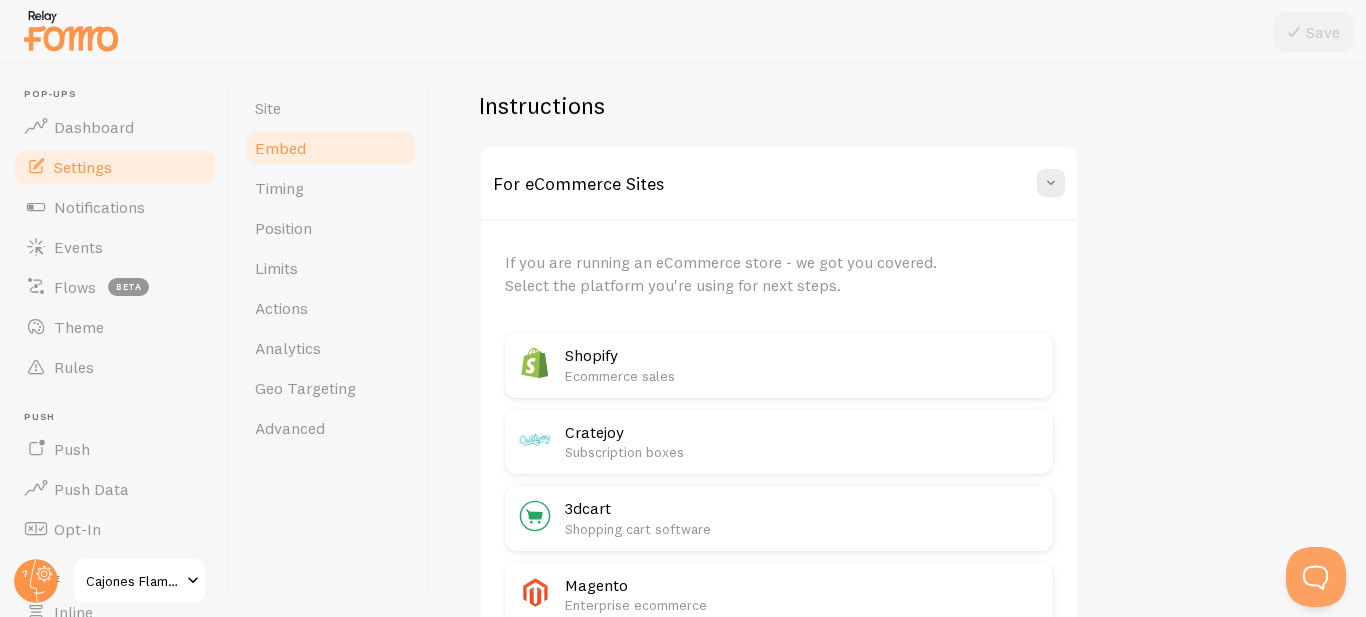 click on "Shopify" at bounding box center (803, 355) 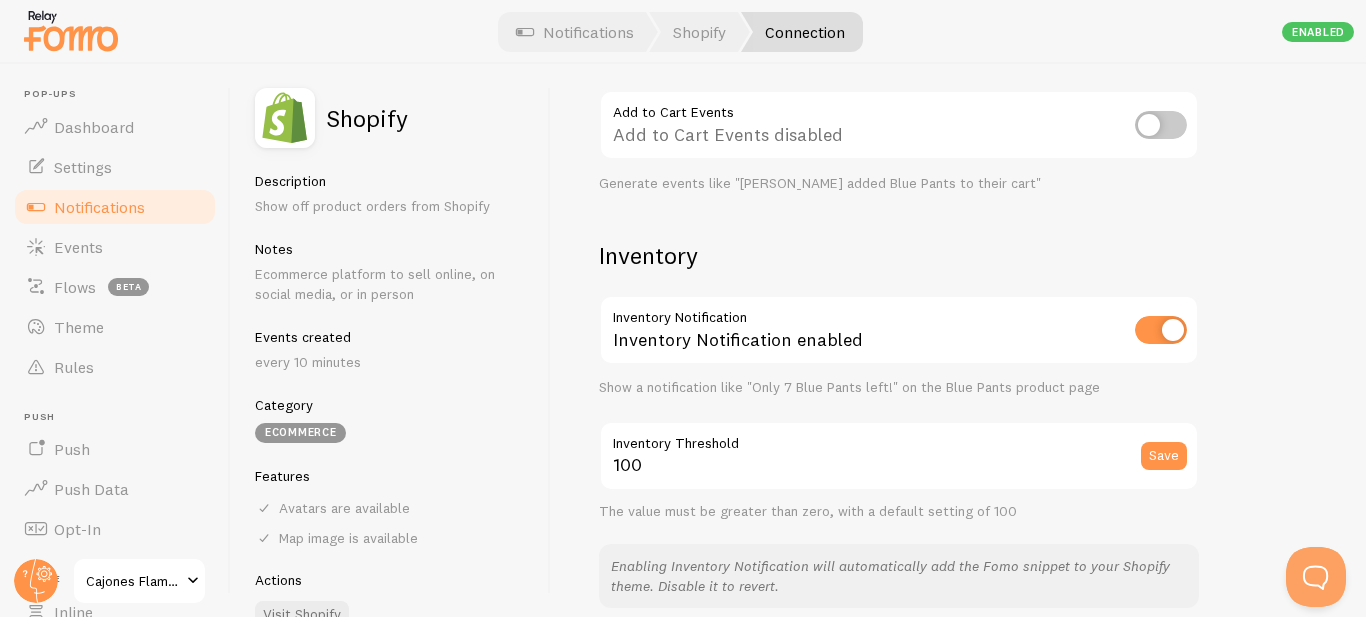 scroll, scrollTop: 900, scrollLeft: 0, axis: vertical 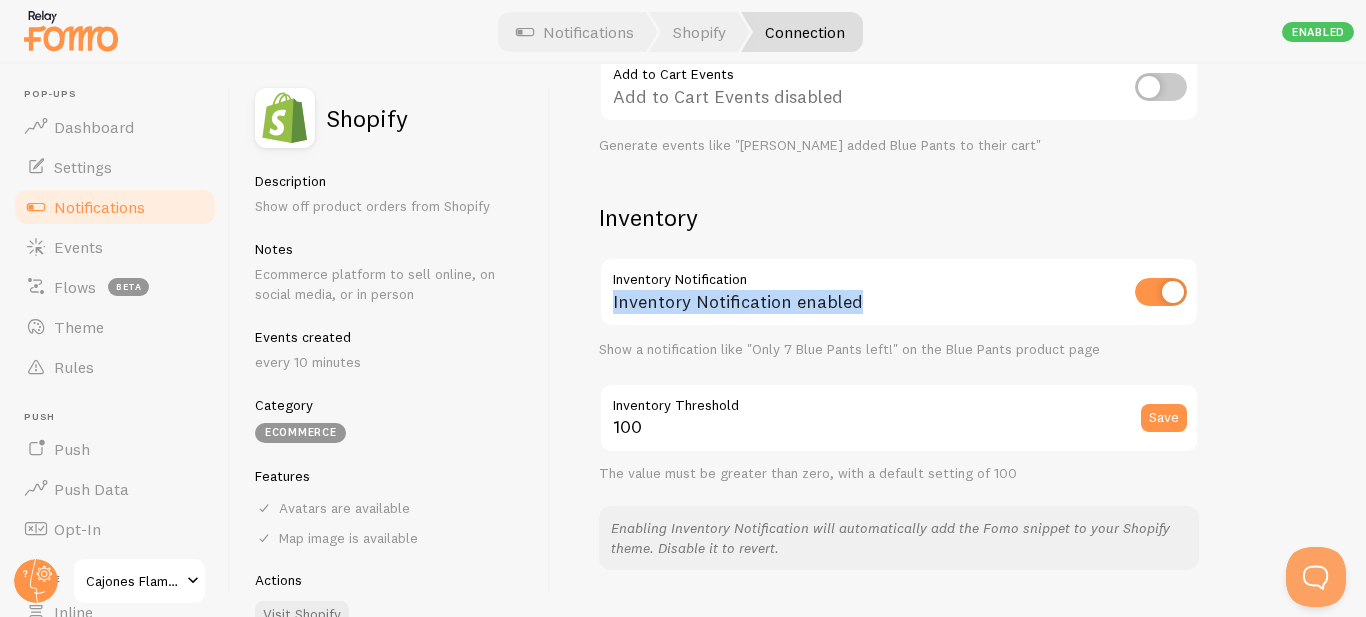 drag, startPoint x: 883, startPoint y: 296, endPoint x: 597, endPoint y: 297, distance: 286.00174 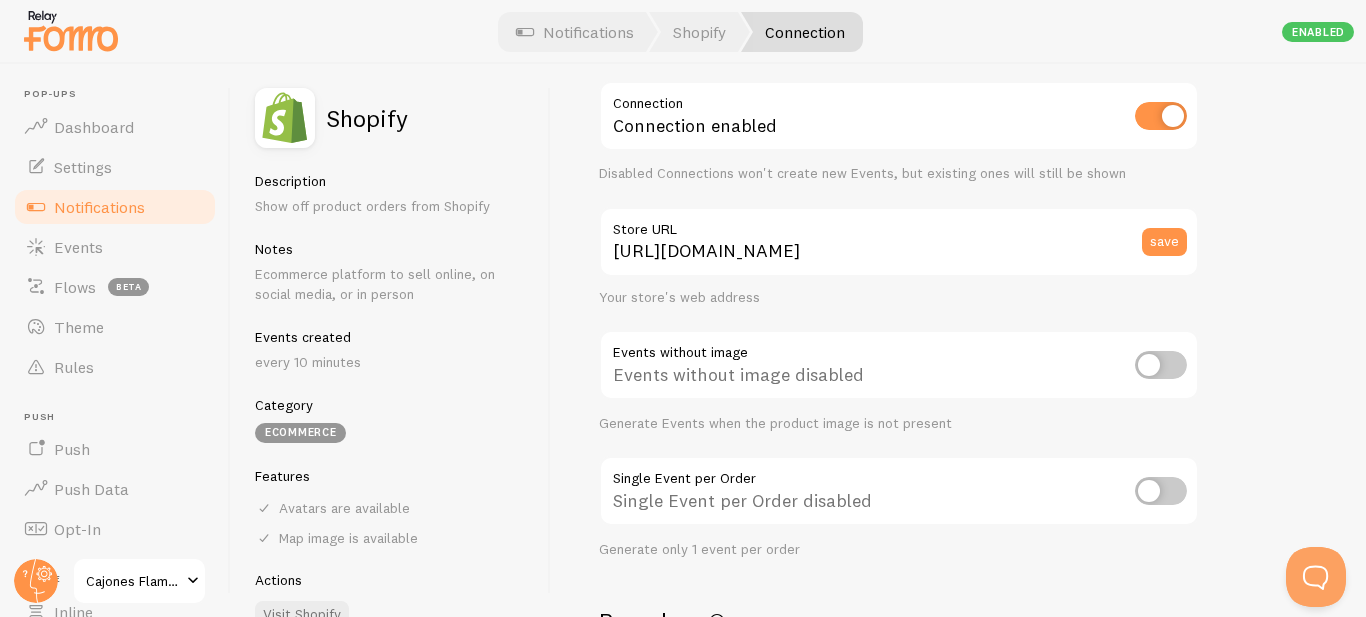 scroll, scrollTop: 0, scrollLeft: 0, axis: both 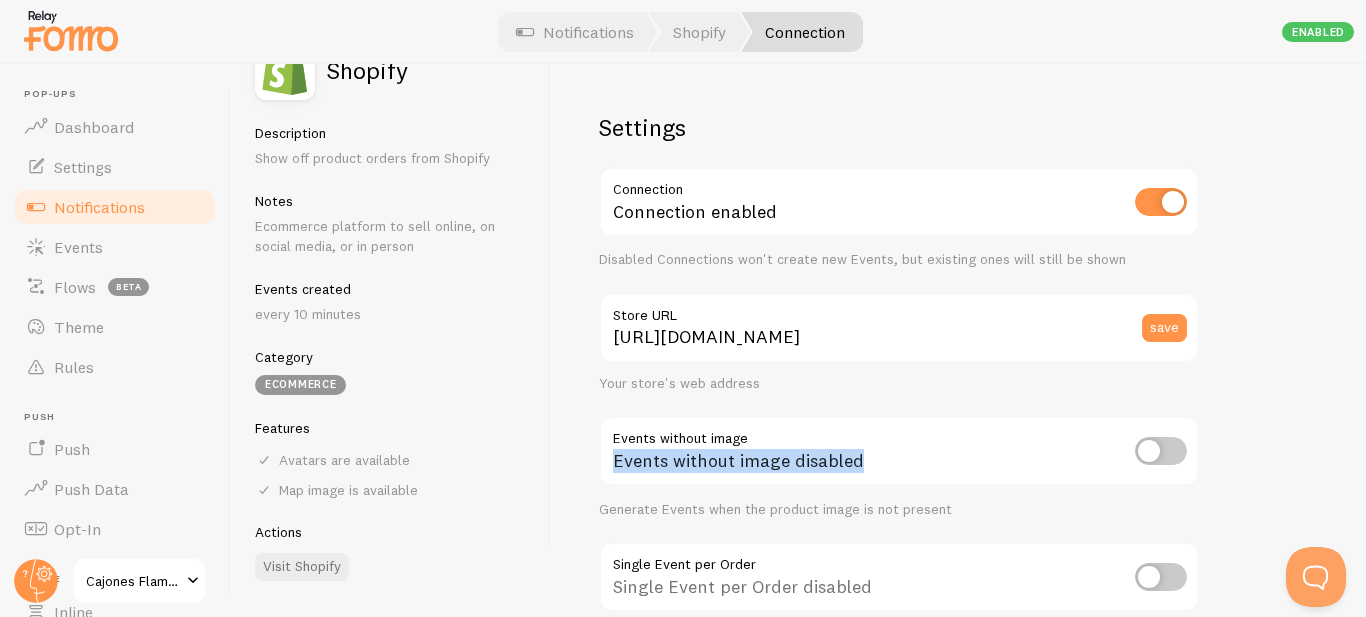 drag, startPoint x: 879, startPoint y: 464, endPoint x: 610, endPoint y: 471, distance: 269.09106 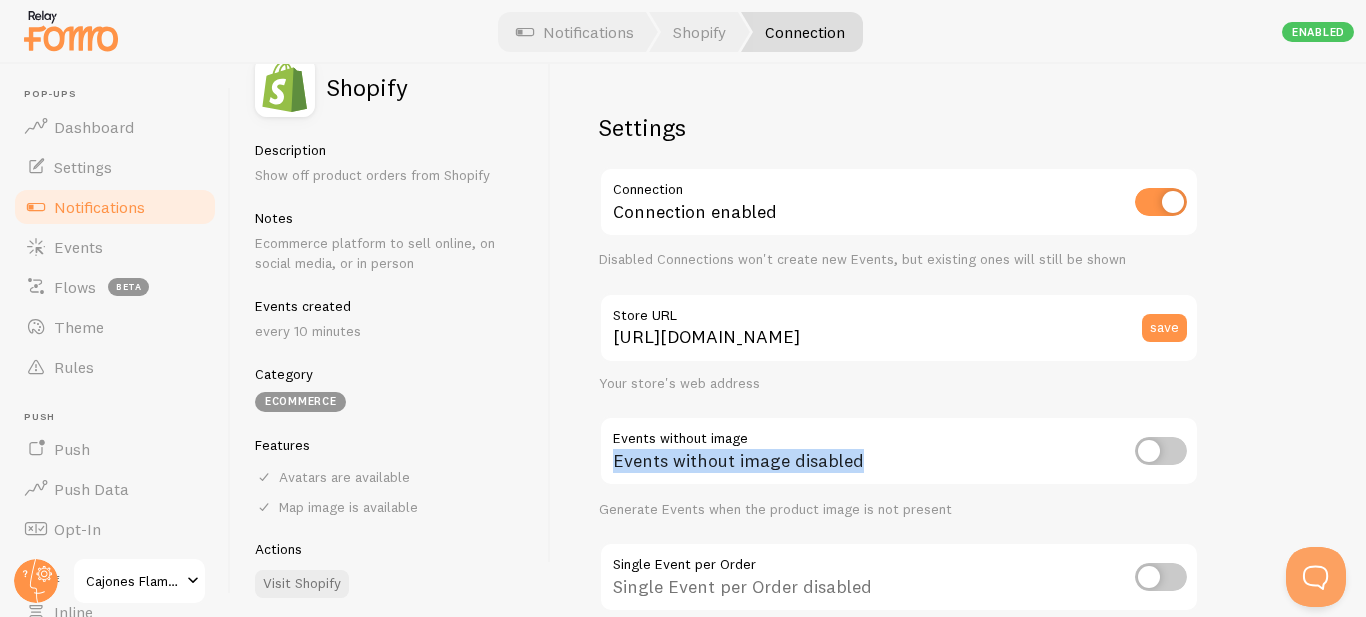 scroll, scrollTop: 48, scrollLeft: 0, axis: vertical 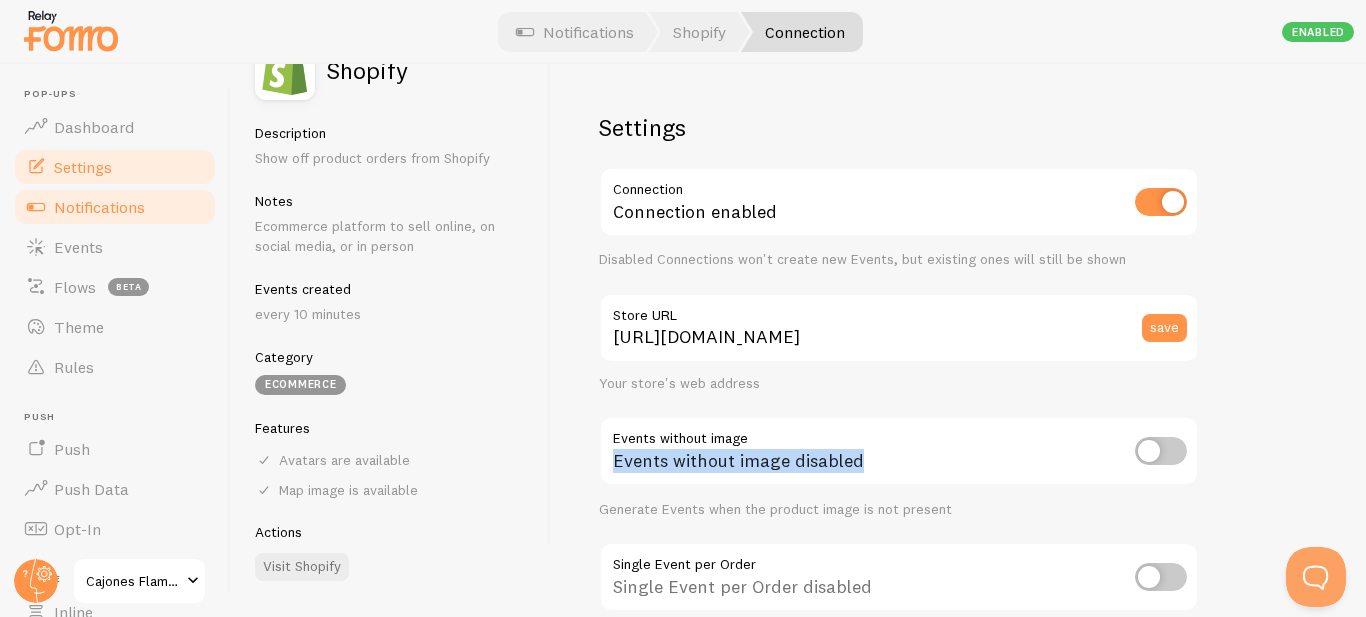 click on "Settings" at bounding box center (83, 167) 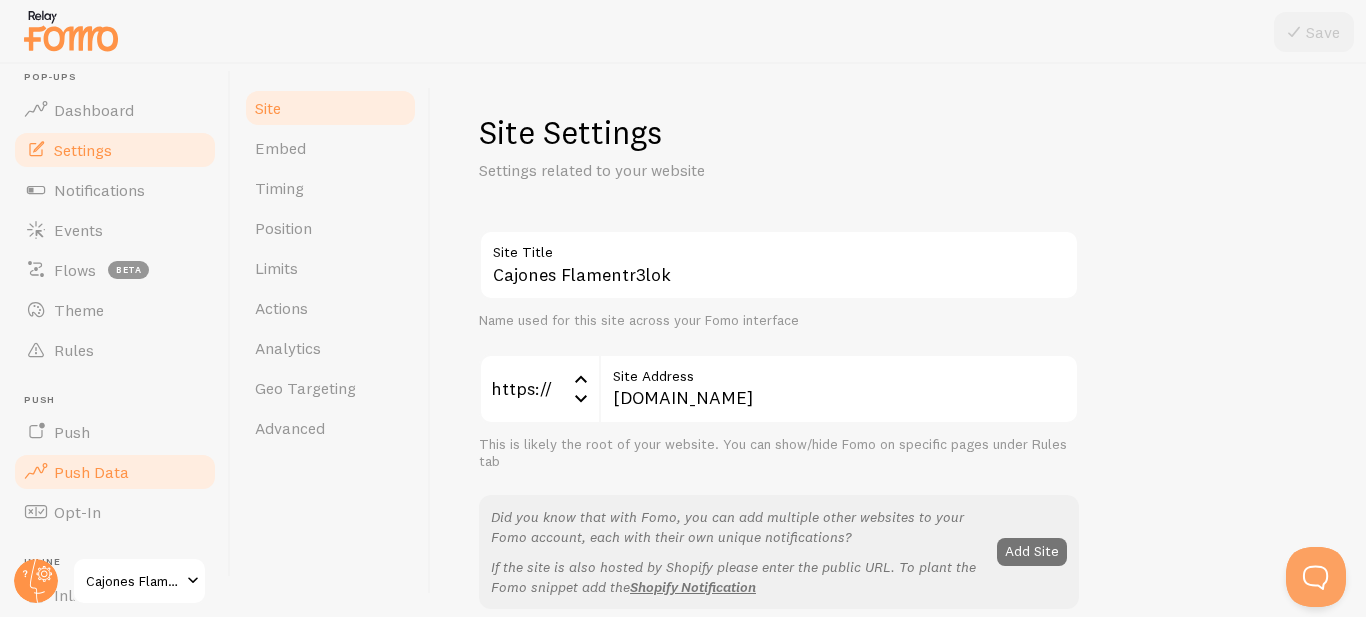 scroll, scrollTop: 0, scrollLeft: 0, axis: both 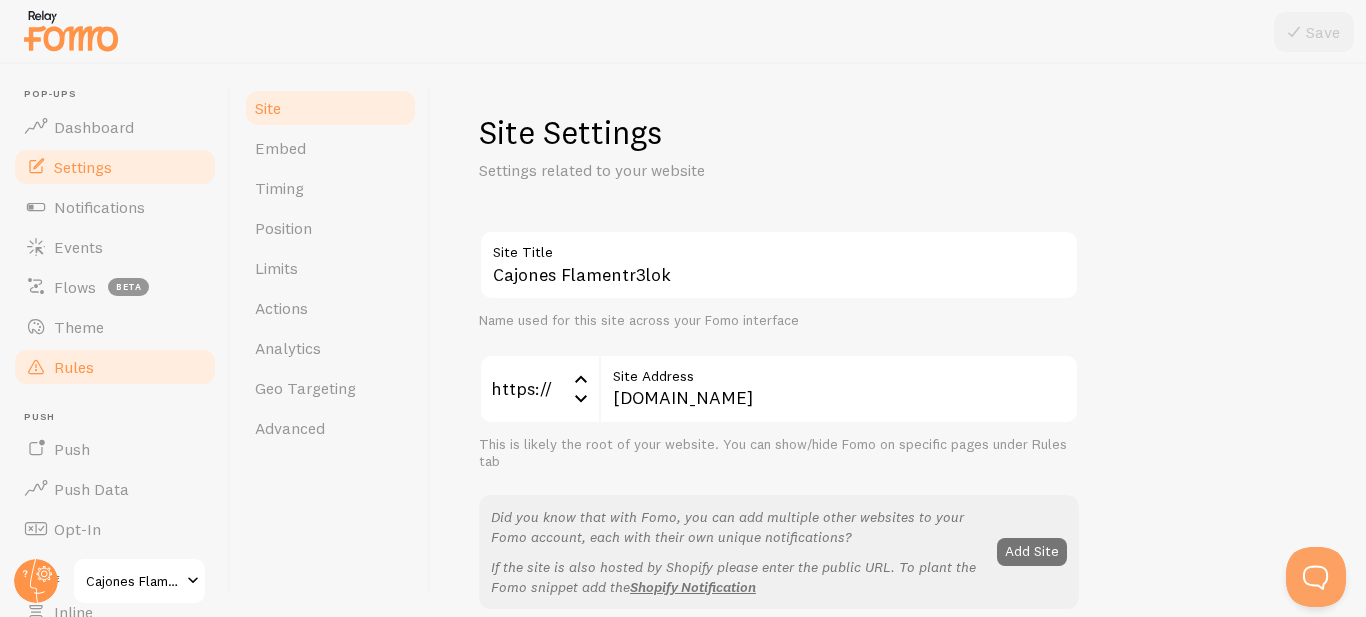 click on "Rules" at bounding box center (74, 367) 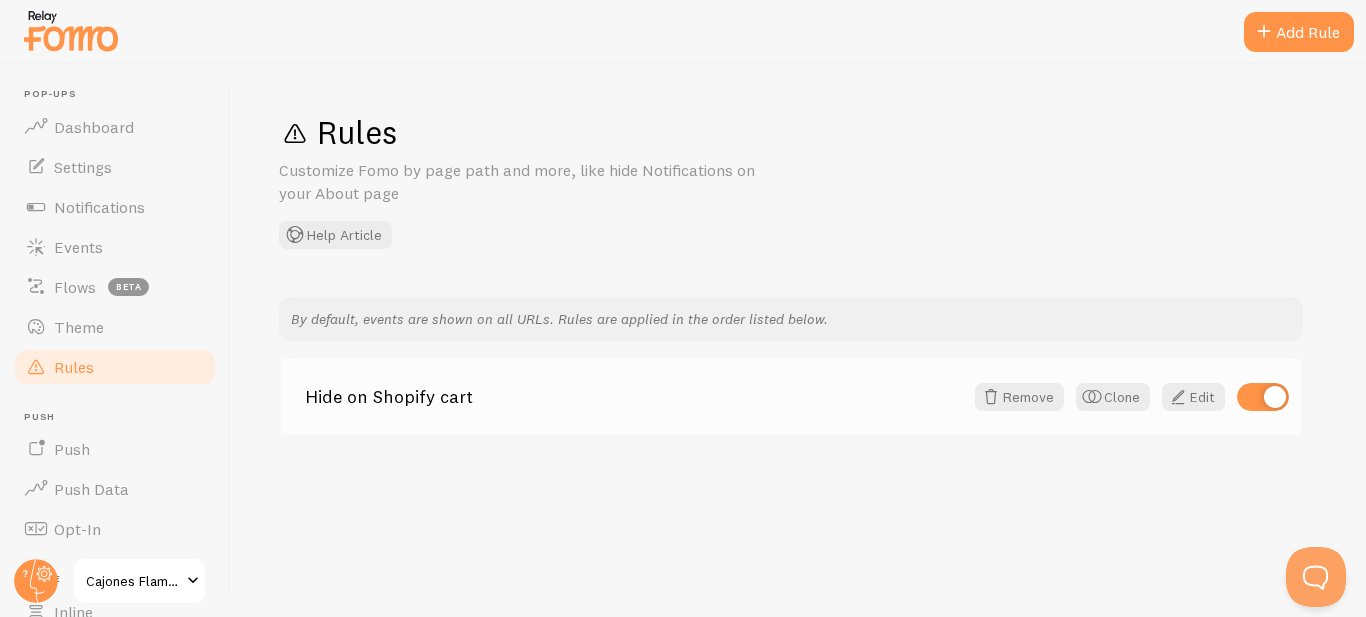 click on "Hide on Shopify cart" at bounding box center [634, 397] 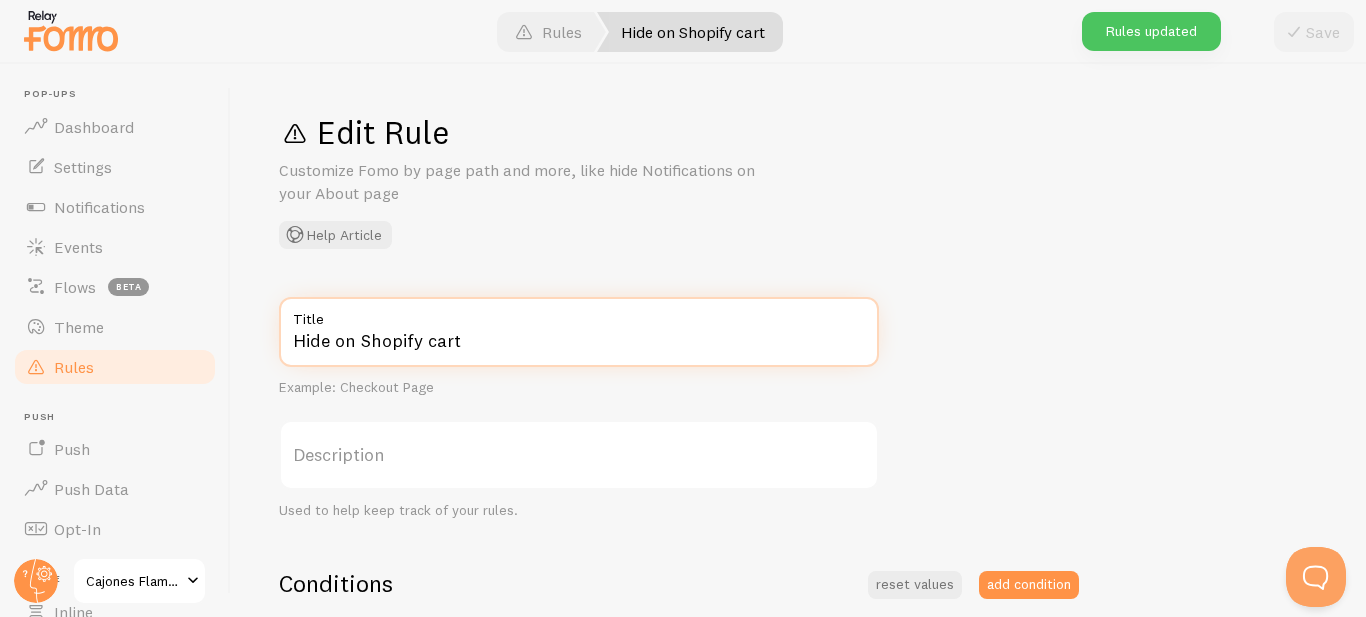 drag, startPoint x: 501, startPoint y: 350, endPoint x: 291, endPoint y: 346, distance: 210.03809 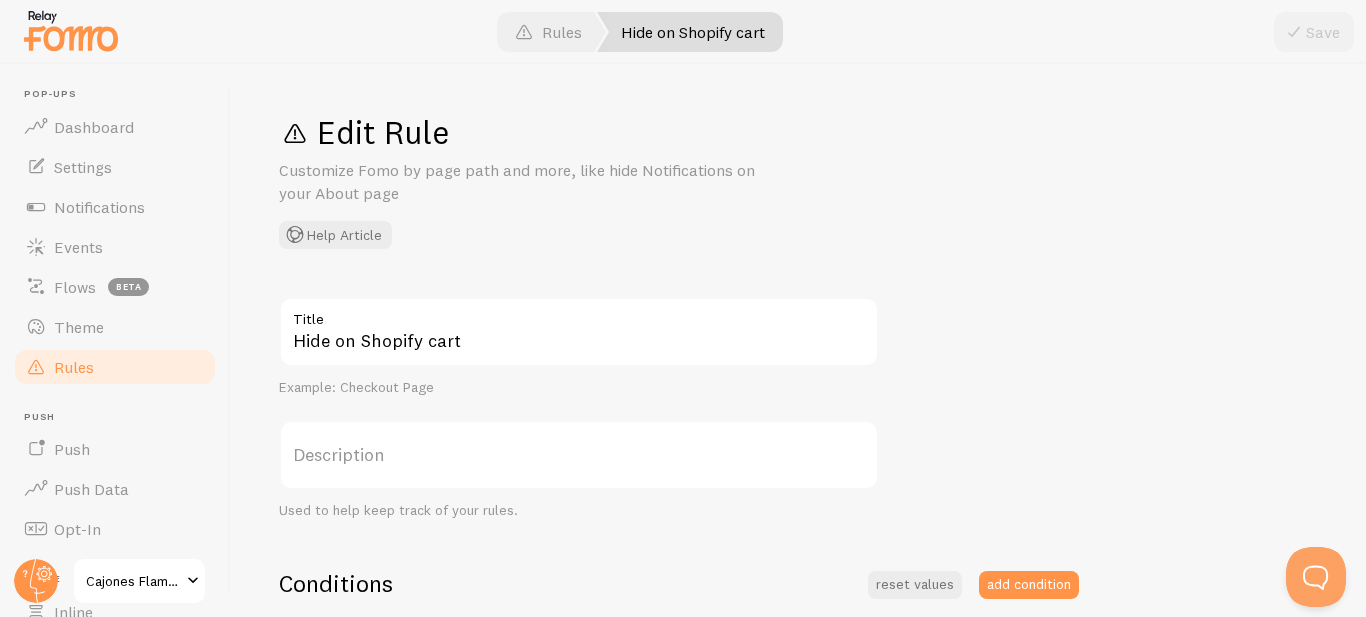 click on "Edit
Rule
Customize Fomo by page path and more, like hide Notifications on your About page
Help Article" at bounding box center (798, 180) 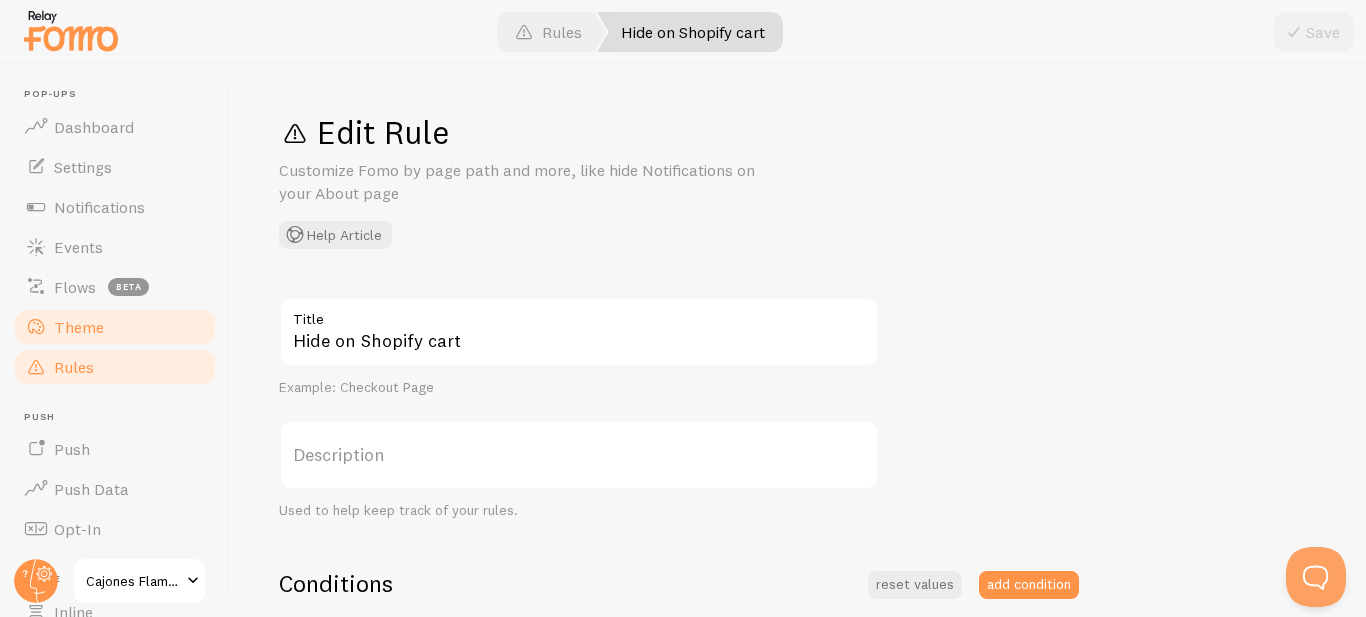 scroll, scrollTop: 100, scrollLeft: 0, axis: vertical 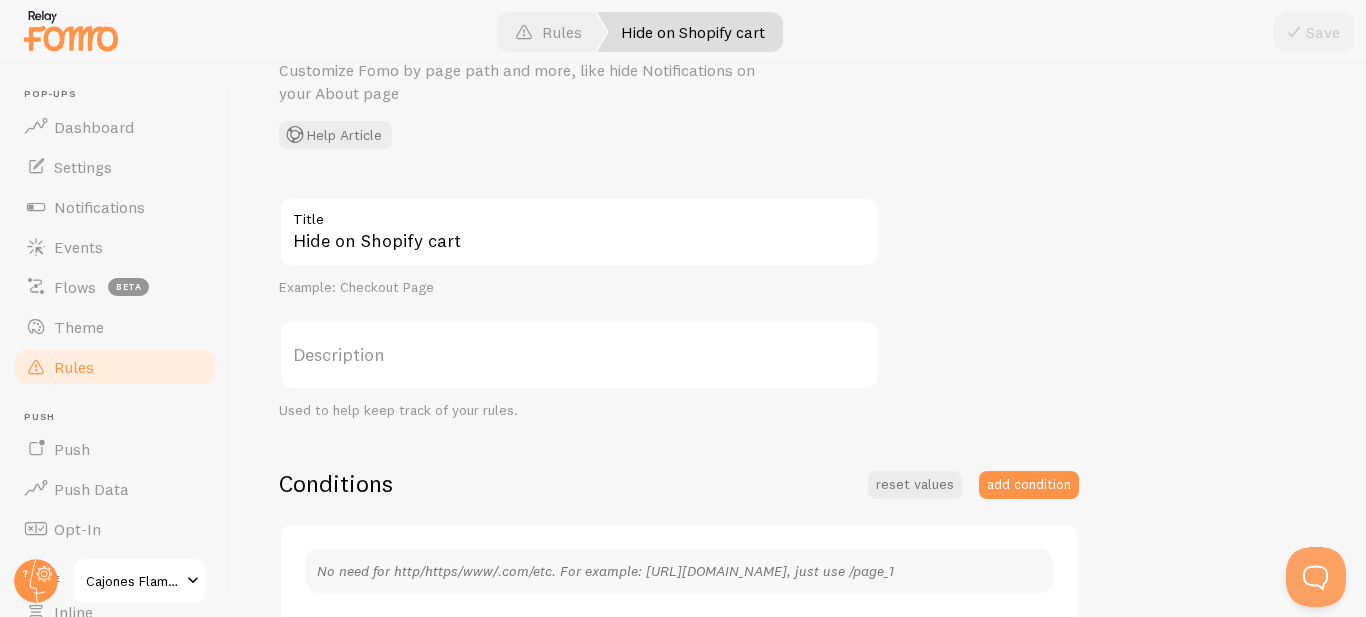 click on "Rules" at bounding box center (115, 367) 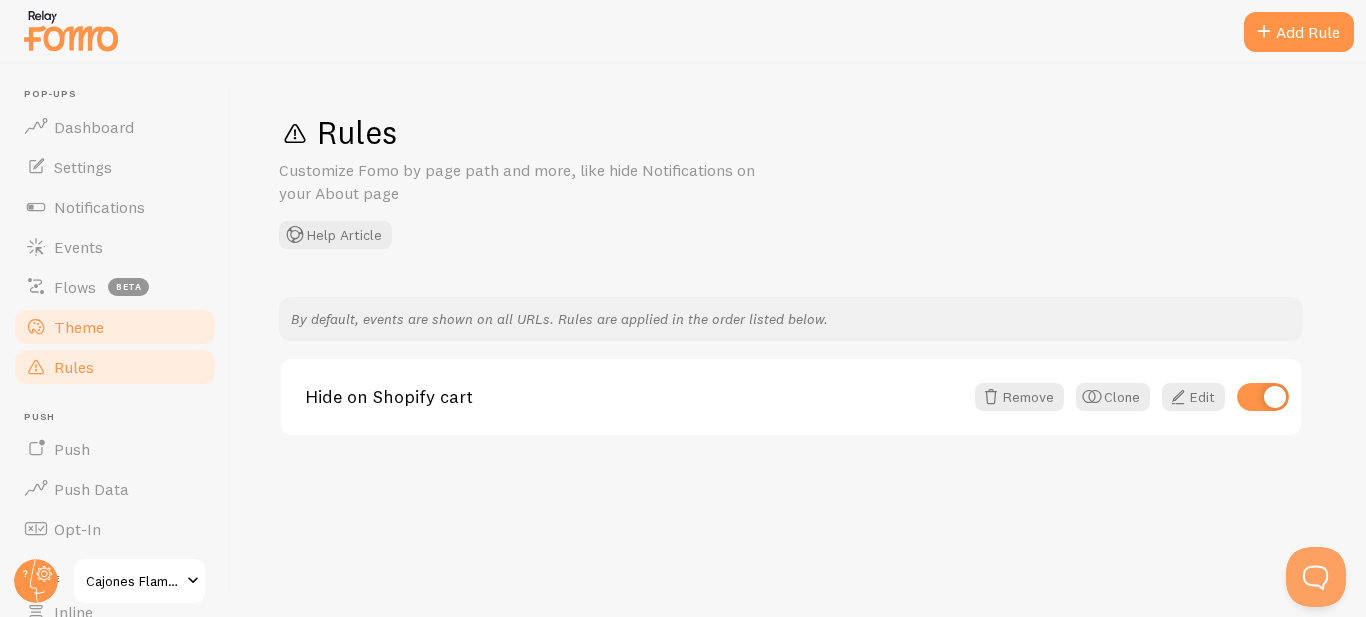 click on "Theme" at bounding box center [79, 327] 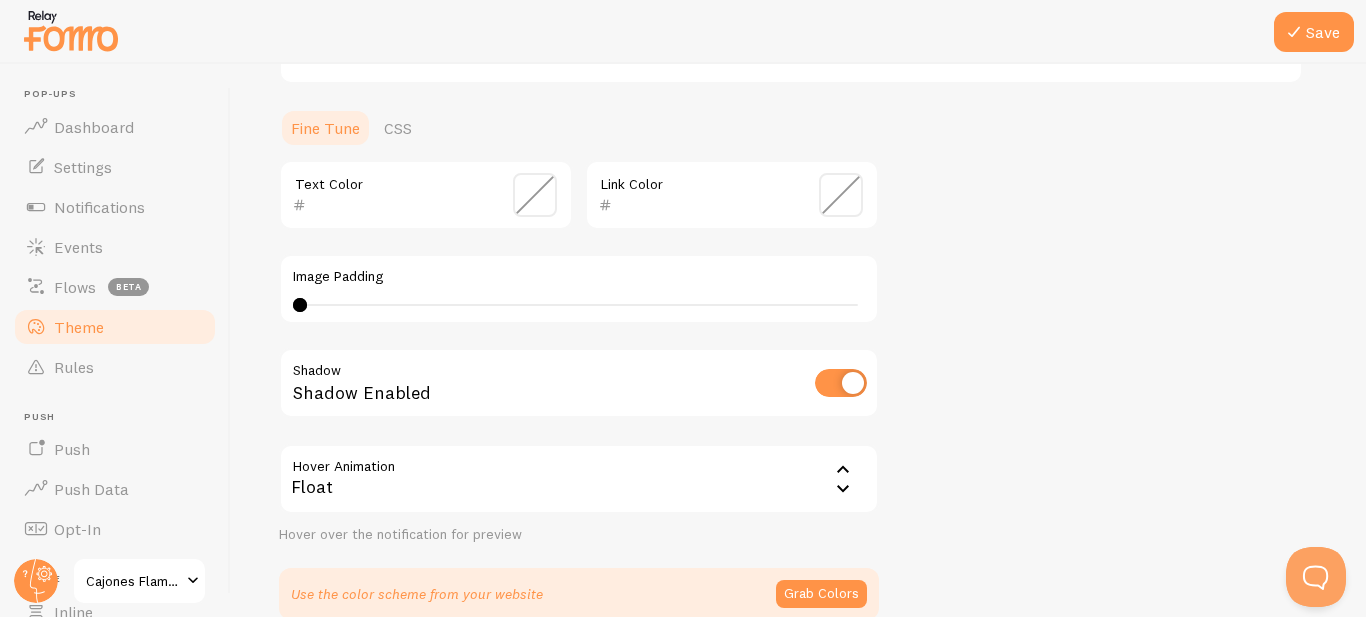scroll, scrollTop: 340, scrollLeft: 0, axis: vertical 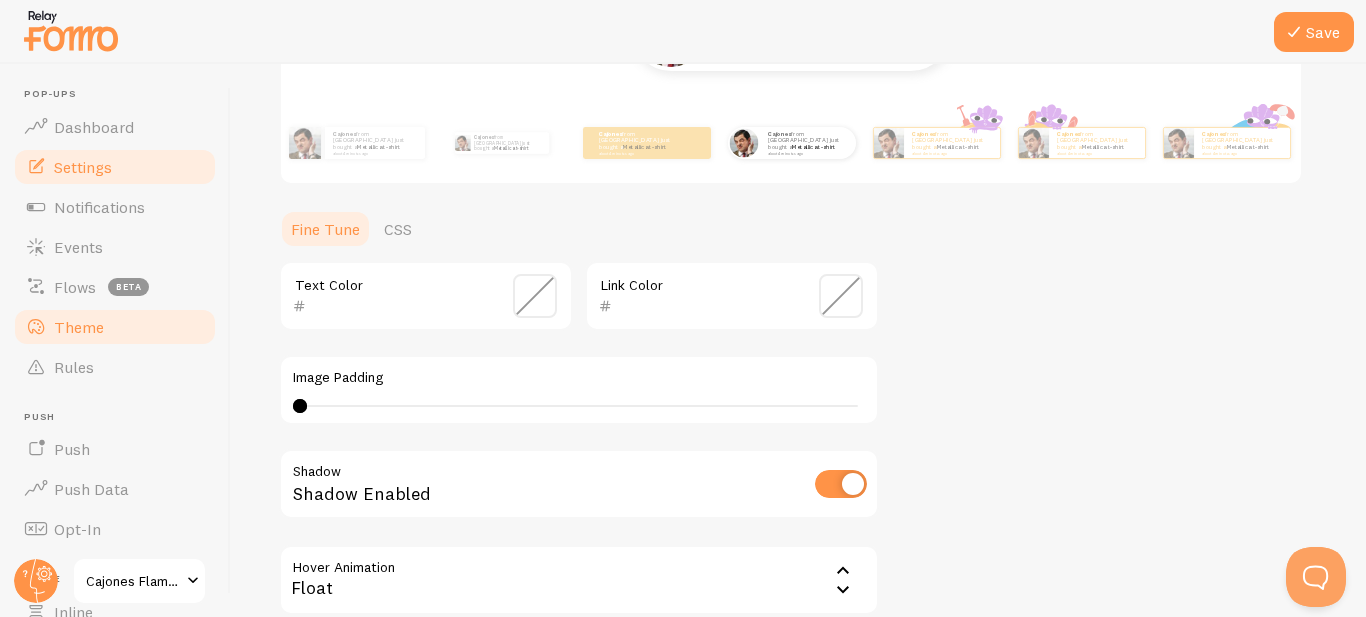 click on "Settings" at bounding box center [83, 167] 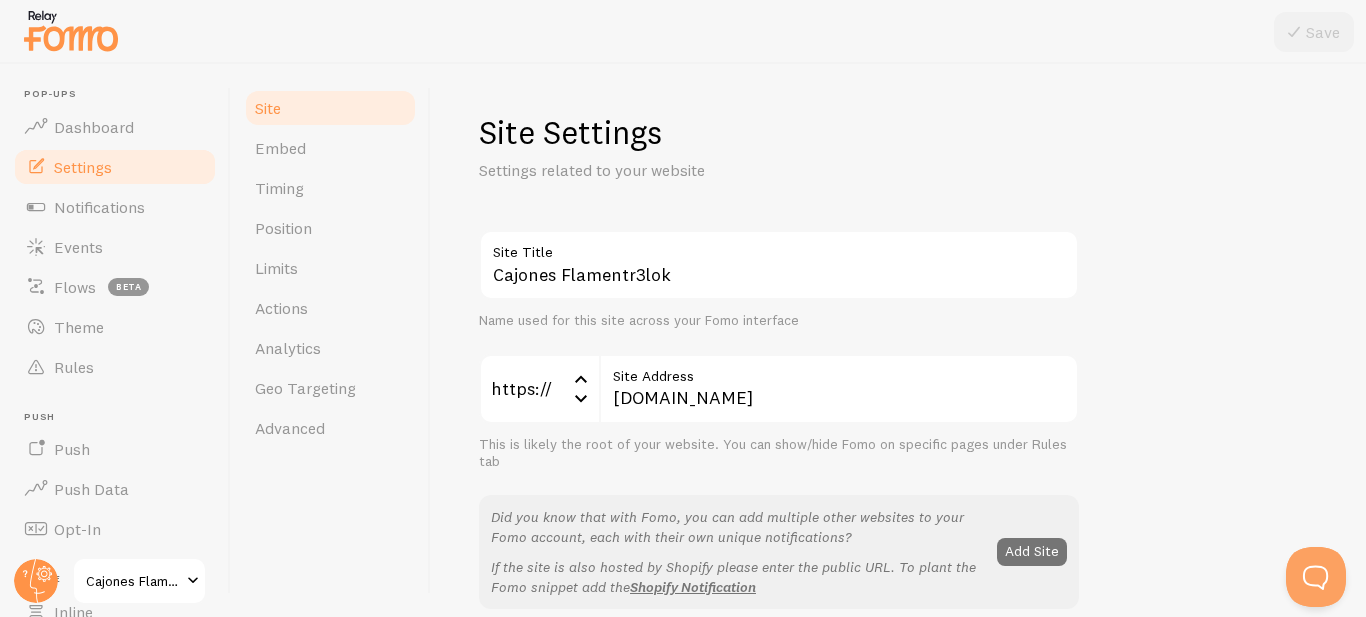 click on "Settings" at bounding box center [83, 167] 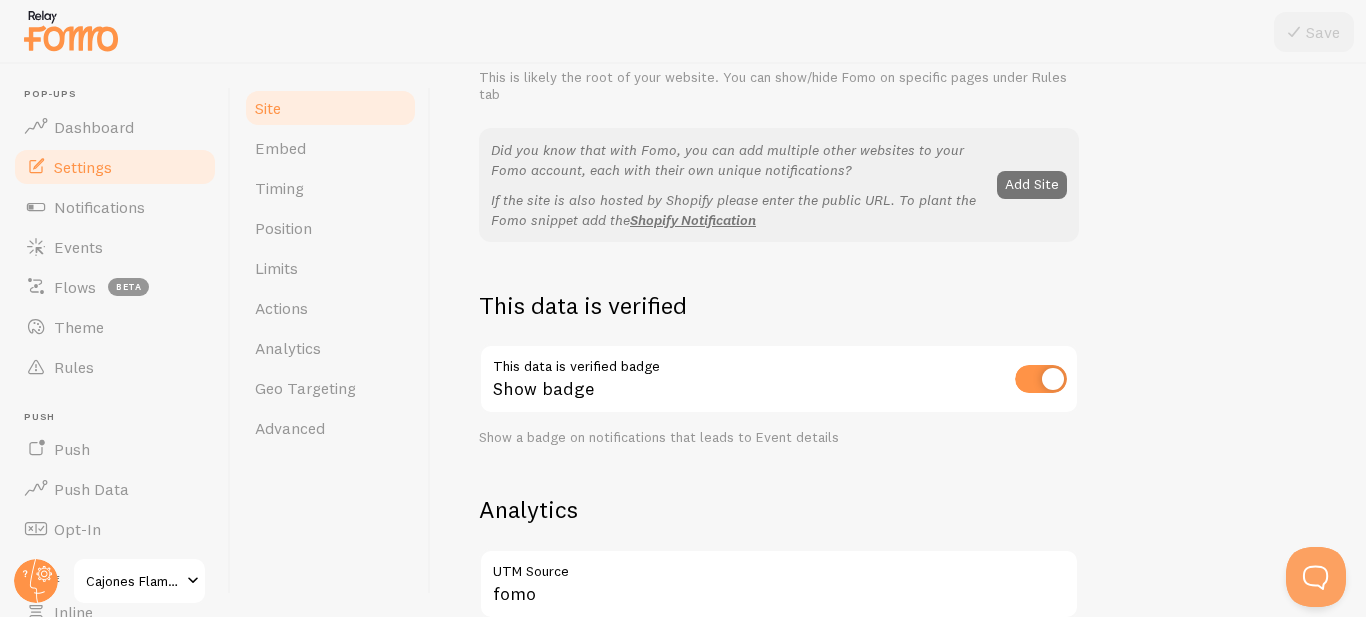 scroll, scrollTop: 400, scrollLeft: 0, axis: vertical 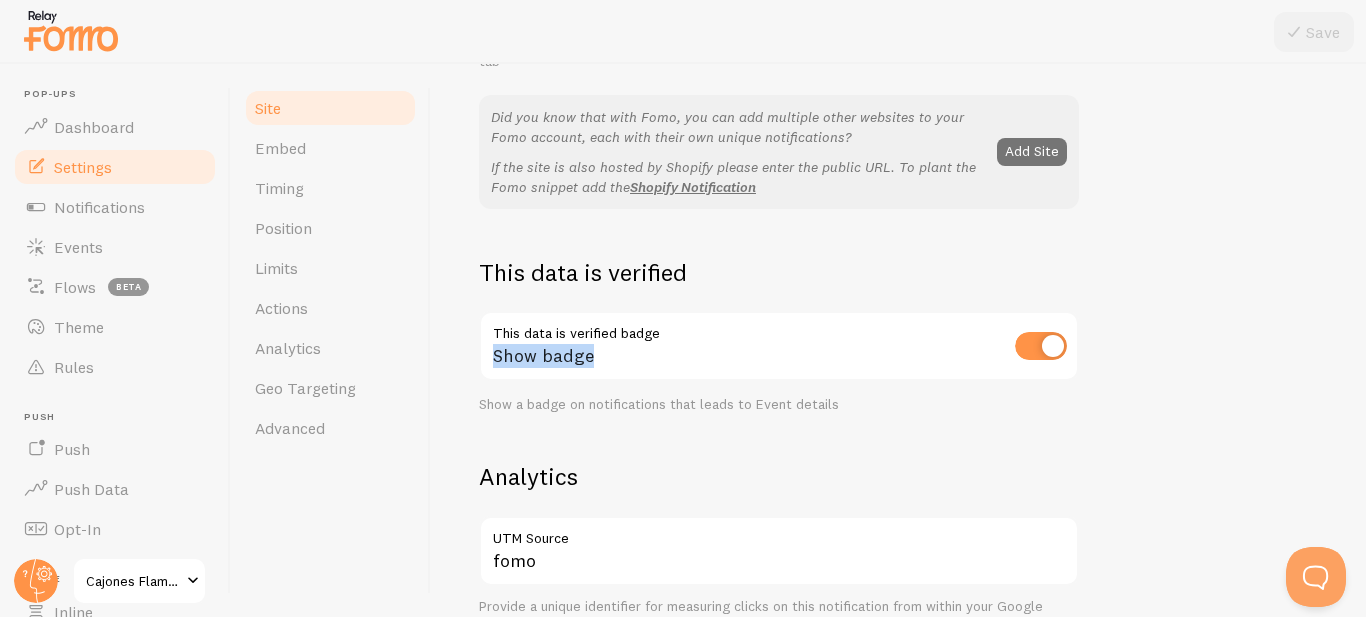 drag, startPoint x: 631, startPoint y: 363, endPoint x: 489, endPoint y: 359, distance: 142.05632 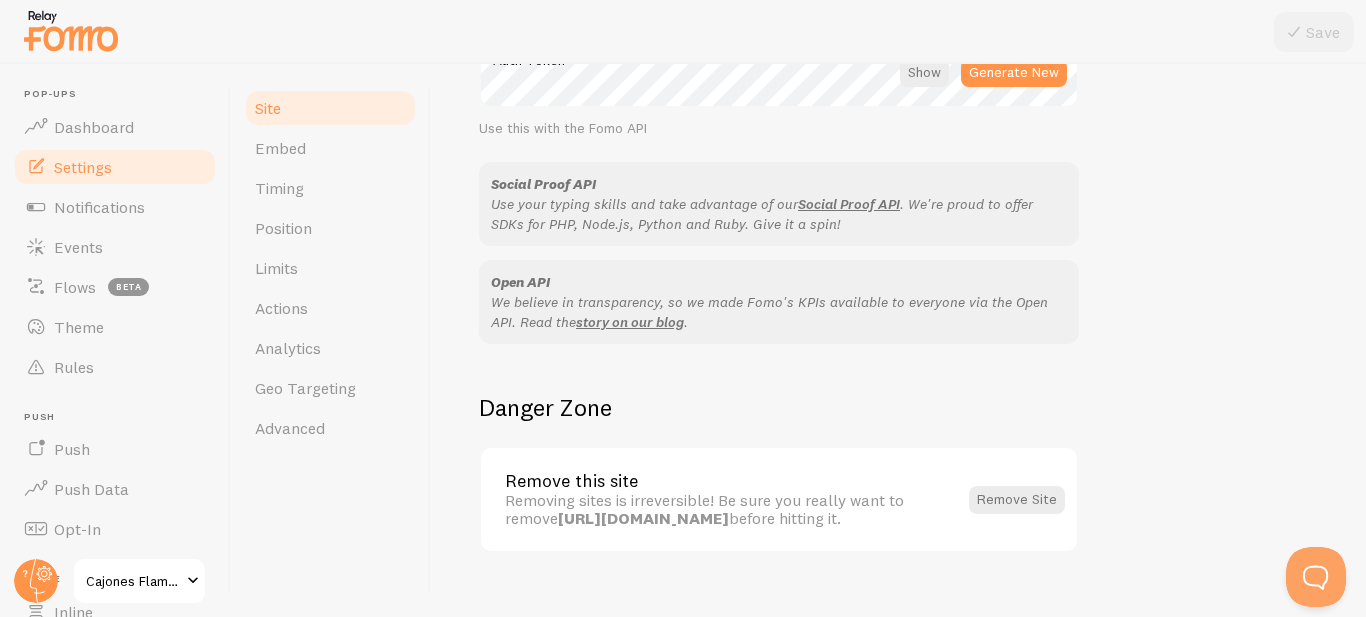 scroll, scrollTop: 1271, scrollLeft: 0, axis: vertical 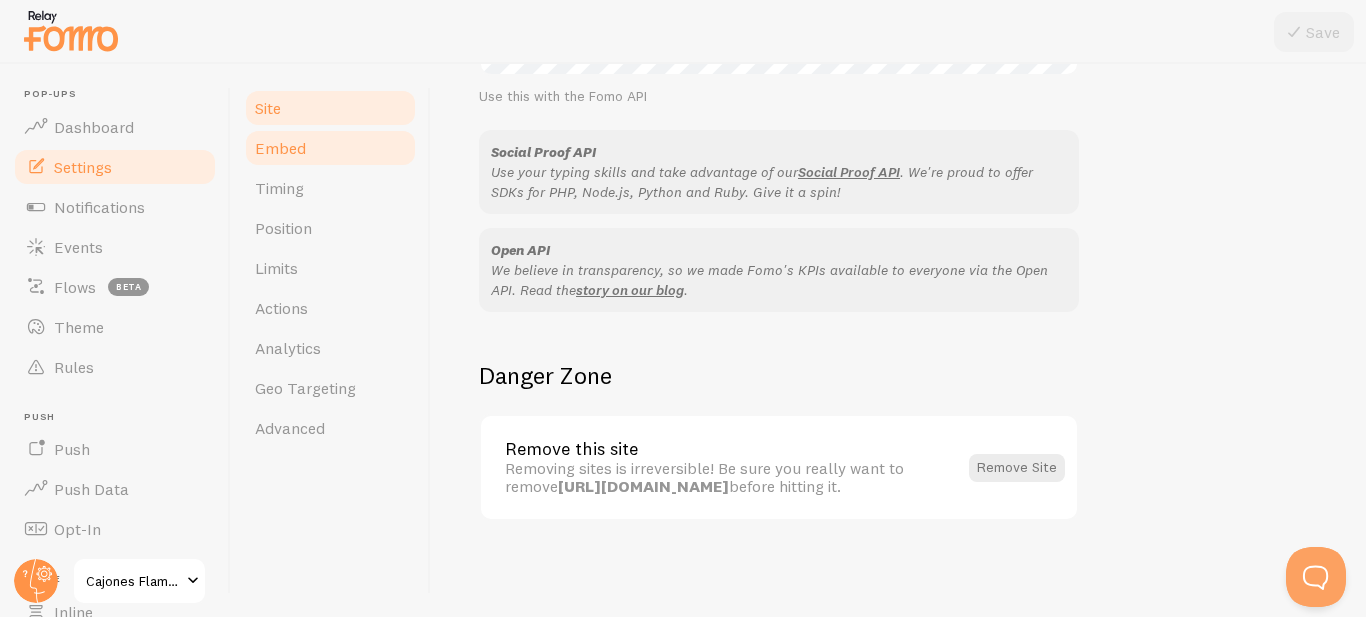 click on "Embed" at bounding box center (330, 148) 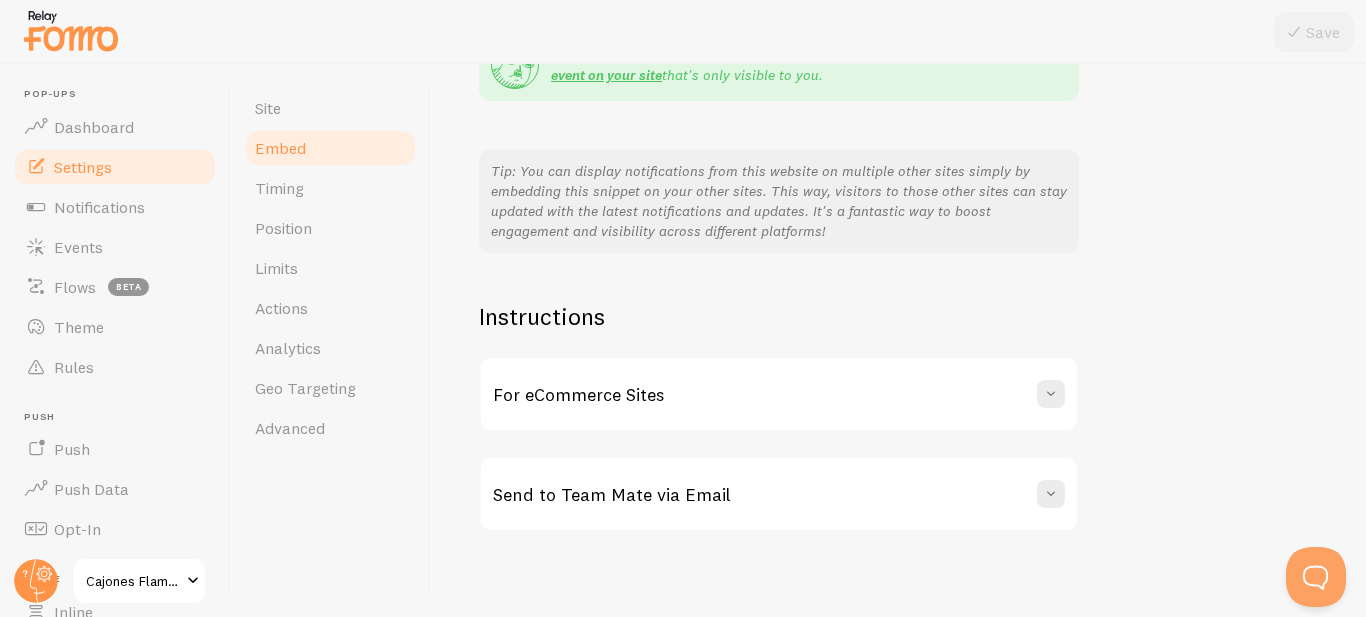 scroll, scrollTop: 456, scrollLeft: 0, axis: vertical 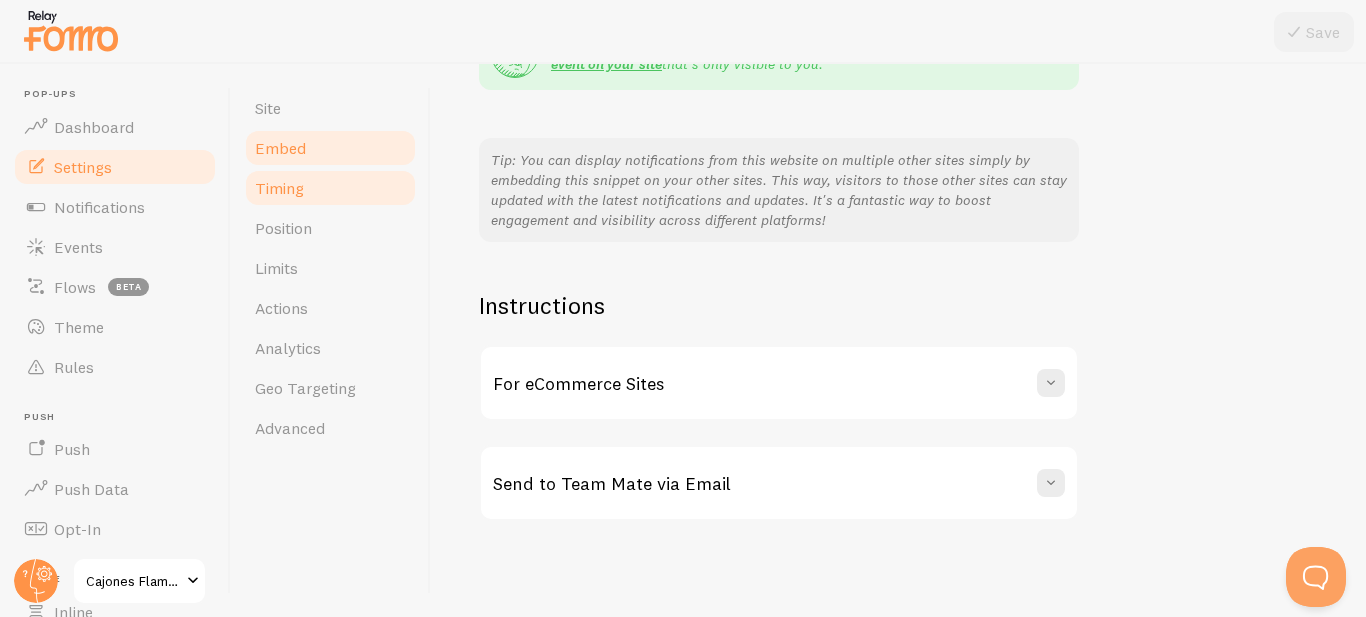 click on "Timing" at bounding box center [279, 188] 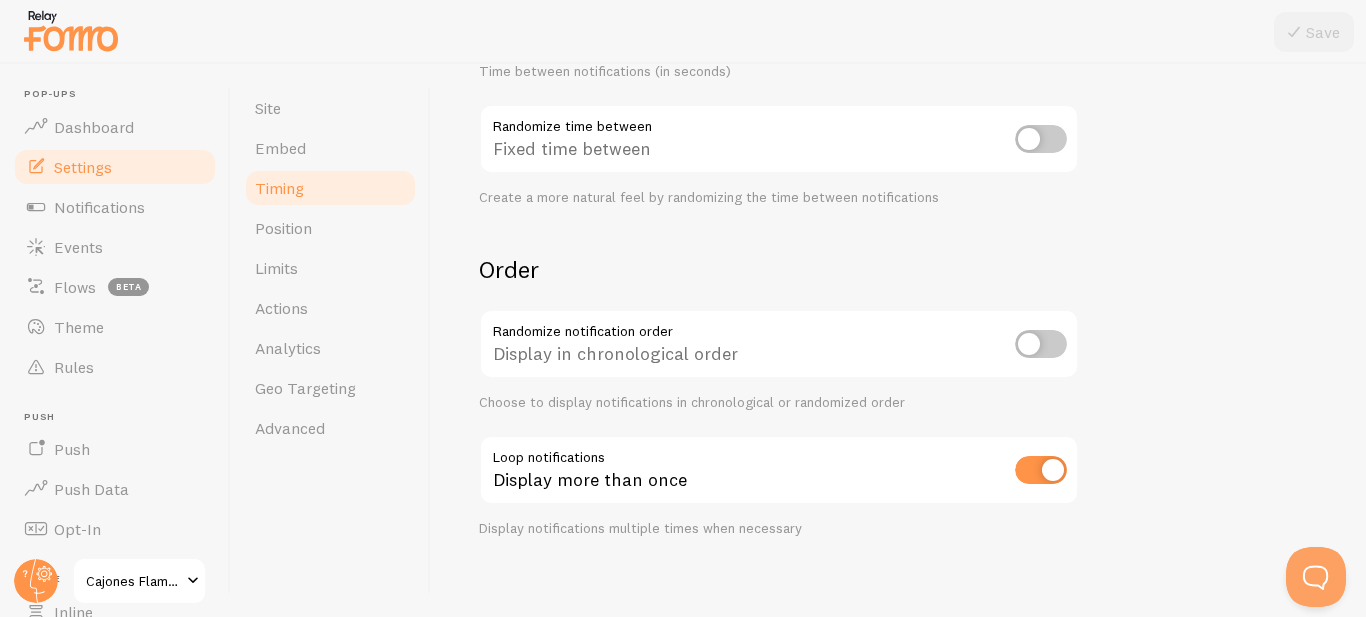 scroll, scrollTop: 567, scrollLeft: 0, axis: vertical 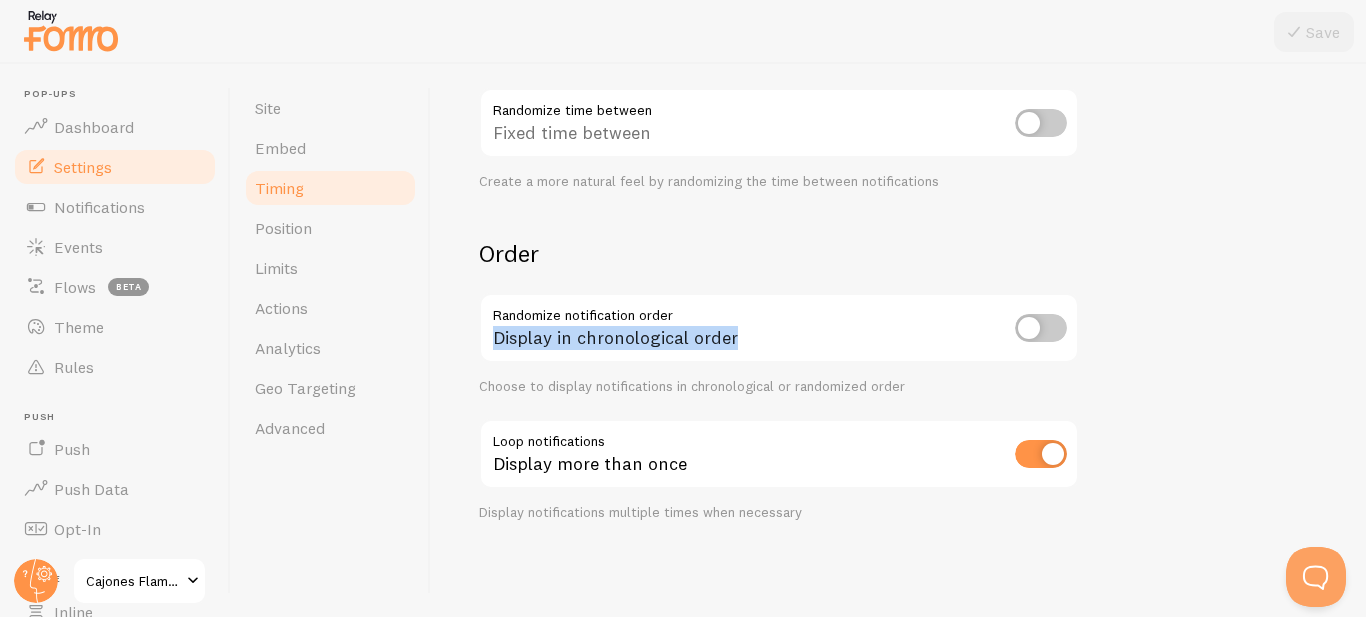 drag, startPoint x: 758, startPoint y: 341, endPoint x: 491, endPoint y: 358, distance: 267.54065 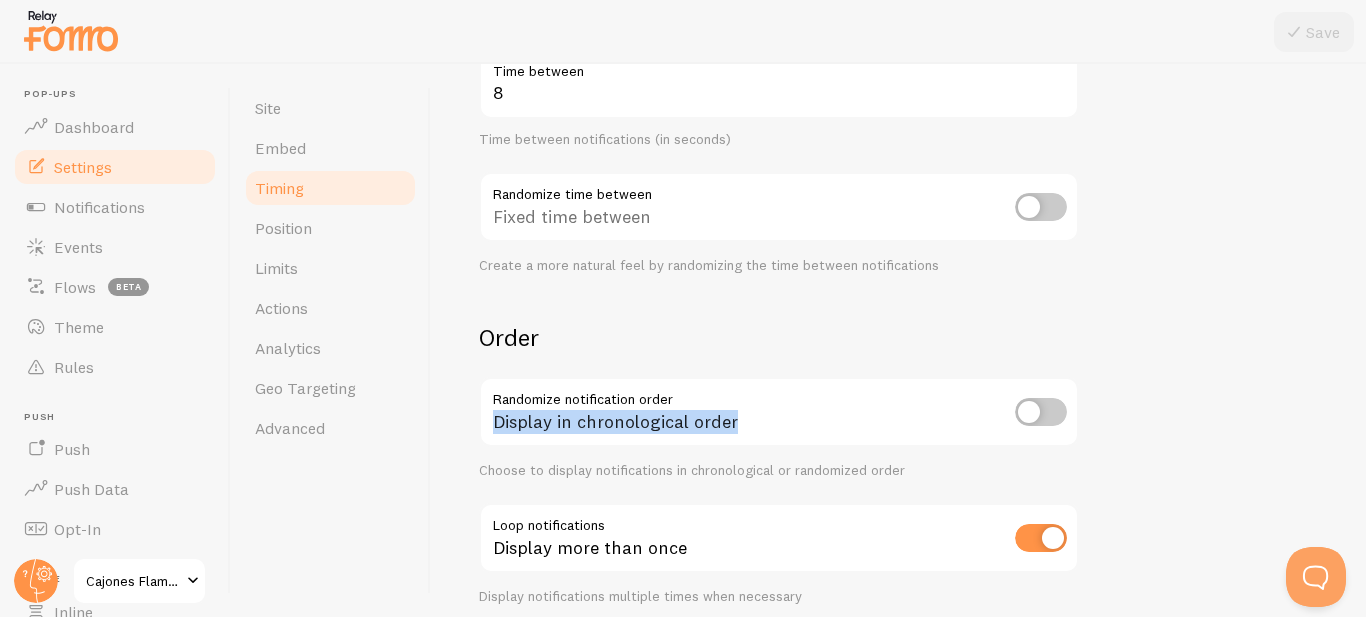 scroll, scrollTop: 567, scrollLeft: 0, axis: vertical 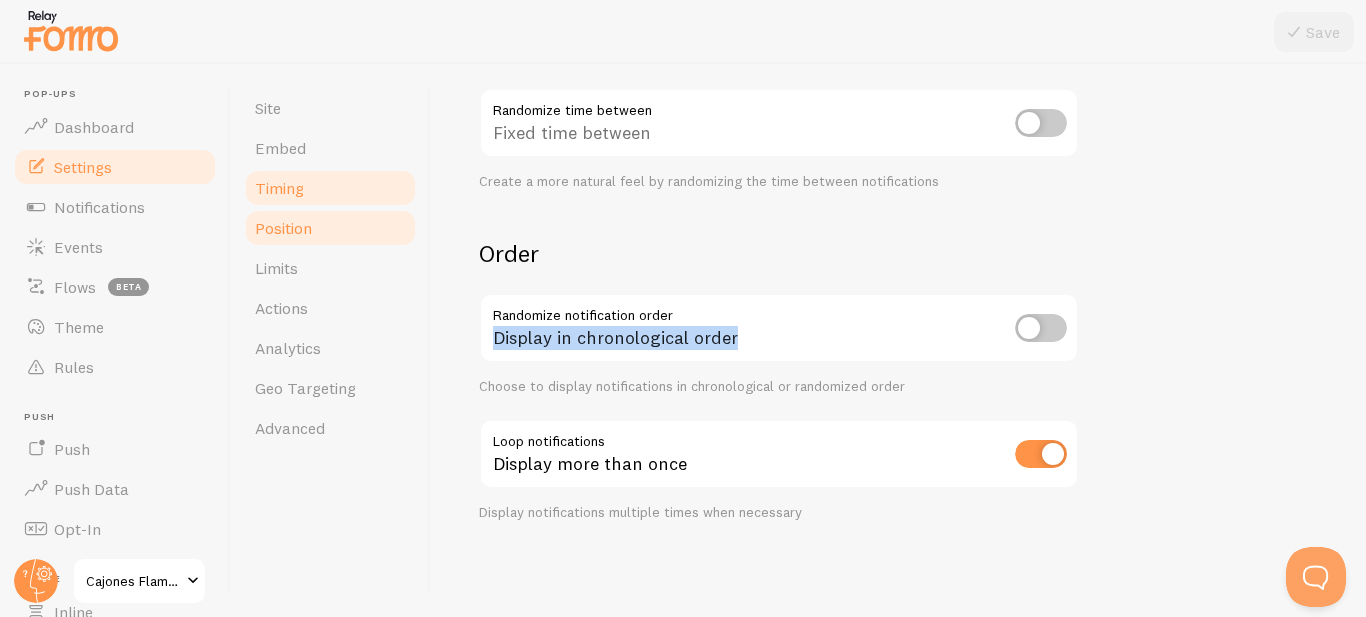 click on "Position" at bounding box center [283, 228] 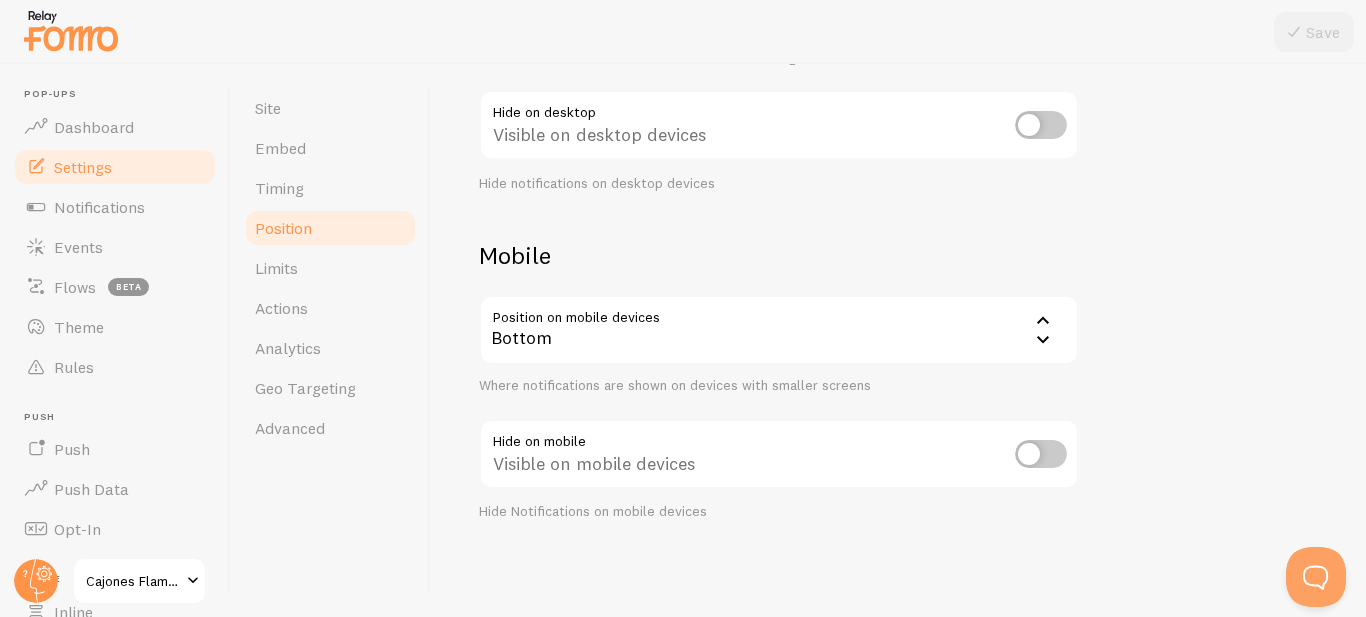 scroll, scrollTop: 0, scrollLeft: 0, axis: both 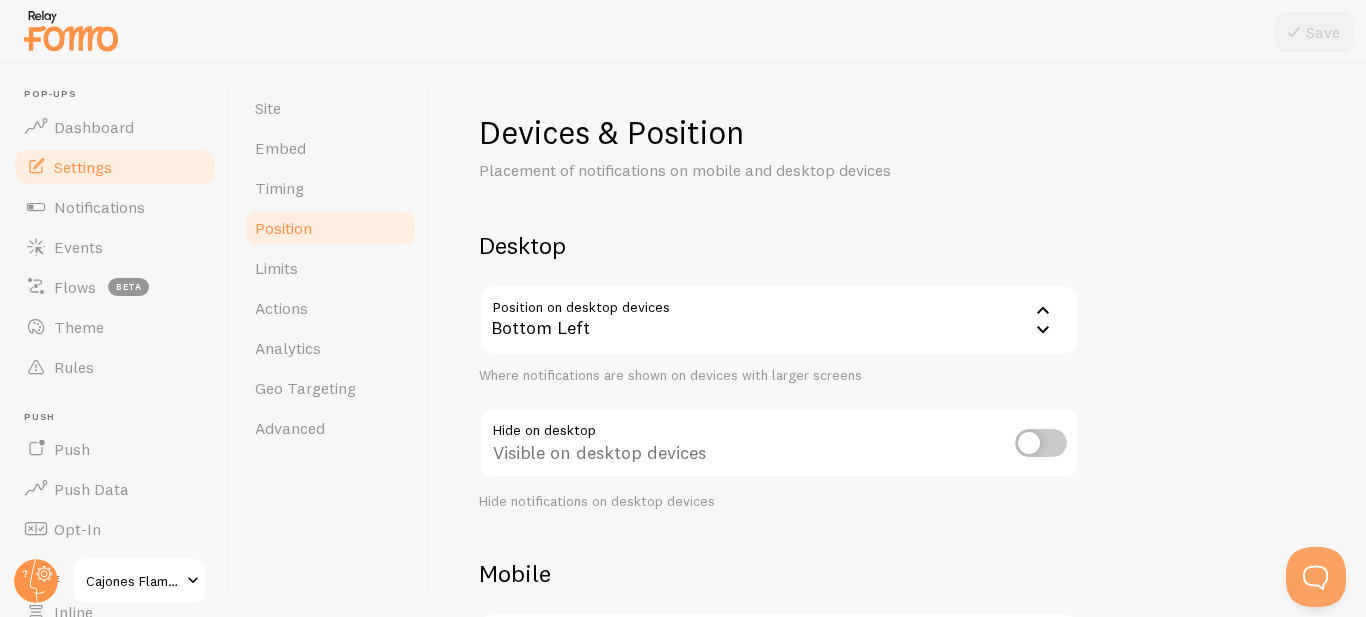 click on "Bottom Left" at bounding box center (779, 320) 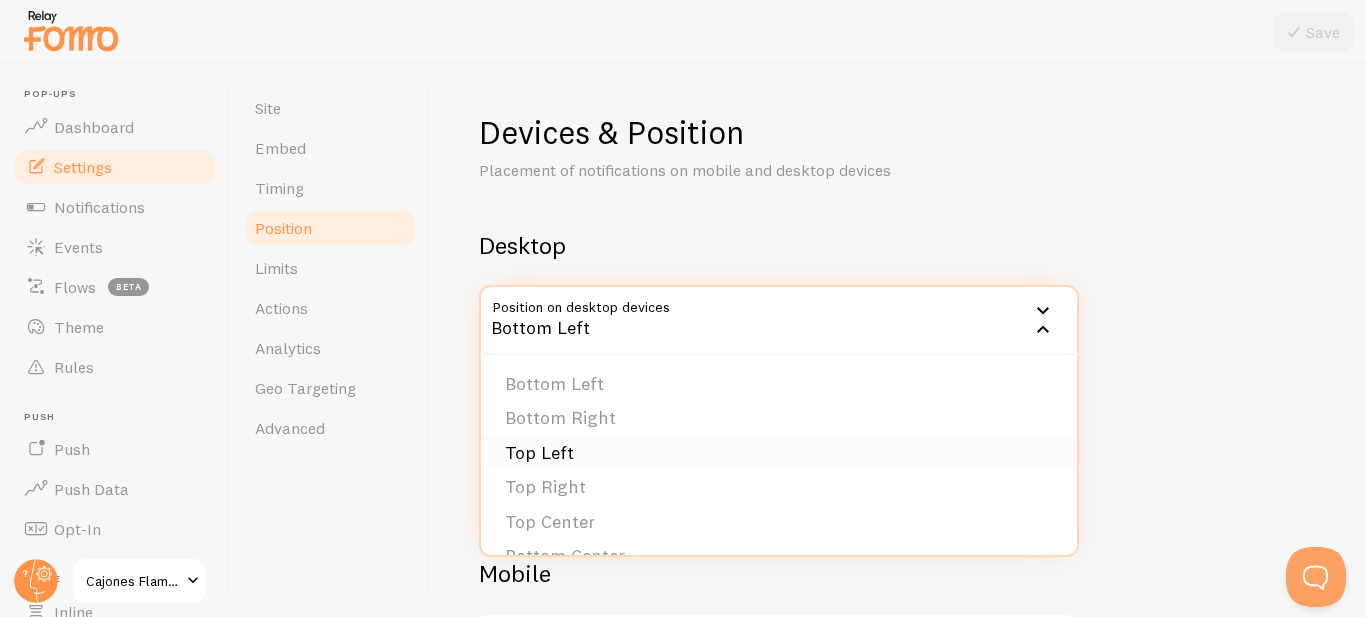 click on "Top Left" at bounding box center (779, 453) 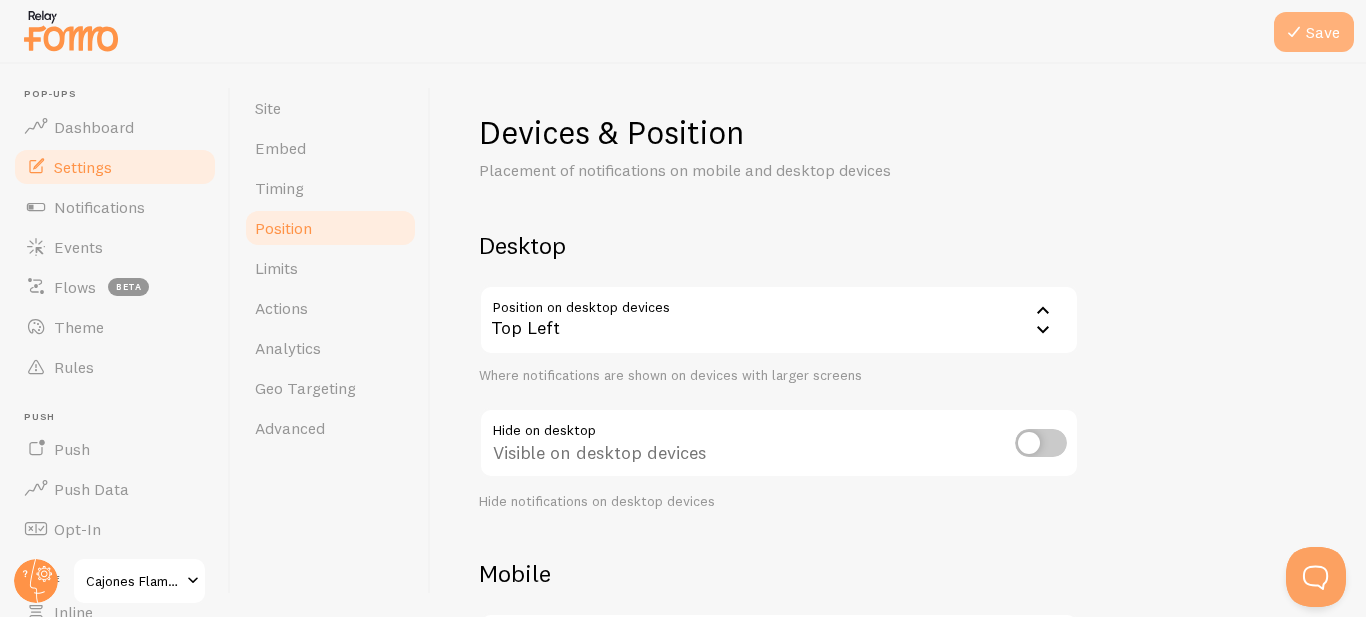 click on "Save" at bounding box center (1314, 32) 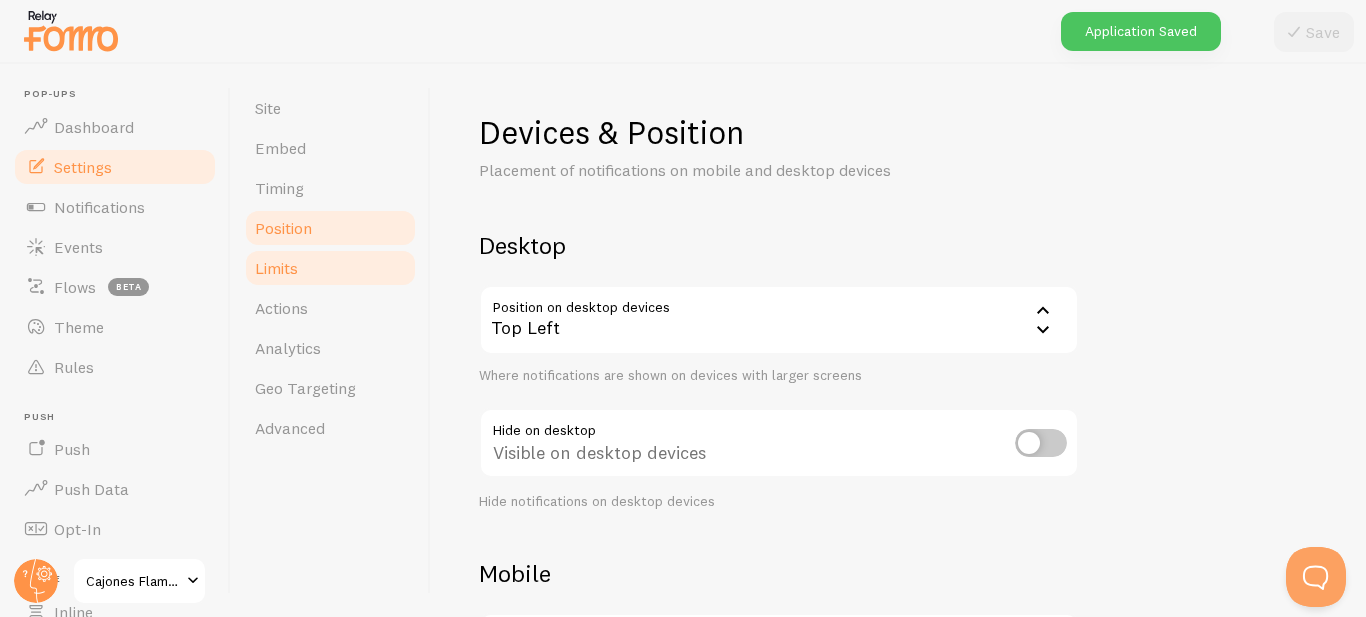 click on "Limits" at bounding box center (276, 268) 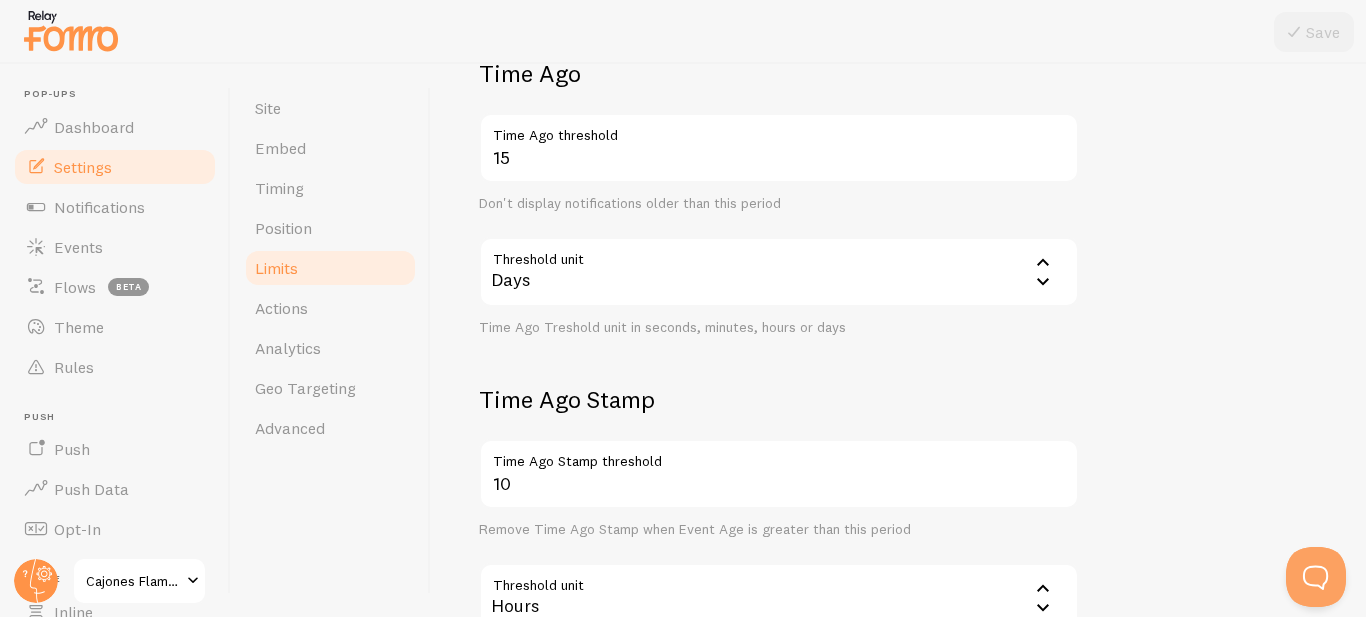 scroll, scrollTop: 400, scrollLeft: 0, axis: vertical 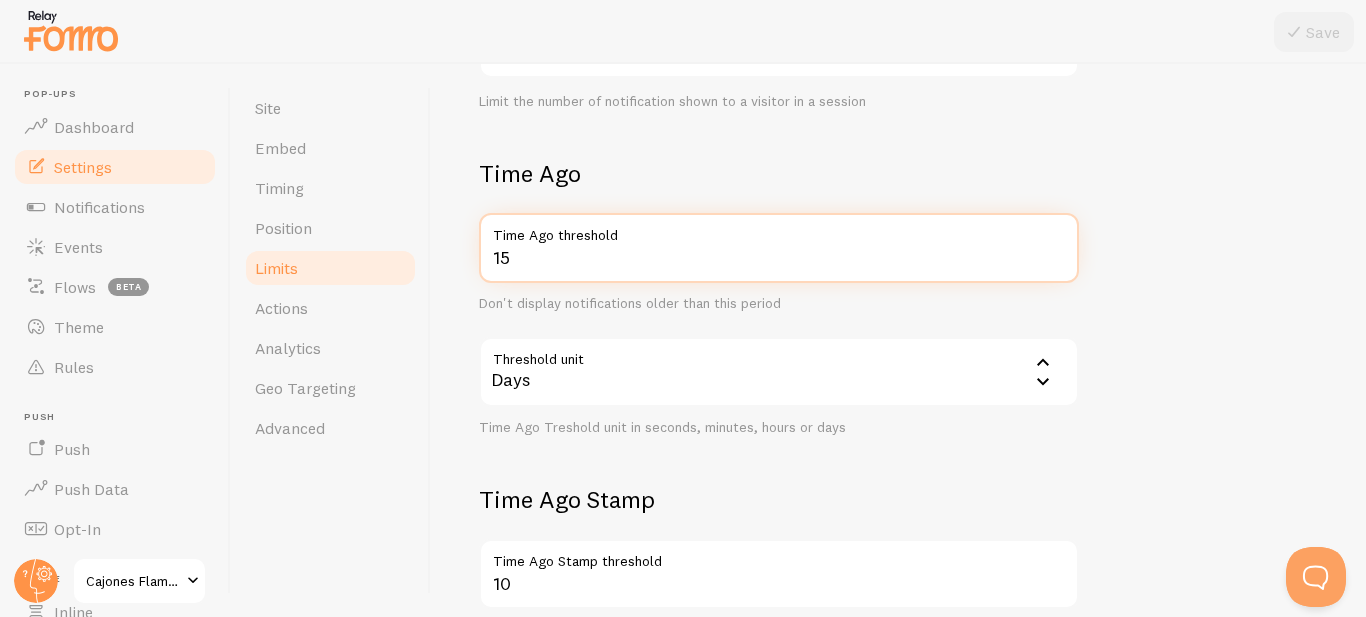 drag, startPoint x: 534, startPoint y: 265, endPoint x: 485, endPoint y: 261, distance: 49.162994 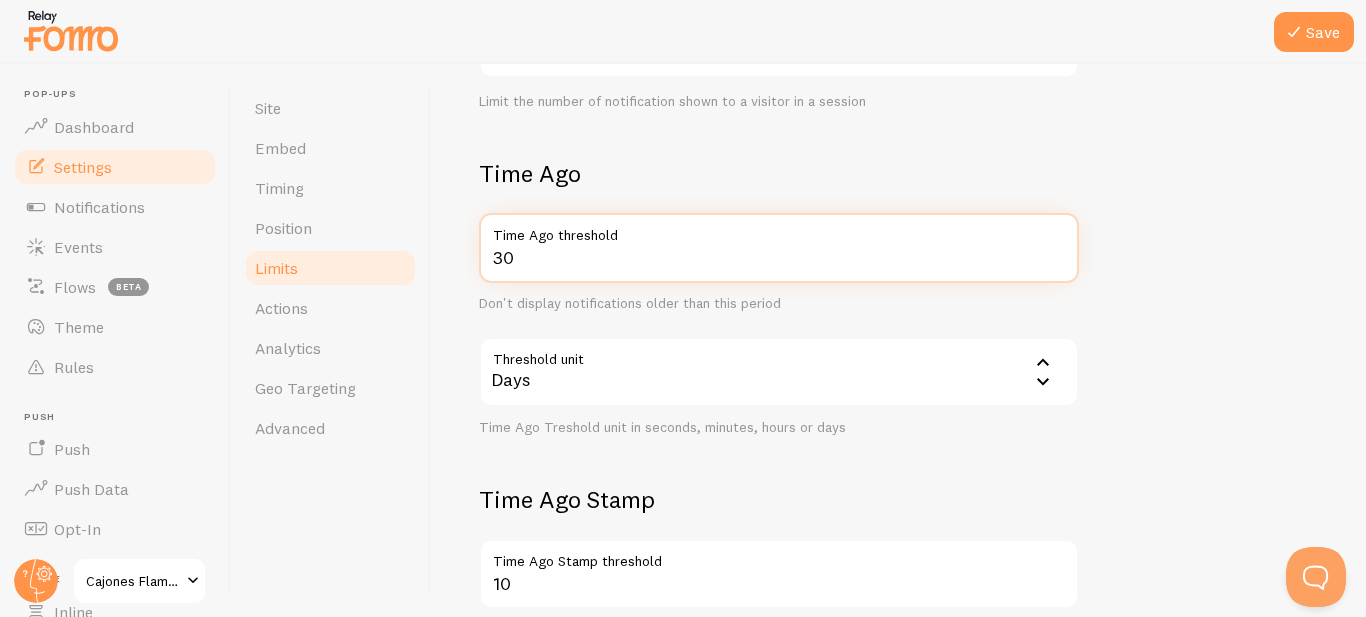 type on "30" 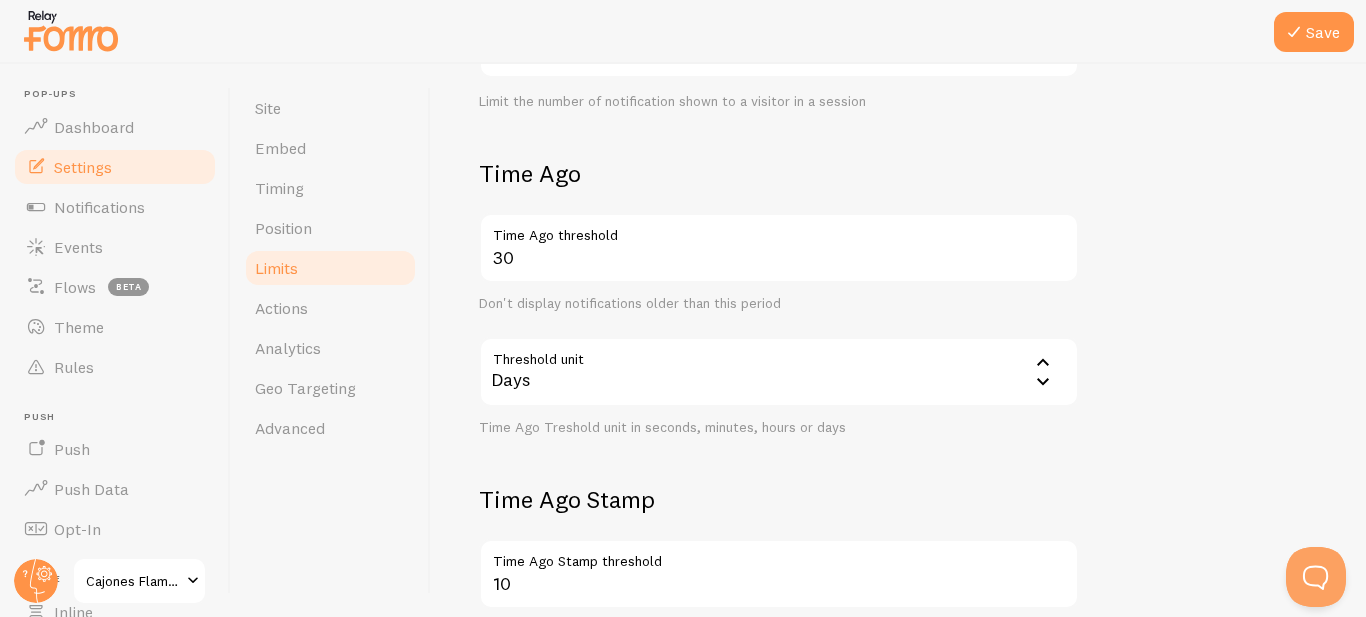 click on "Don't display notifications older than this period" at bounding box center [779, 304] 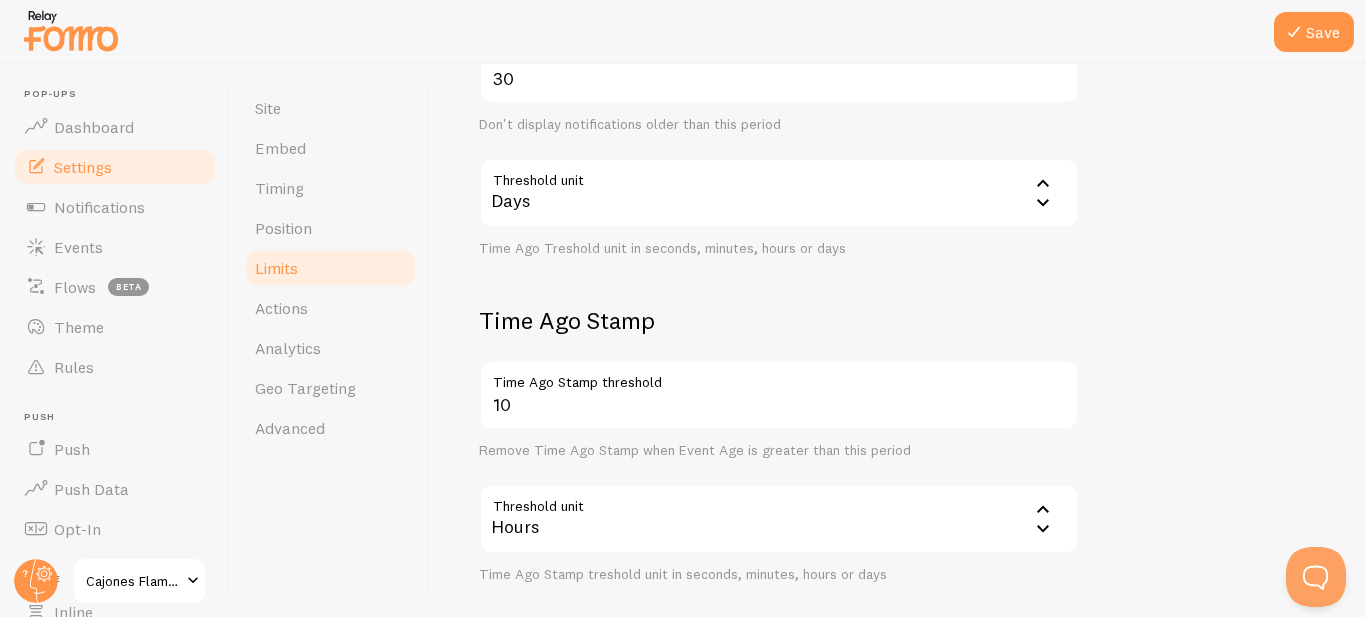 scroll, scrollTop: 600, scrollLeft: 0, axis: vertical 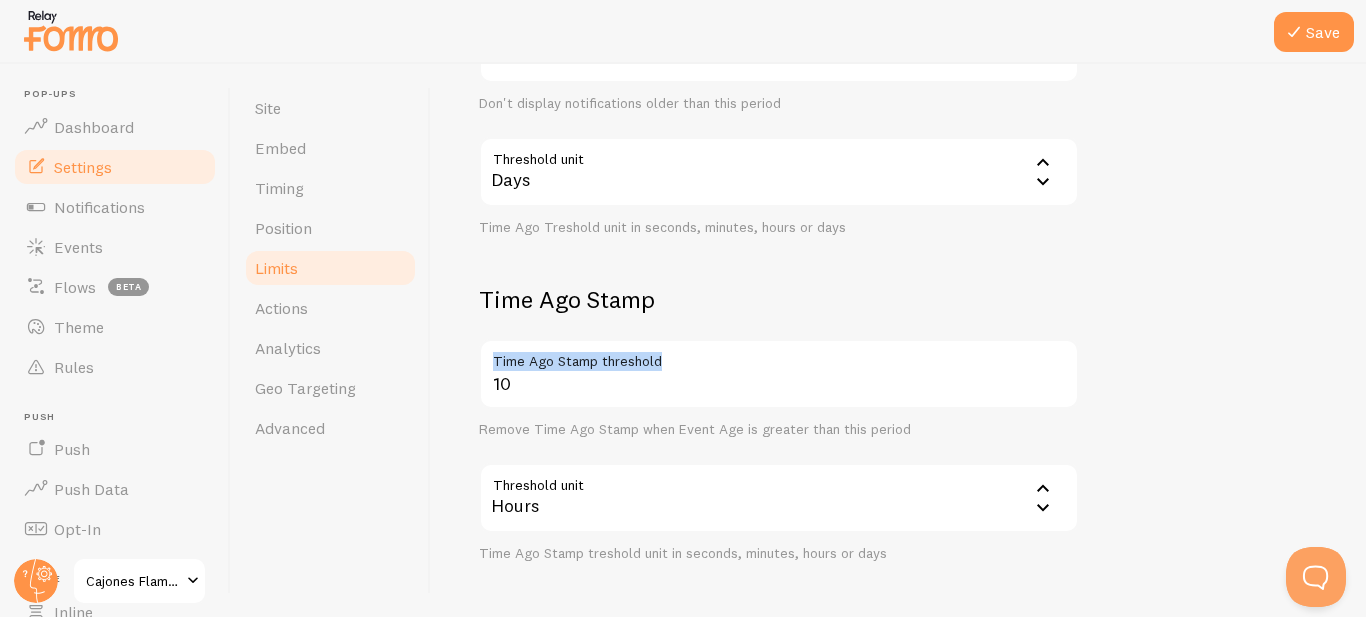 drag, startPoint x: 683, startPoint y: 362, endPoint x: 494, endPoint y: 365, distance: 189.0238 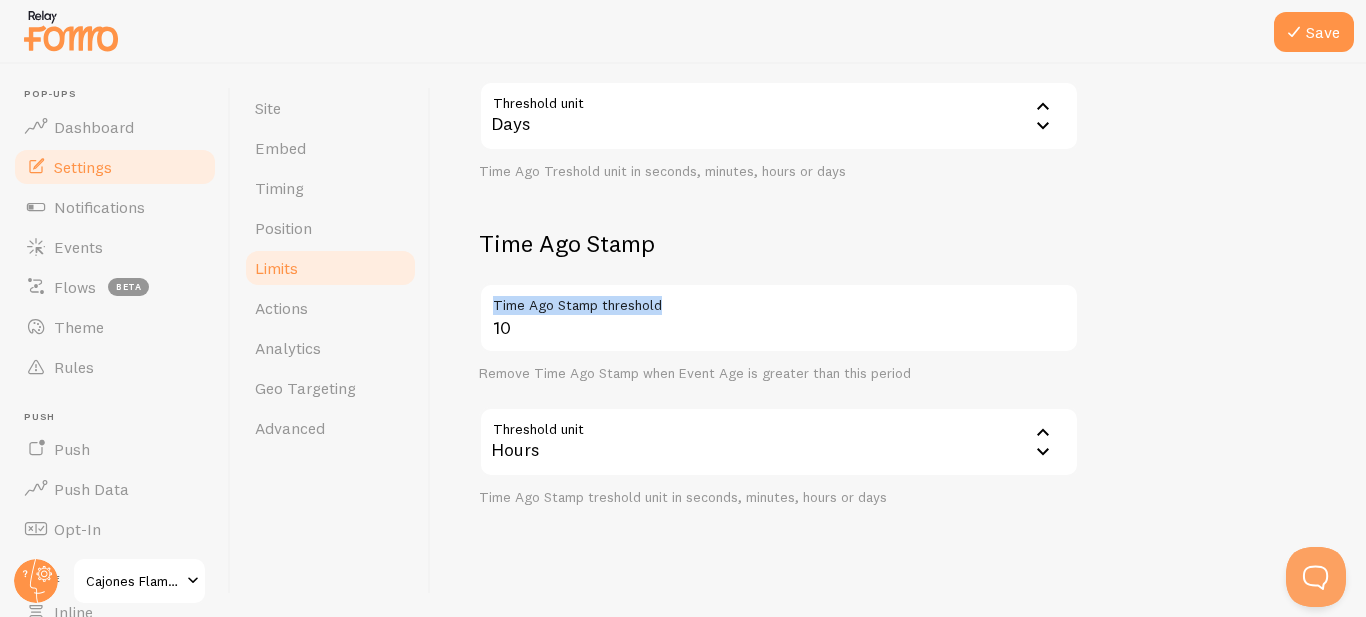 scroll, scrollTop: 680, scrollLeft: 0, axis: vertical 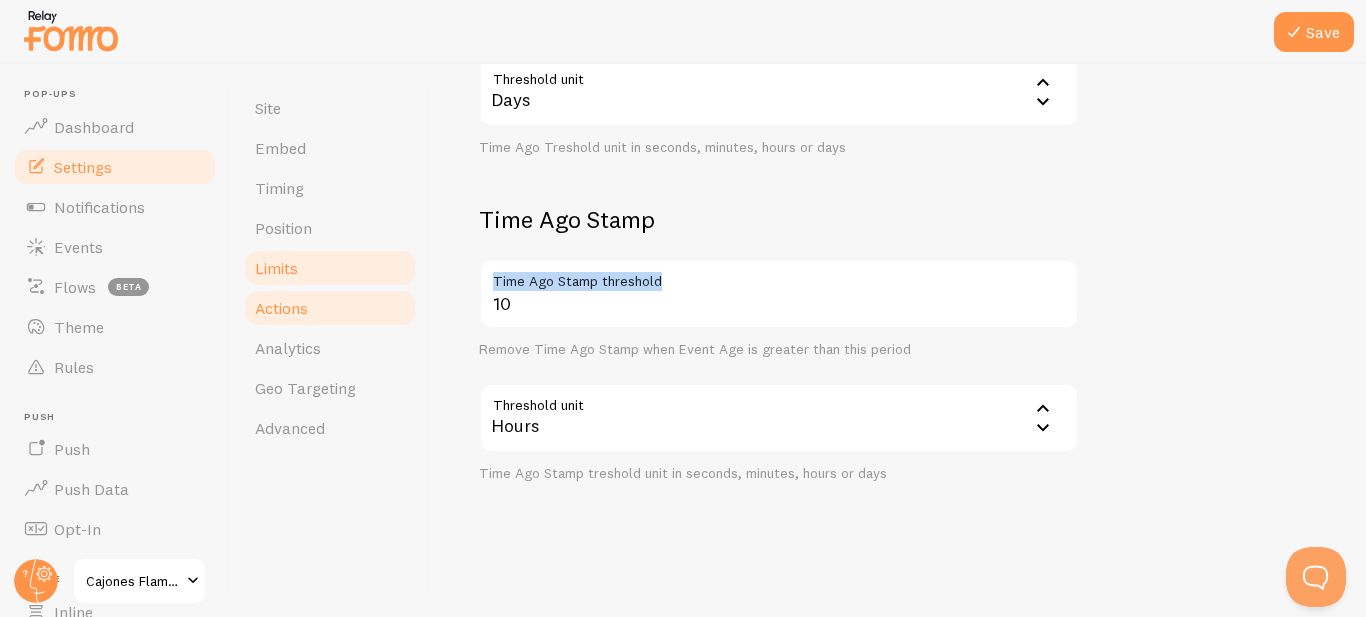 click on "Actions" at bounding box center [281, 308] 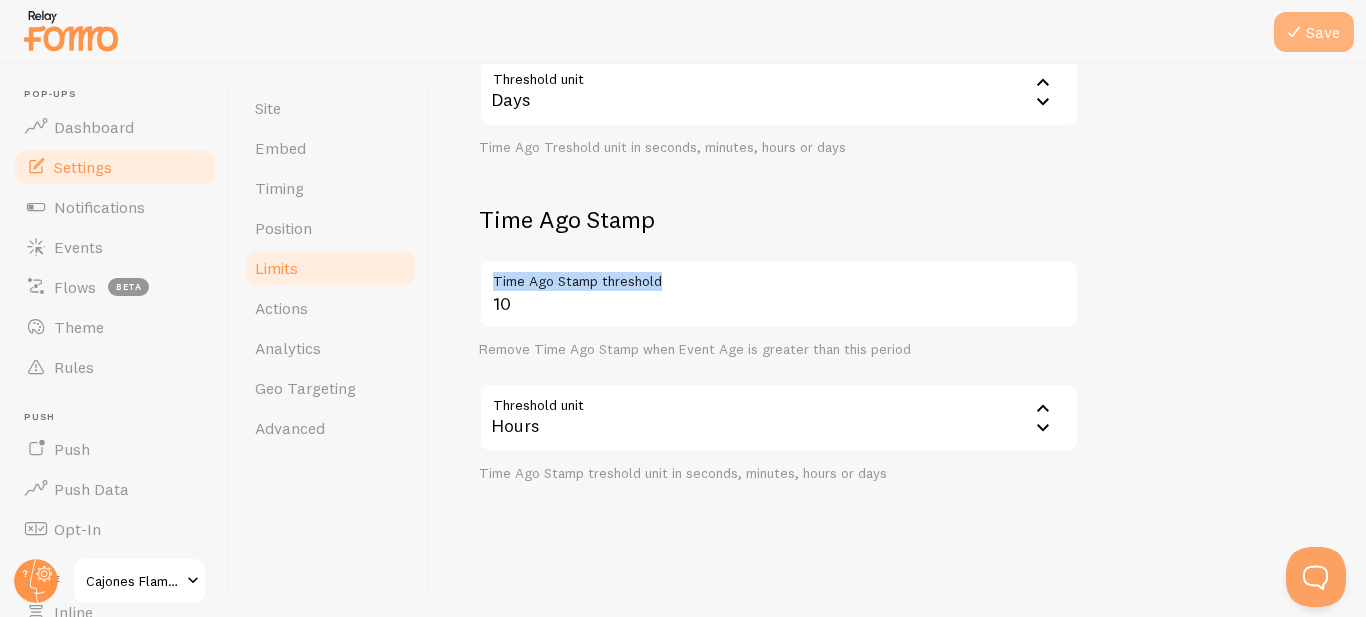 click at bounding box center [1294, 32] 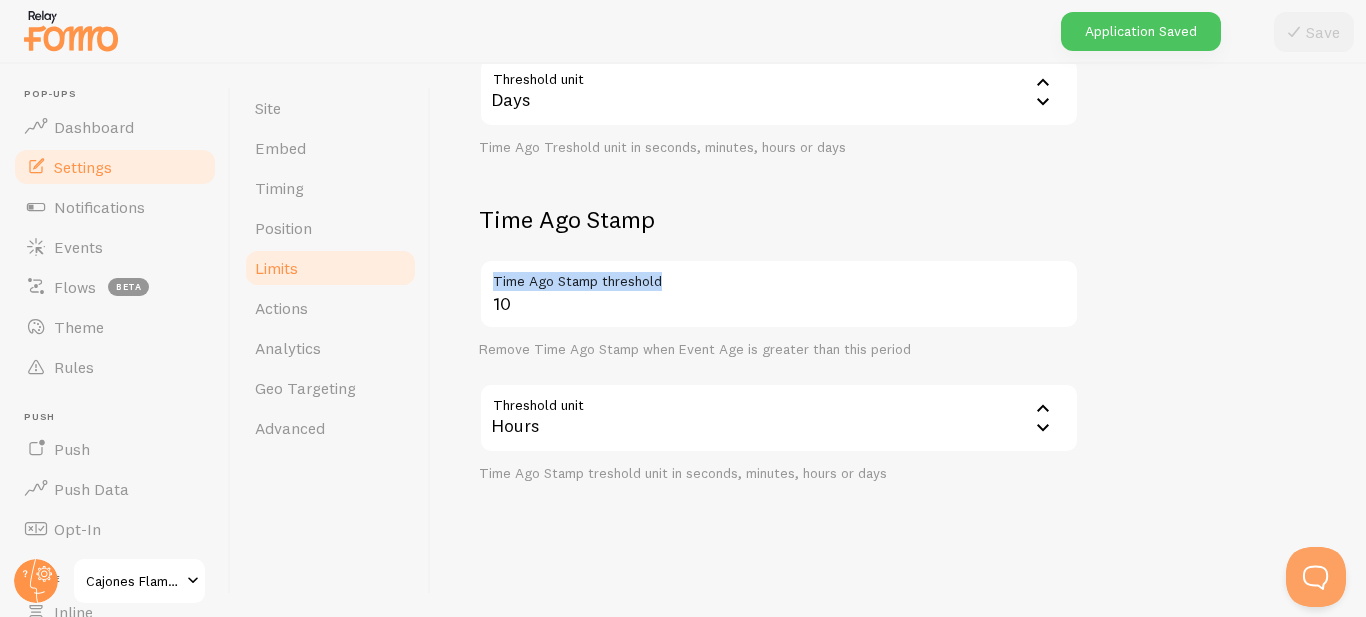 click on "Limits" at bounding box center (276, 268) 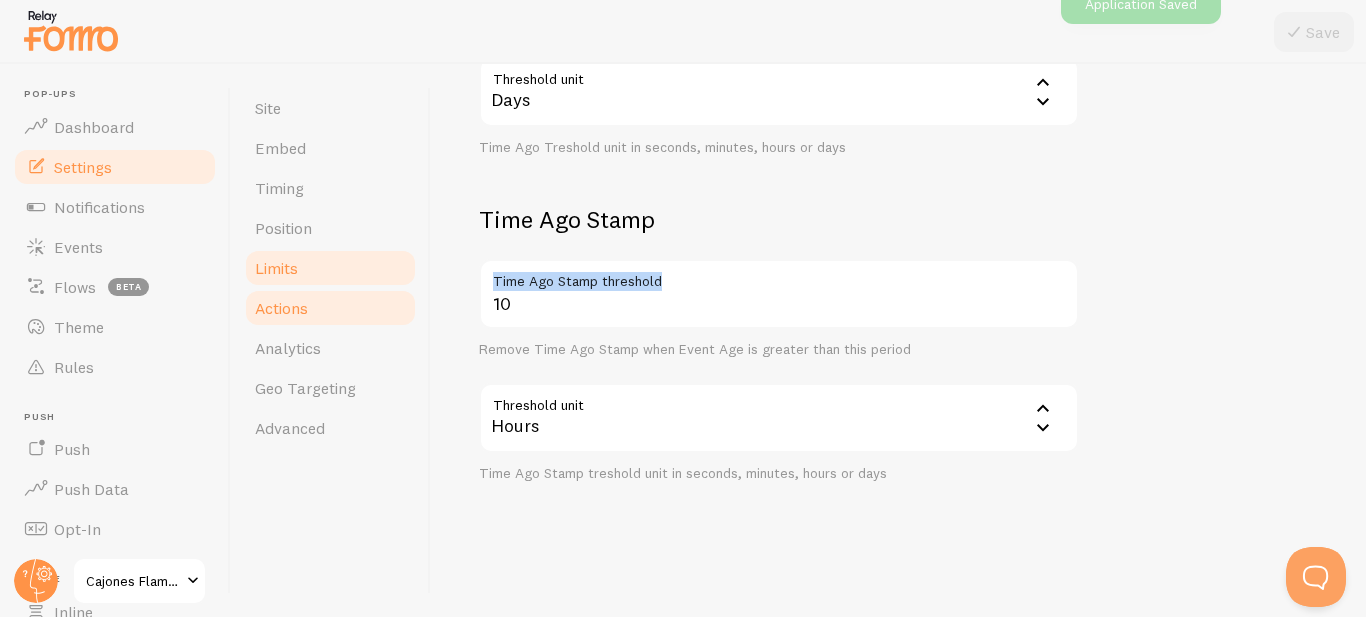 click on "Actions" at bounding box center [281, 308] 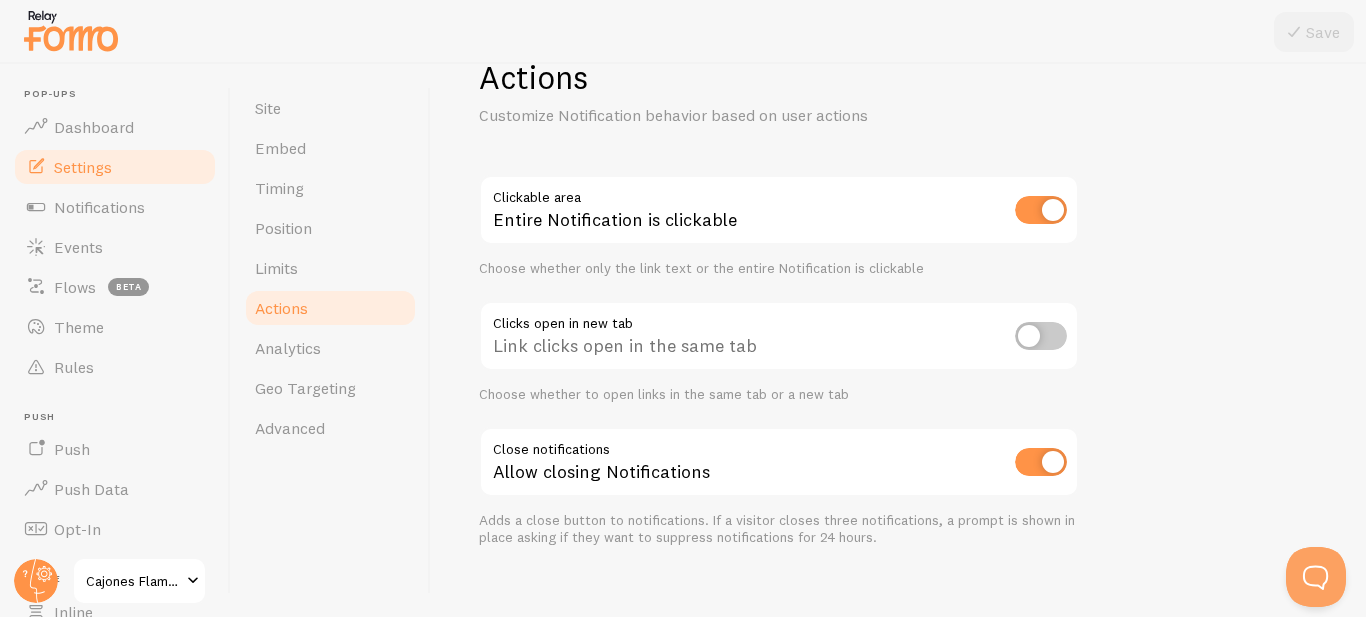 scroll, scrollTop: 81, scrollLeft: 0, axis: vertical 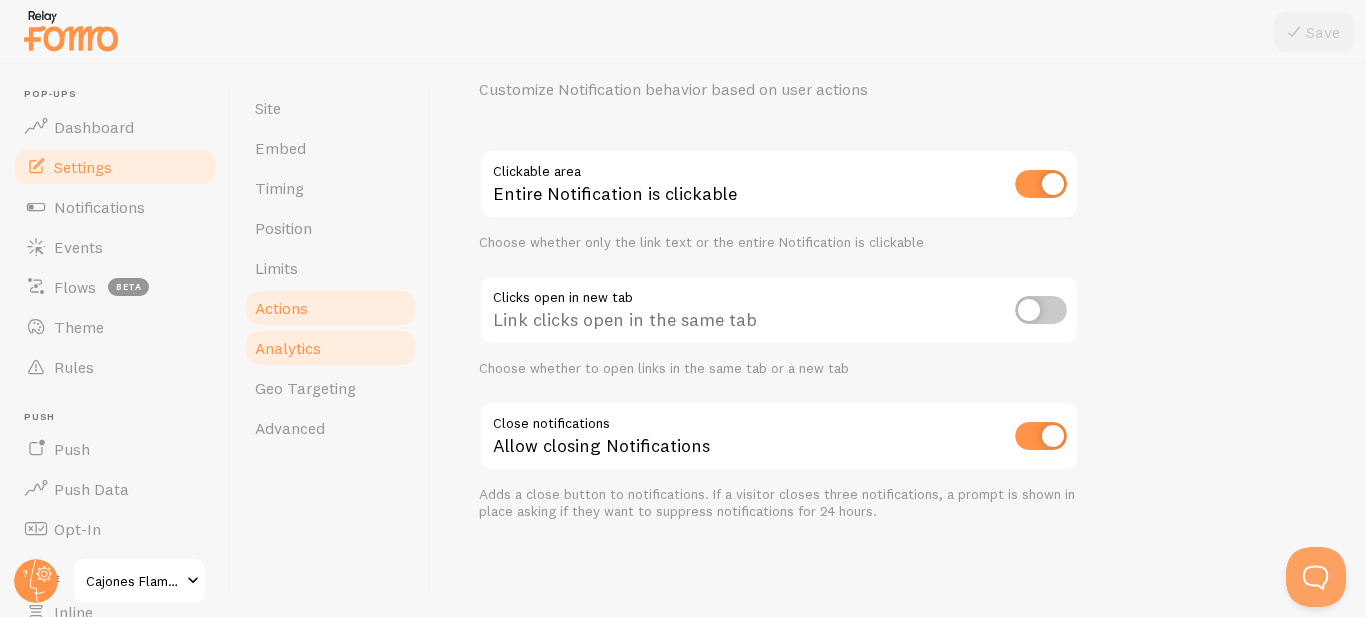 click on "Analytics" at bounding box center (288, 348) 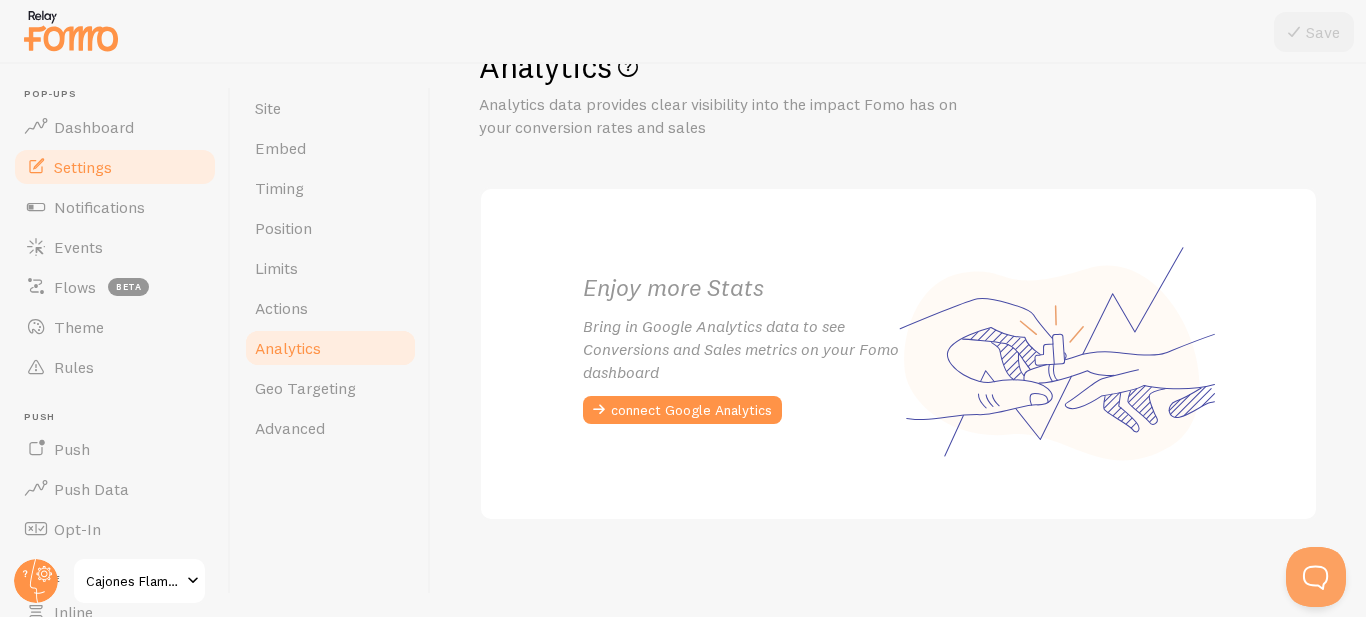 scroll, scrollTop: 0, scrollLeft: 0, axis: both 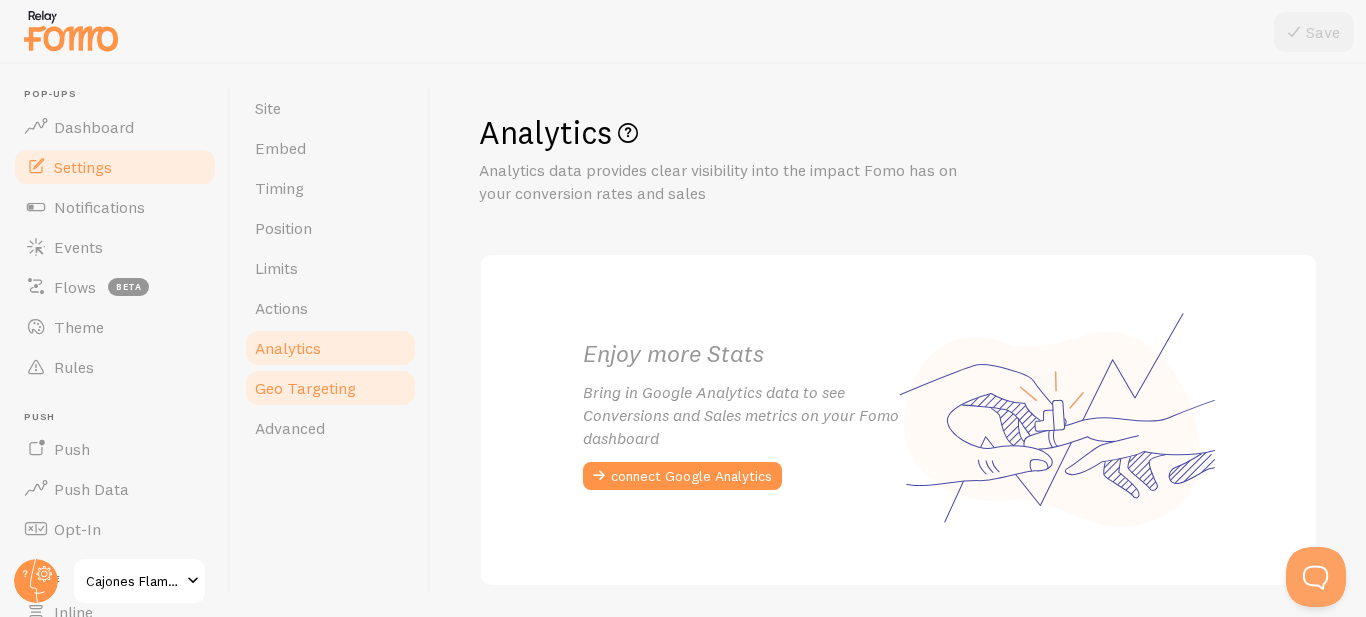click on "Geo Targeting" at bounding box center [305, 388] 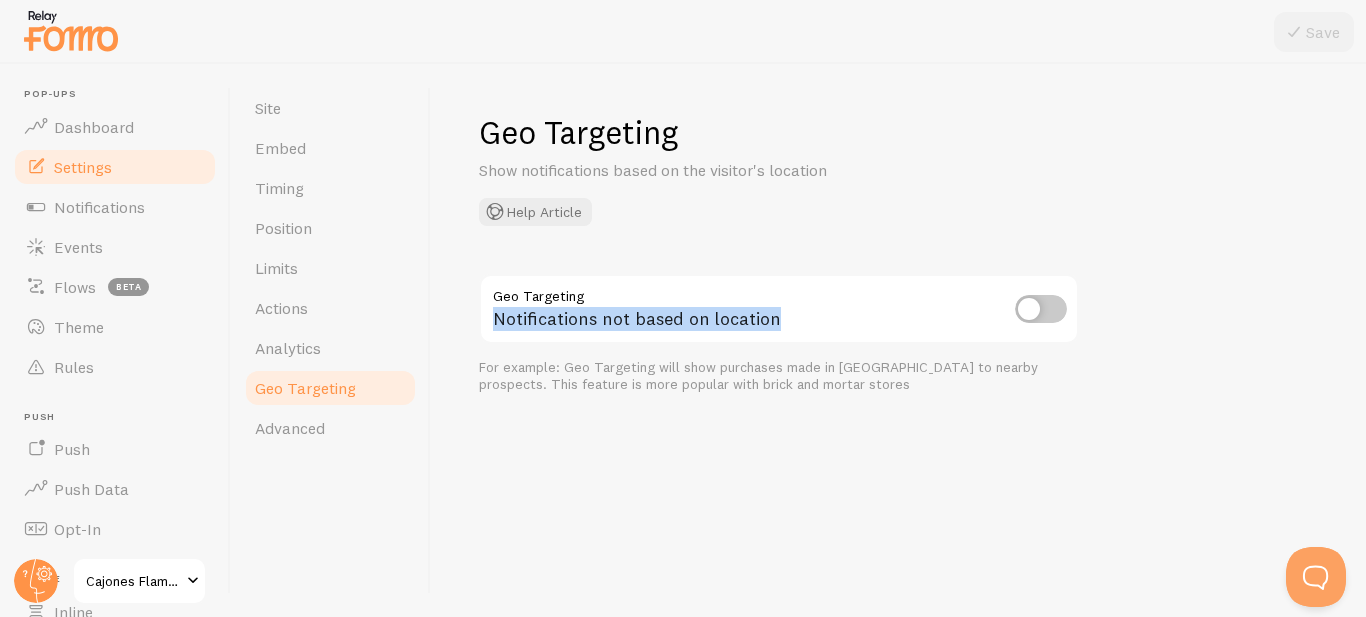 drag, startPoint x: 779, startPoint y: 312, endPoint x: 450, endPoint y: 319, distance: 329.07446 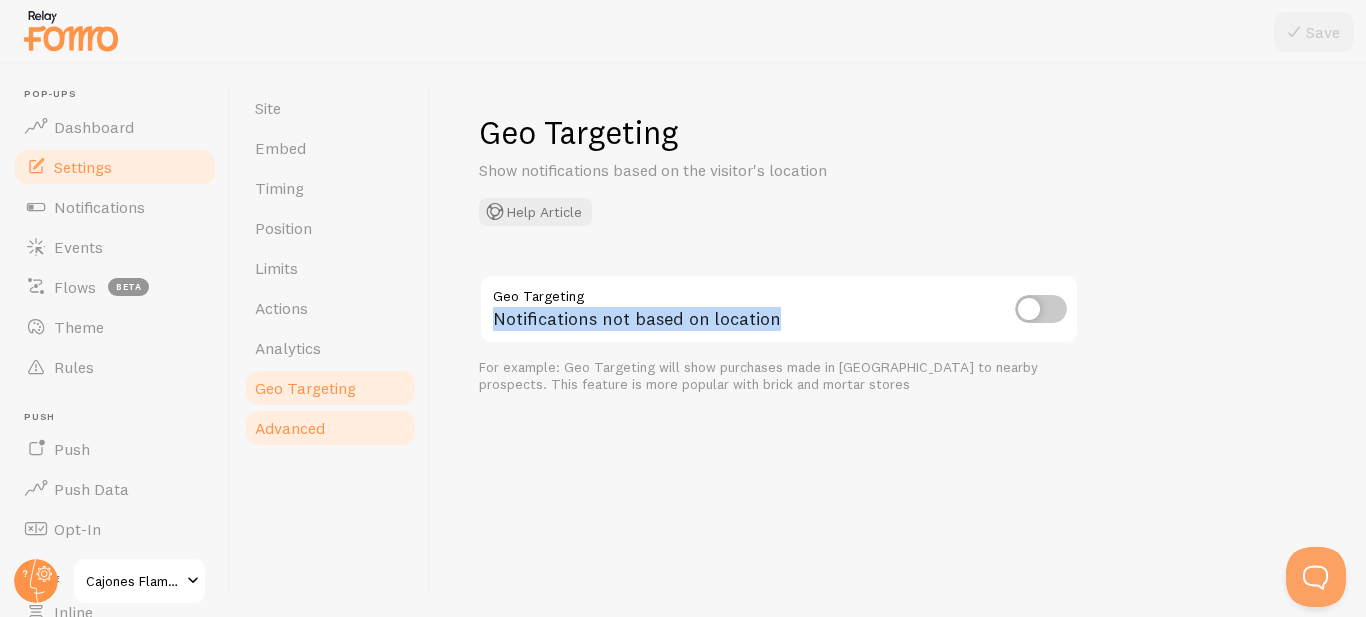 click on "Advanced" at bounding box center (290, 428) 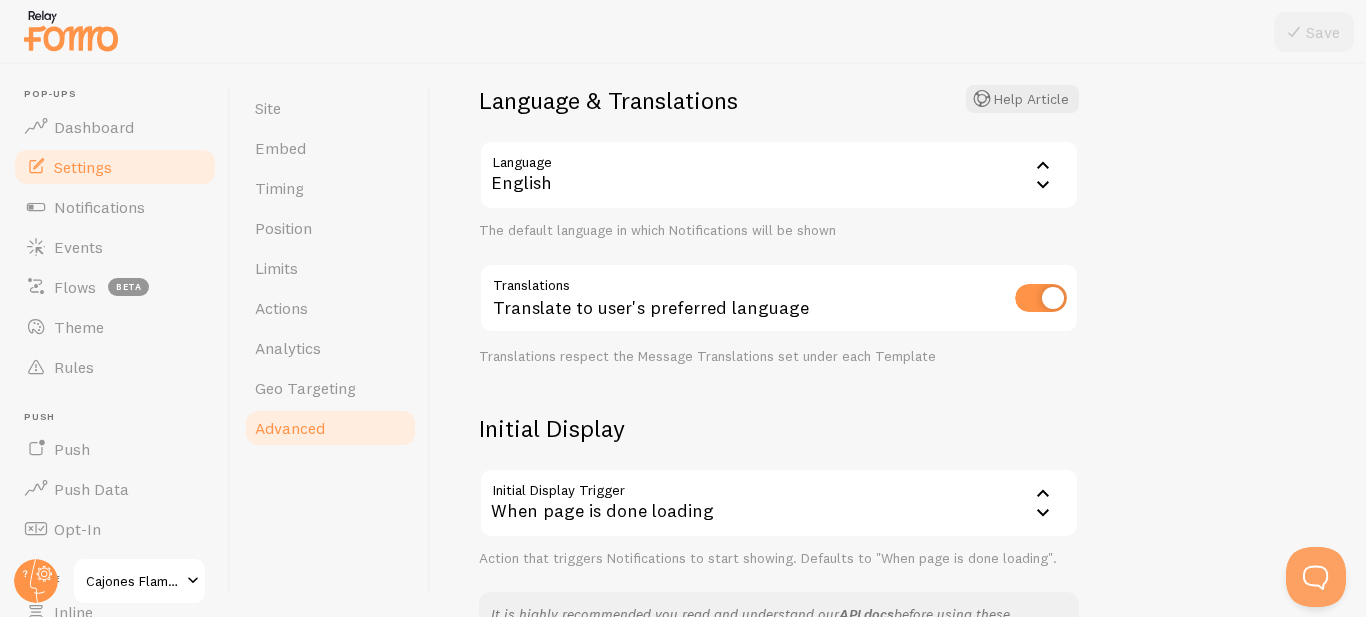 scroll, scrollTop: 100, scrollLeft: 0, axis: vertical 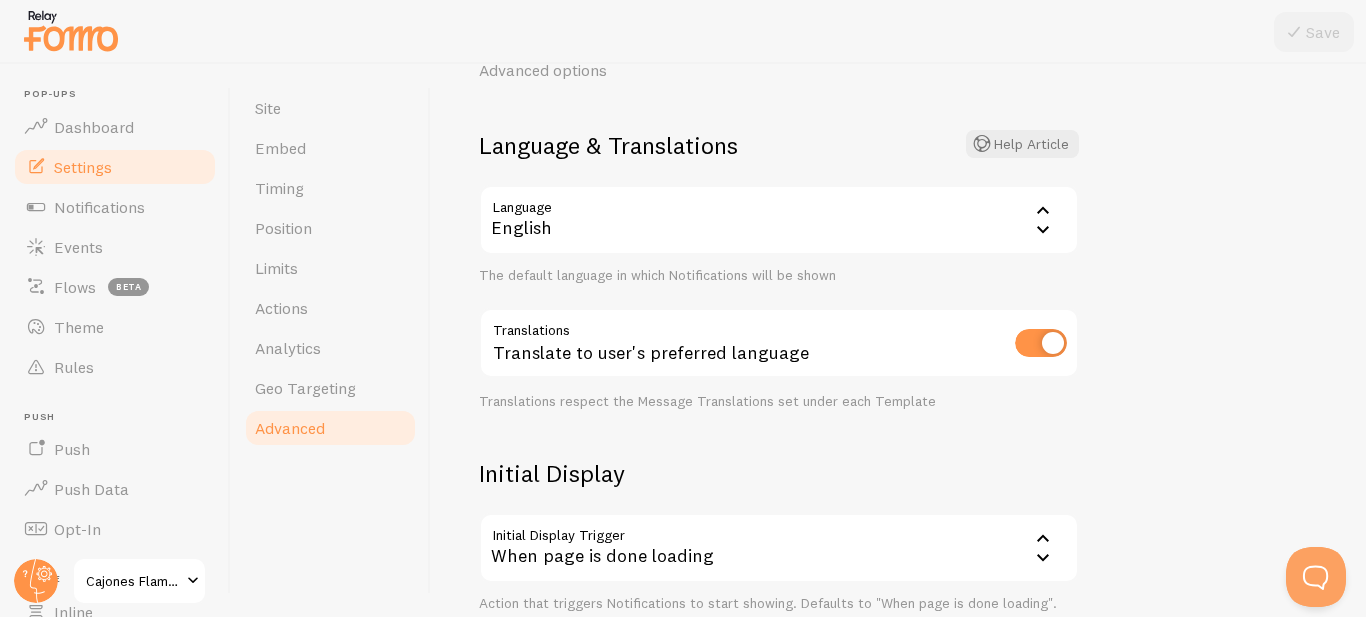 click on "English" at bounding box center (779, 220) 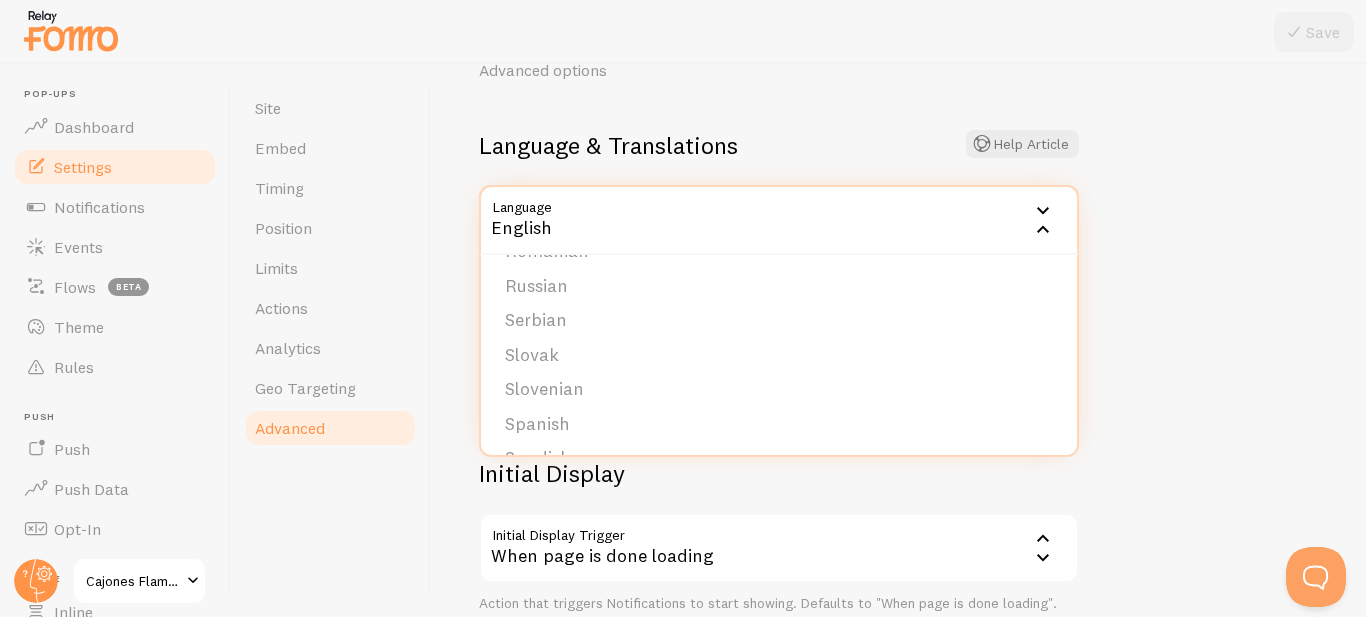 scroll, scrollTop: 800, scrollLeft: 0, axis: vertical 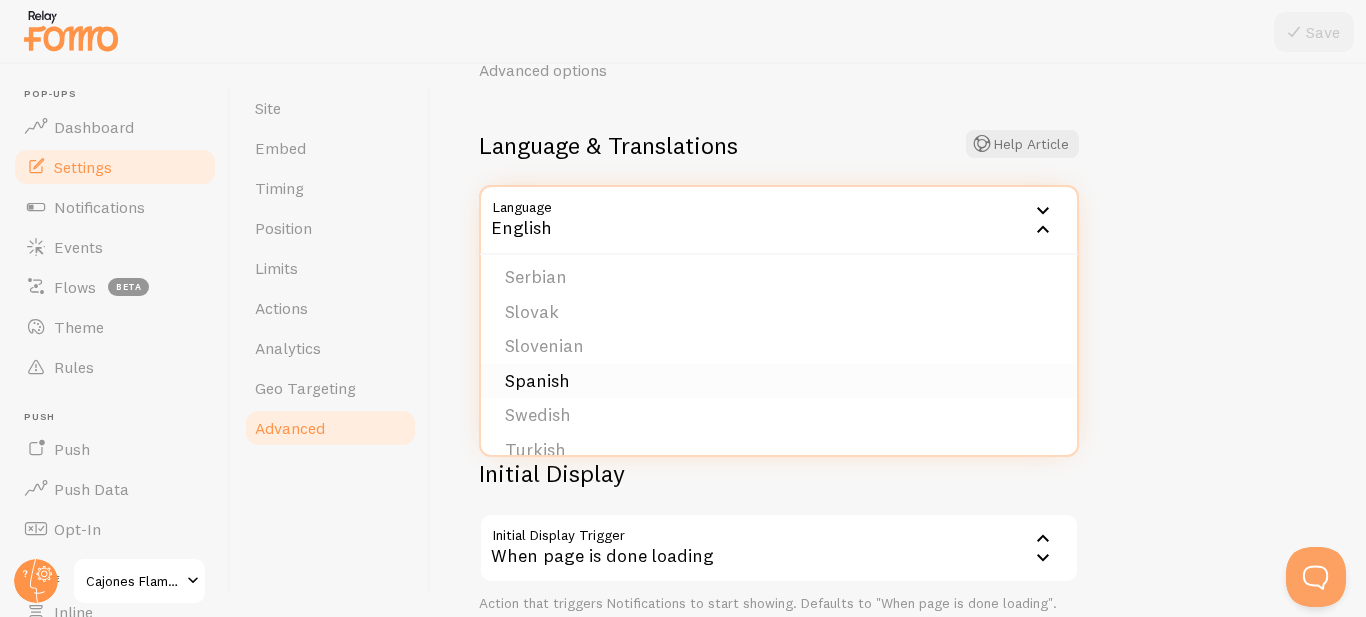 click on "Spanish" at bounding box center (779, 381) 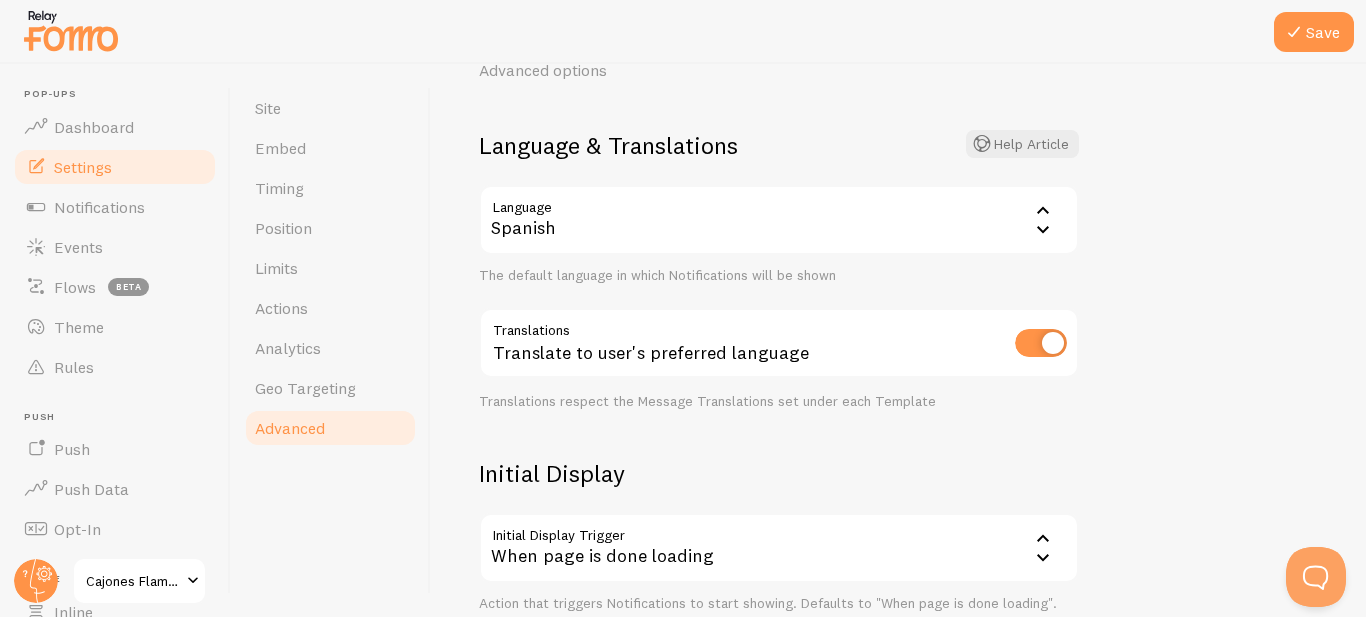 click on "Advanced   Advanced options
Language & Translations
Help Article    Language   es   Spanish       English  Arabic  Bulgarian  Catalan  Chinese  Croatian  Danish  Dutch  Finnish  French  German  Greek  Hebrew  Hungarian  Italian  Japanese  Korean  Lithuanian  Norwegian  Polish  Portuguese  Romanian  Russian  Serbian  Slovak  Slovenian  Spanish  Swedish  Turkish    The default language in which Notifications will be shown       Translations   Translate to user's preferred language   Translations respect the Message Translations set under each Template   Initial Display   Initial Display Trigger   onload   When page is done loading       When page is done loading  When visitor starts scrolling  JavaScript trigger    Action that triggers Notifications to start showing. Defaults to "When page is done loading".
It is highly recommended you read and understand our
API docs     Monthly Limit Protection       Monthly Notification limit protection   Don't limit Notifications" at bounding box center (898, 340) 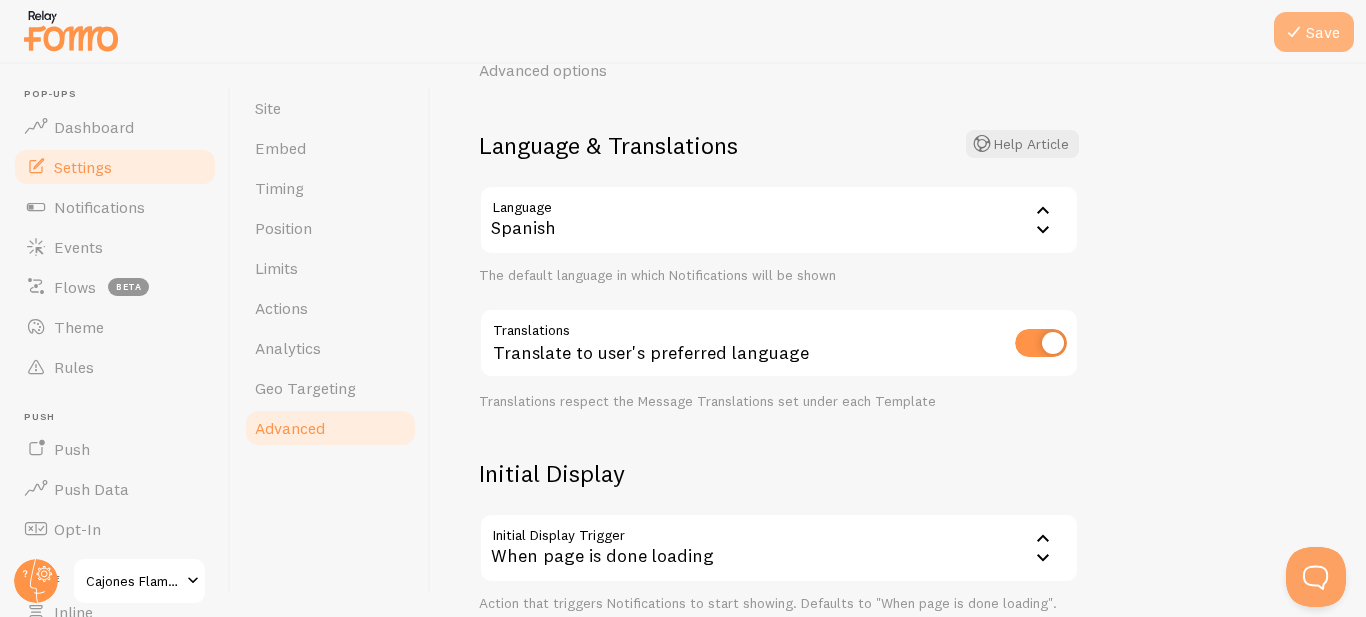 click on "Save" at bounding box center (1314, 32) 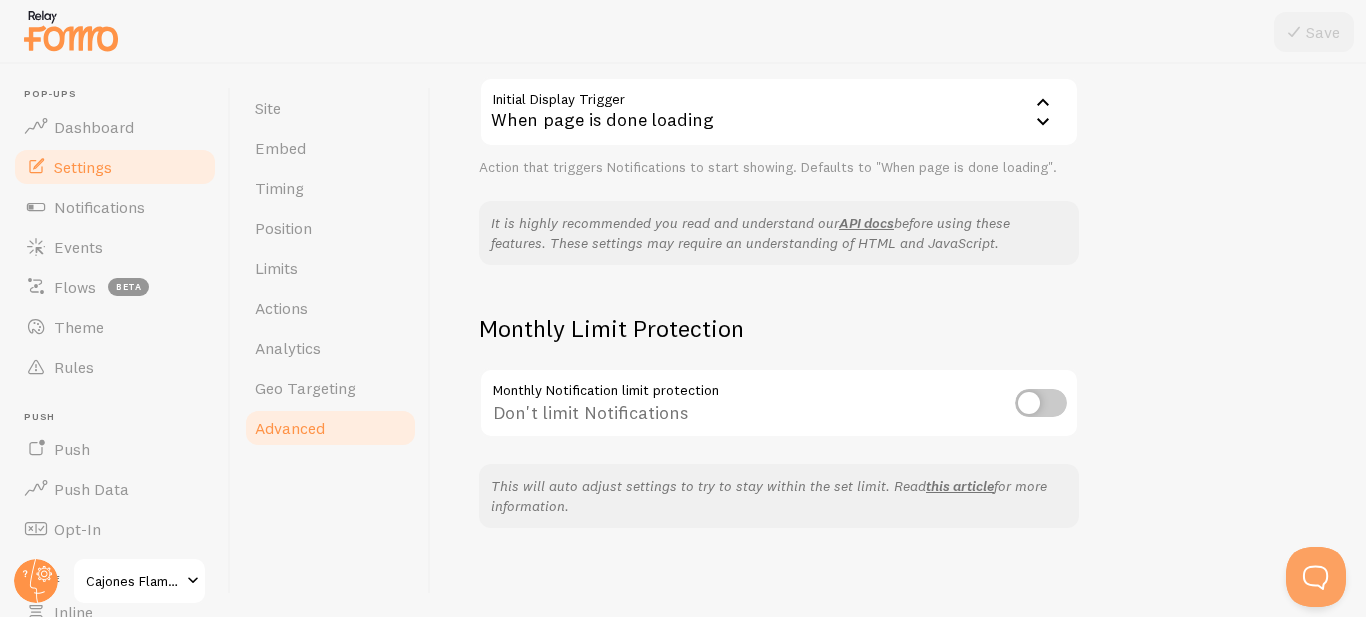 scroll, scrollTop: 543, scrollLeft: 0, axis: vertical 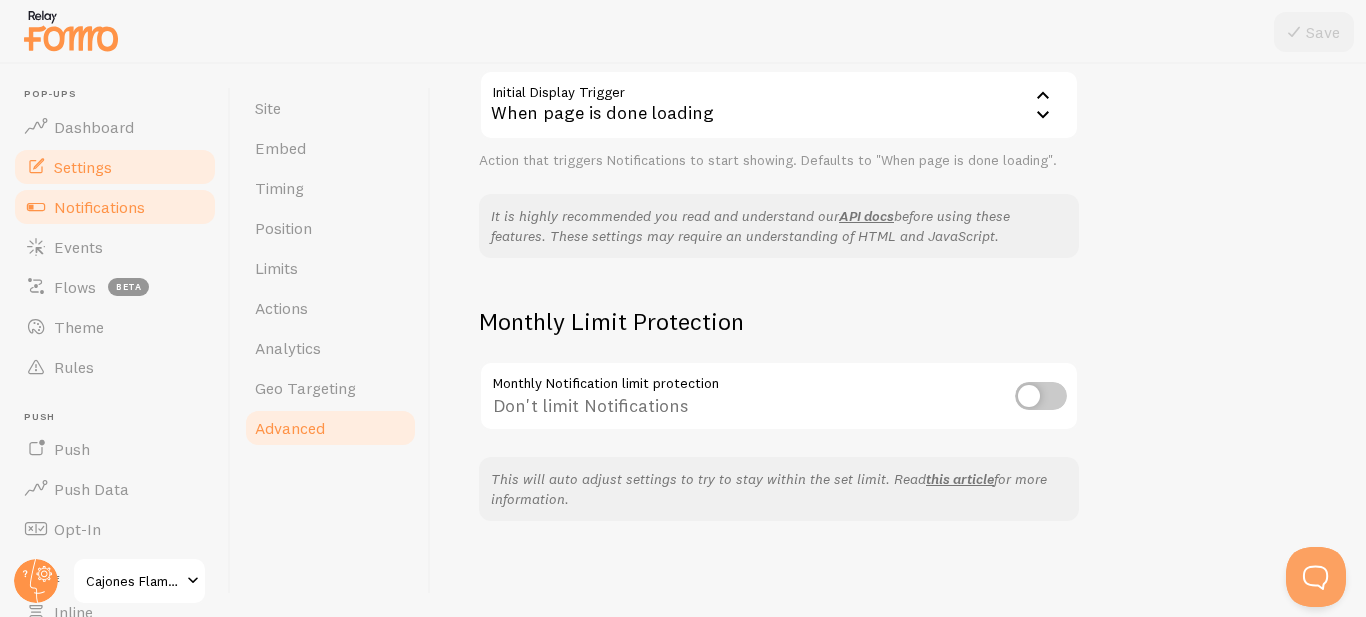 click on "Notifications" at bounding box center [99, 207] 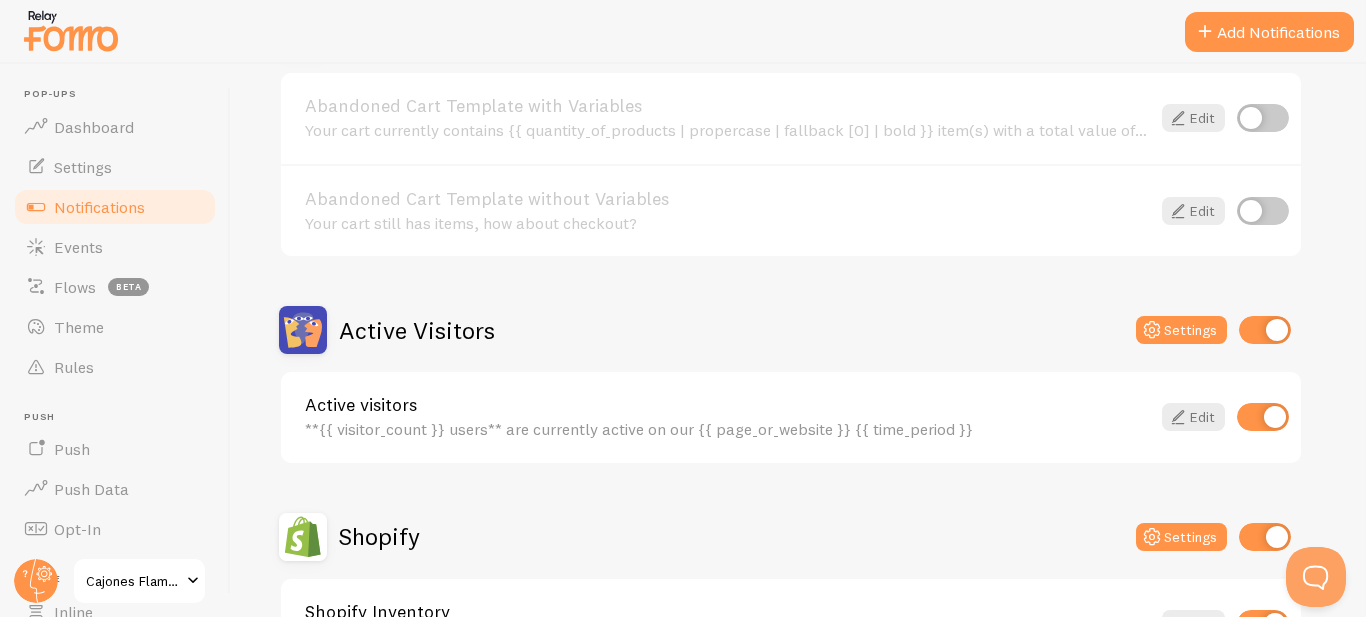 scroll, scrollTop: 400, scrollLeft: 0, axis: vertical 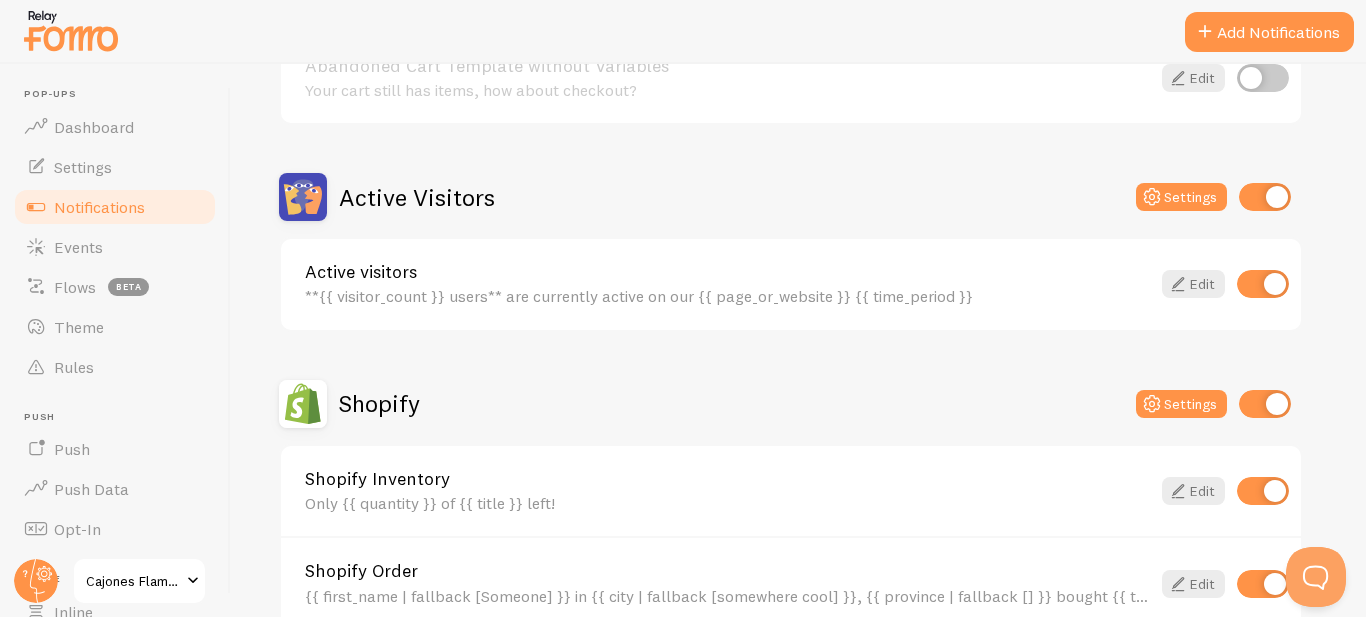 click at bounding box center [1265, 197] 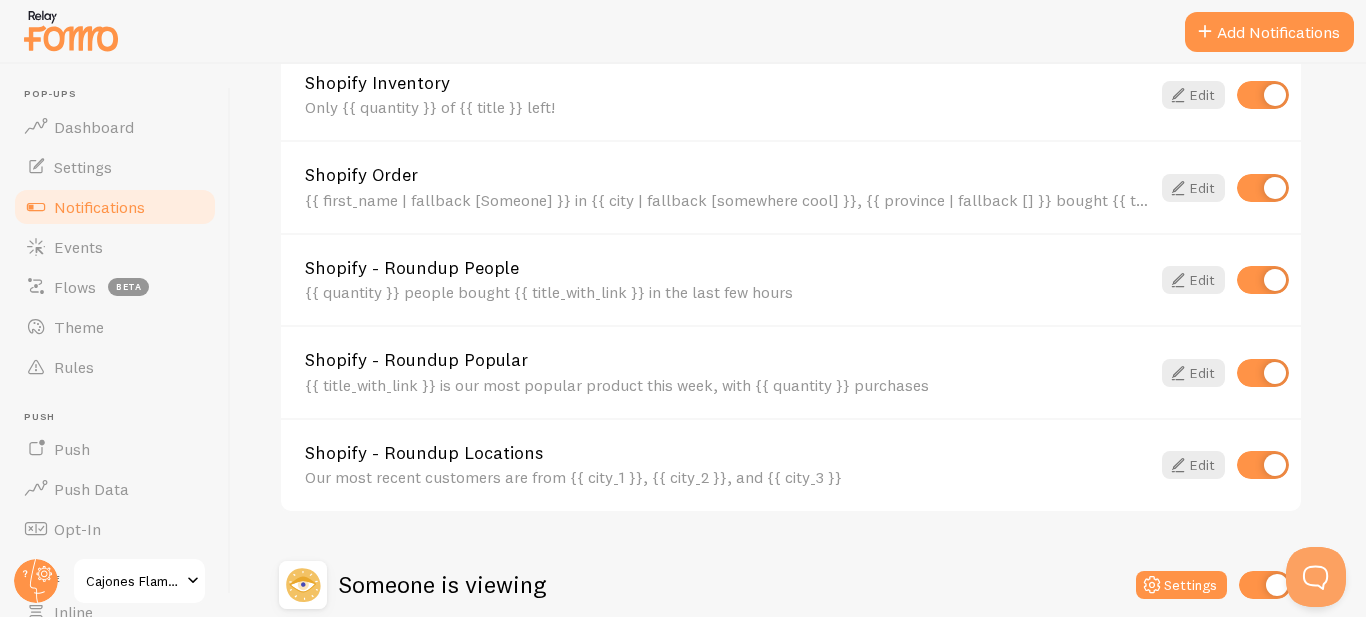 scroll, scrollTop: 800, scrollLeft: 0, axis: vertical 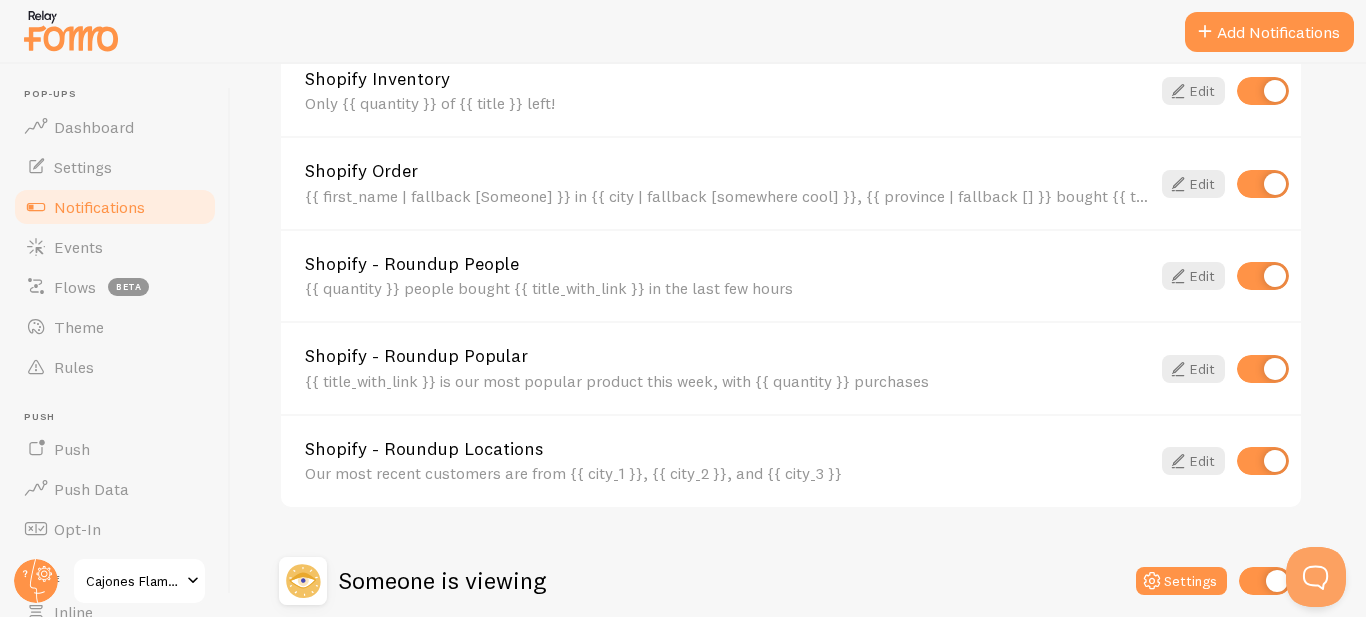 drag, startPoint x: 558, startPoint y: 264, endPoint x: 297, endPoint y: 251, distance: 261.32355 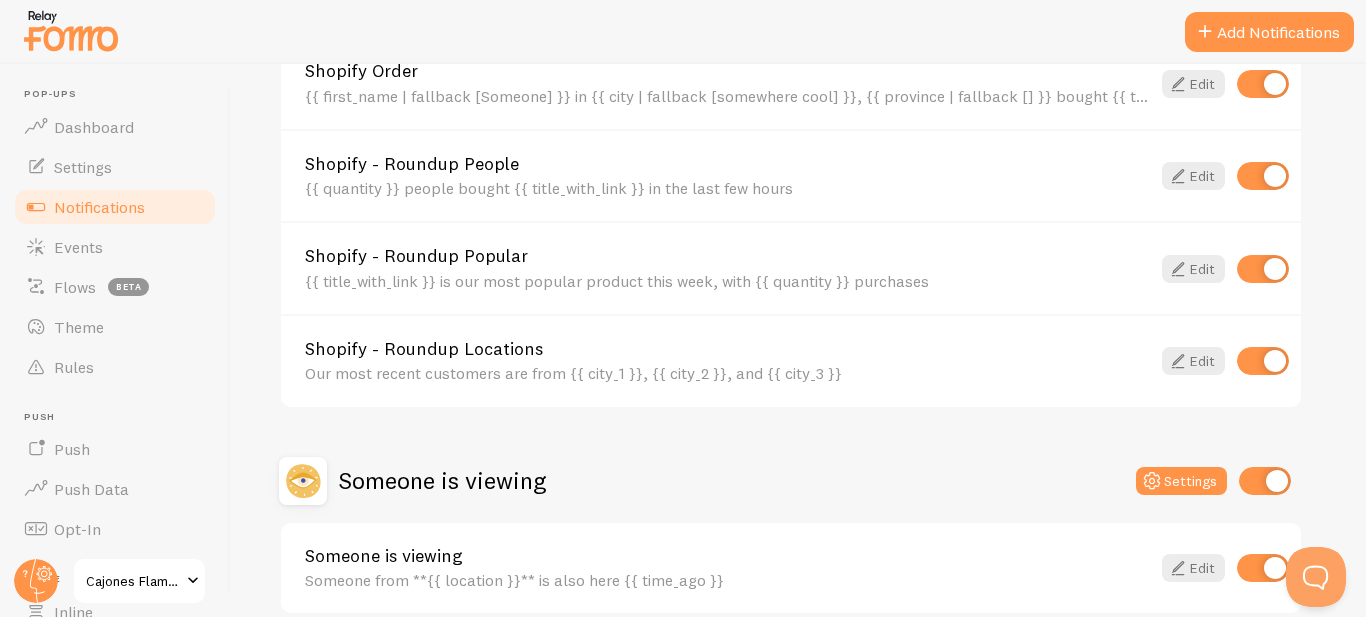 scroll, scrollTop: 994, scrollLeft: 0, axis: vertical 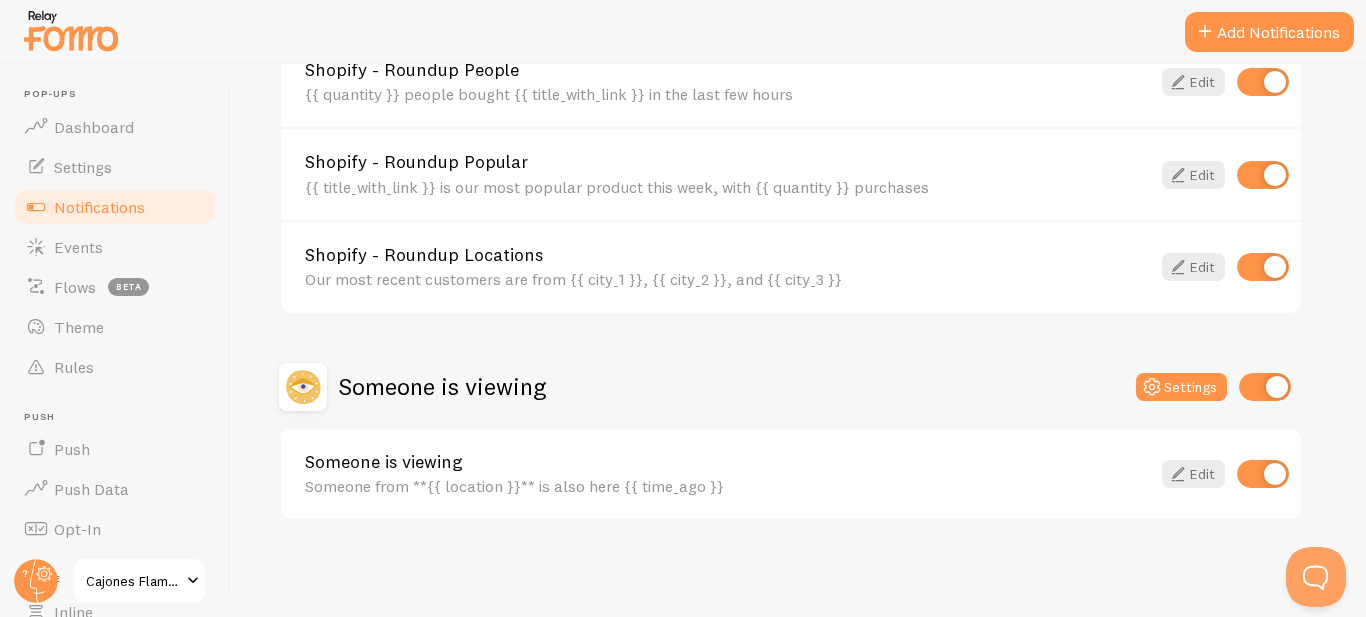 click at bounding box center (1265, 387) 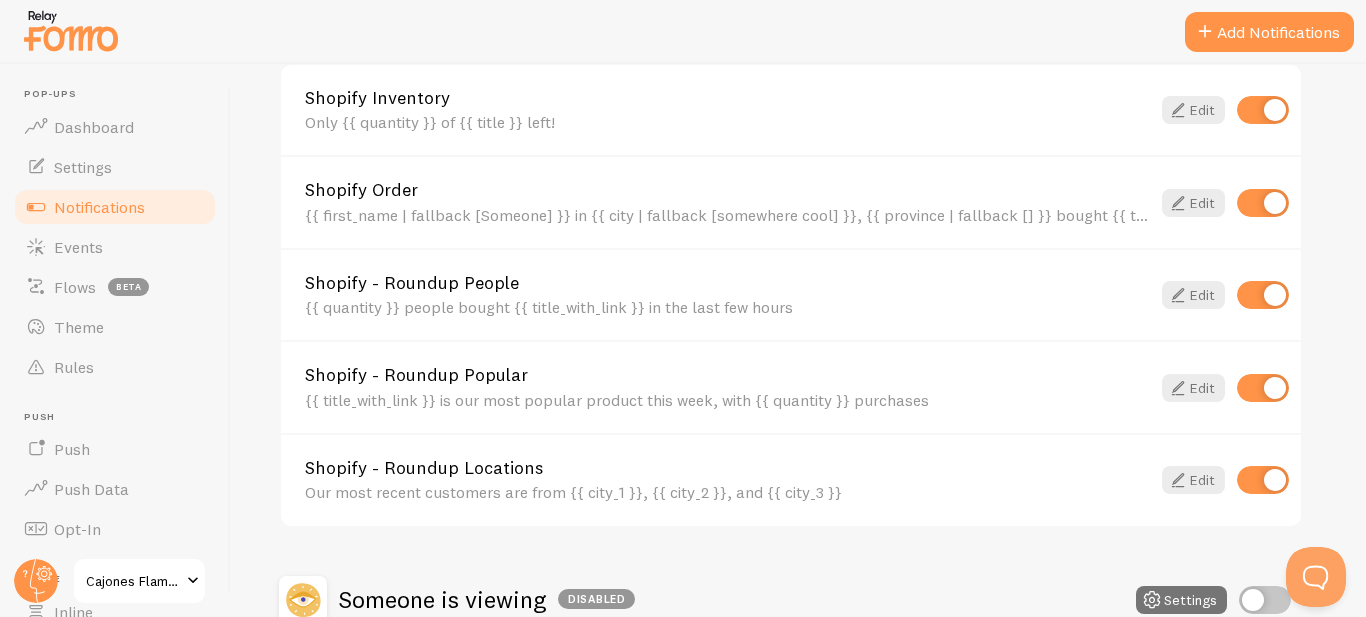 scroll, scrollTop: 800, scrollLeft: 0, axis: vertical 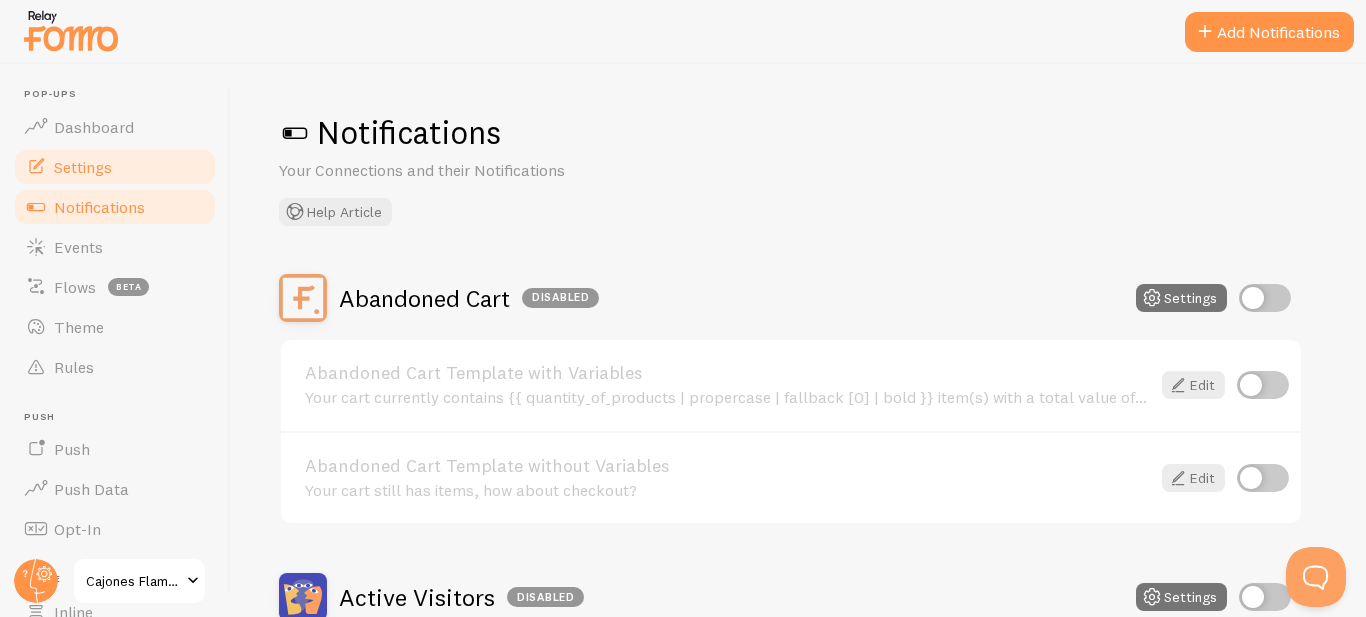 click on "Settings" at bounding box center [83, 167] 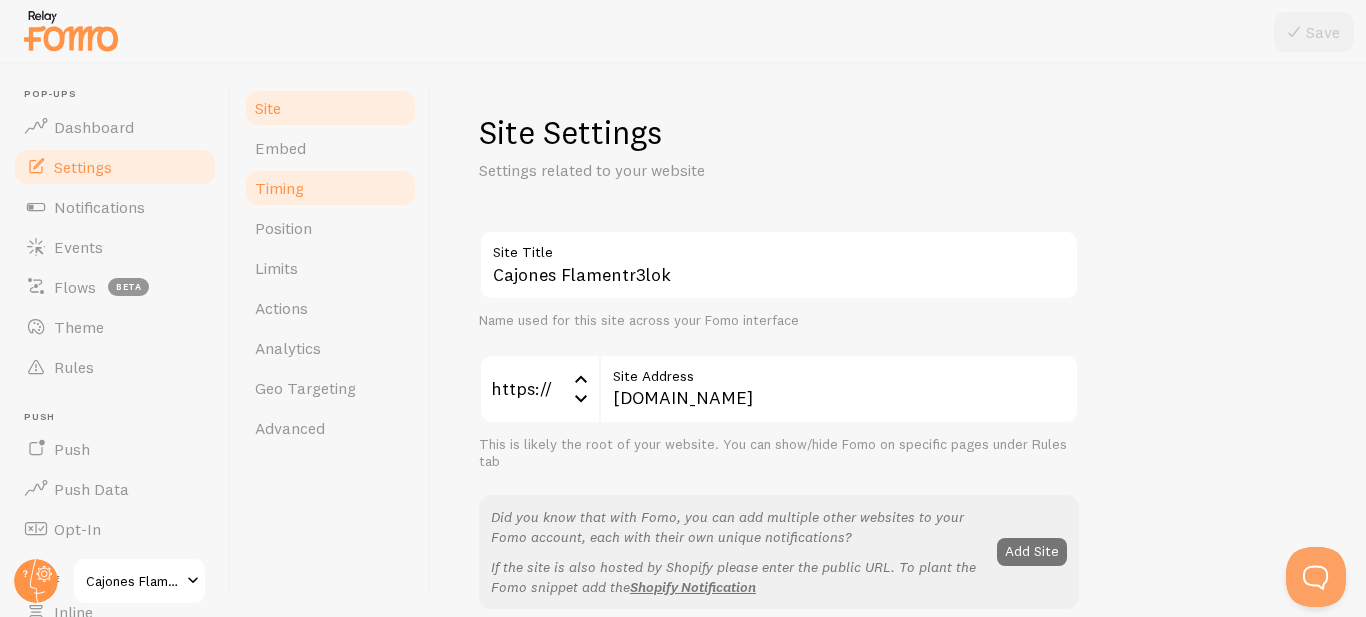 click on "Timing" at bounding box center [330, 188] 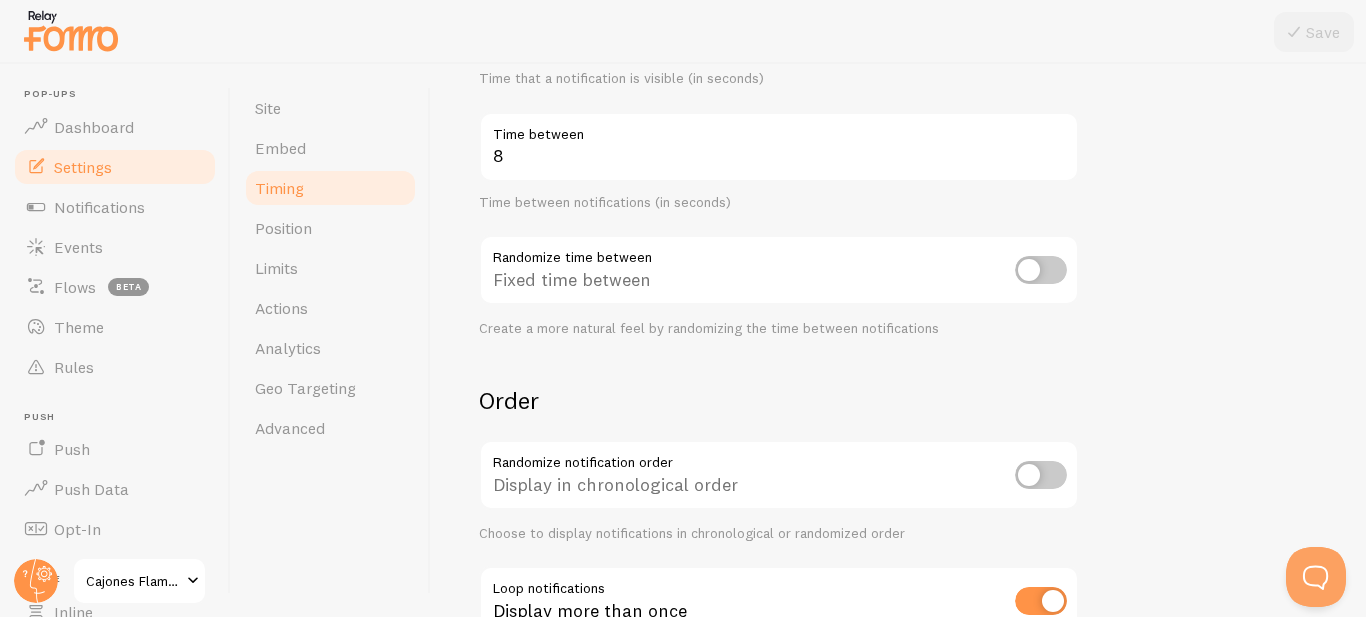 scroll, scrollTop: 500, scrollLeft: 0, axis: vertical 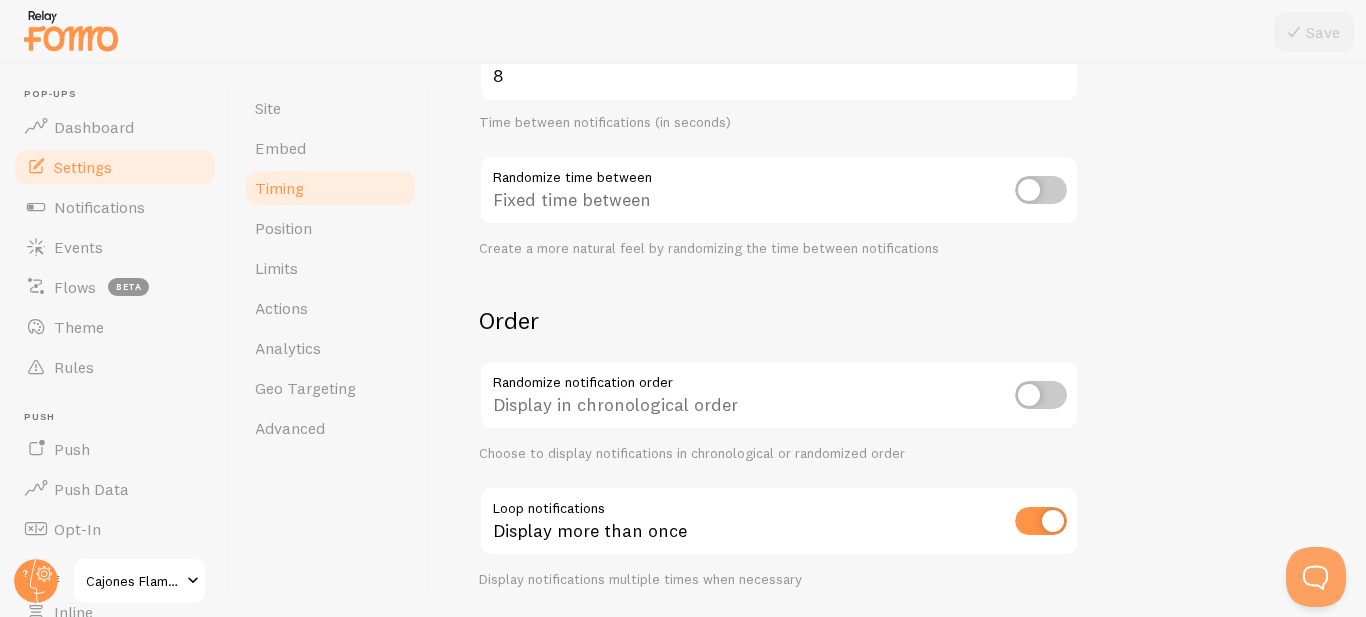 click at bounding box center (1041, 190) 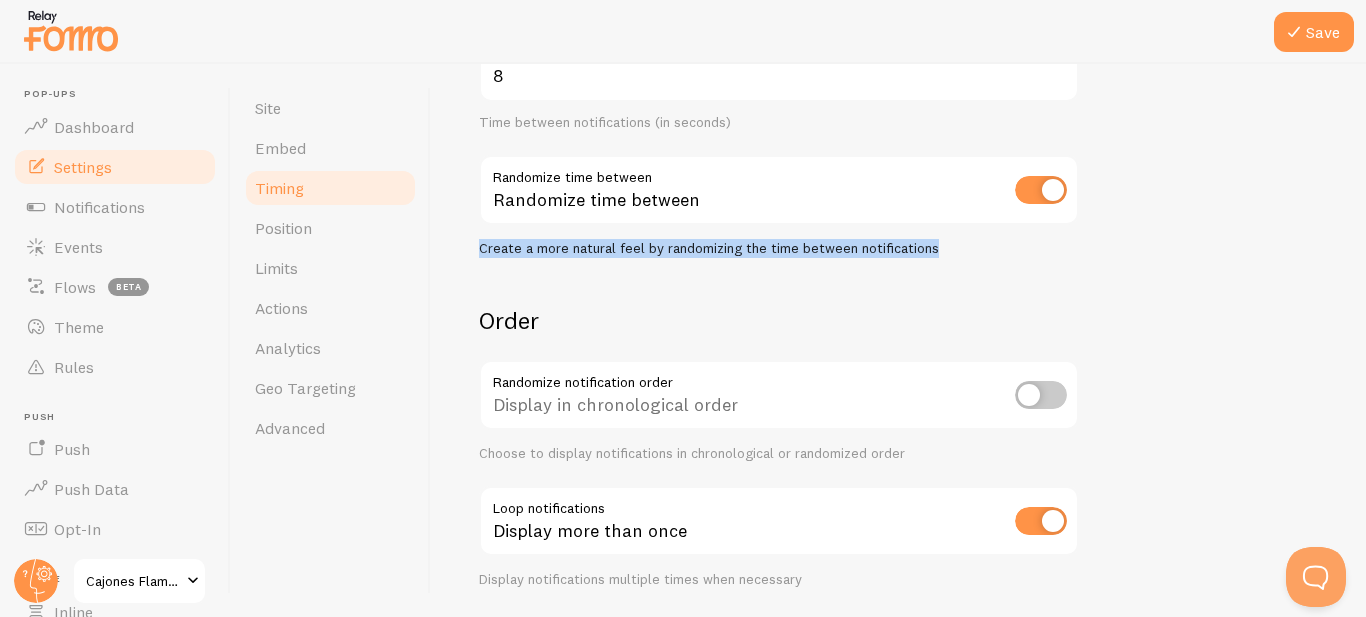 drag, startPoint x: 946, startPoint y: 248, endPoint x: 467, endPoint y: 248, distance: 479 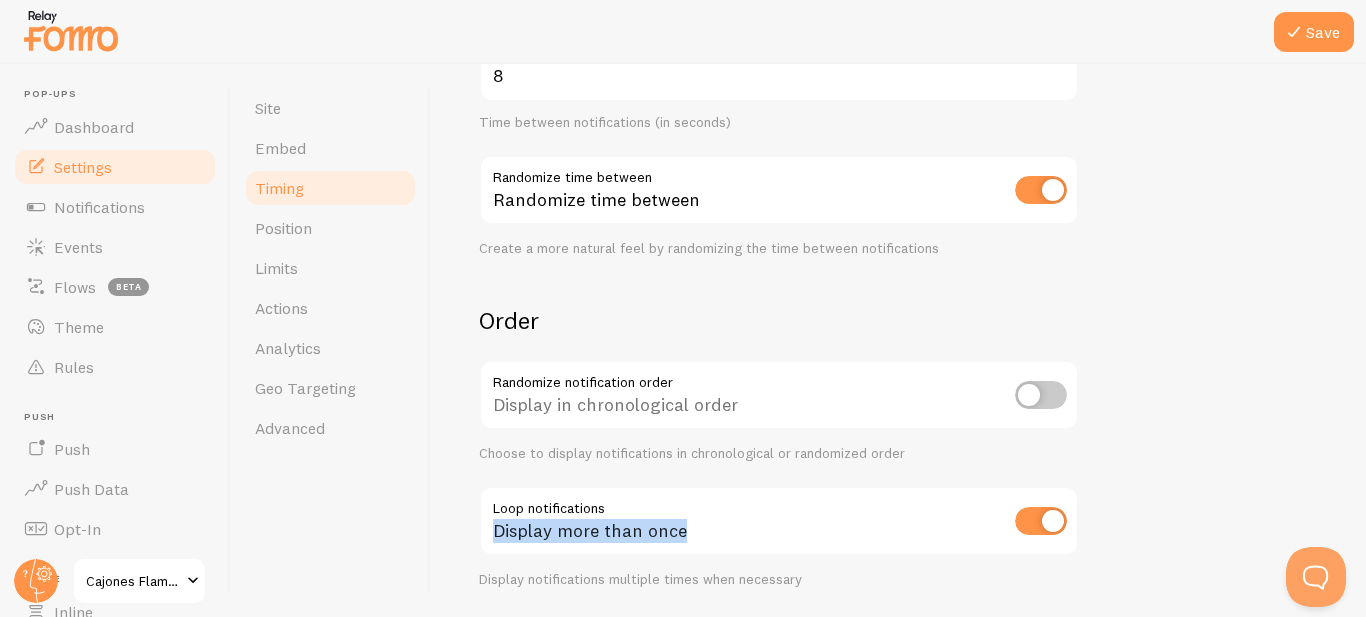 drag, startPoint x: 697, startPoint y: 531, endPoint x: 495, endPoint y: 532, distance: 202.00247 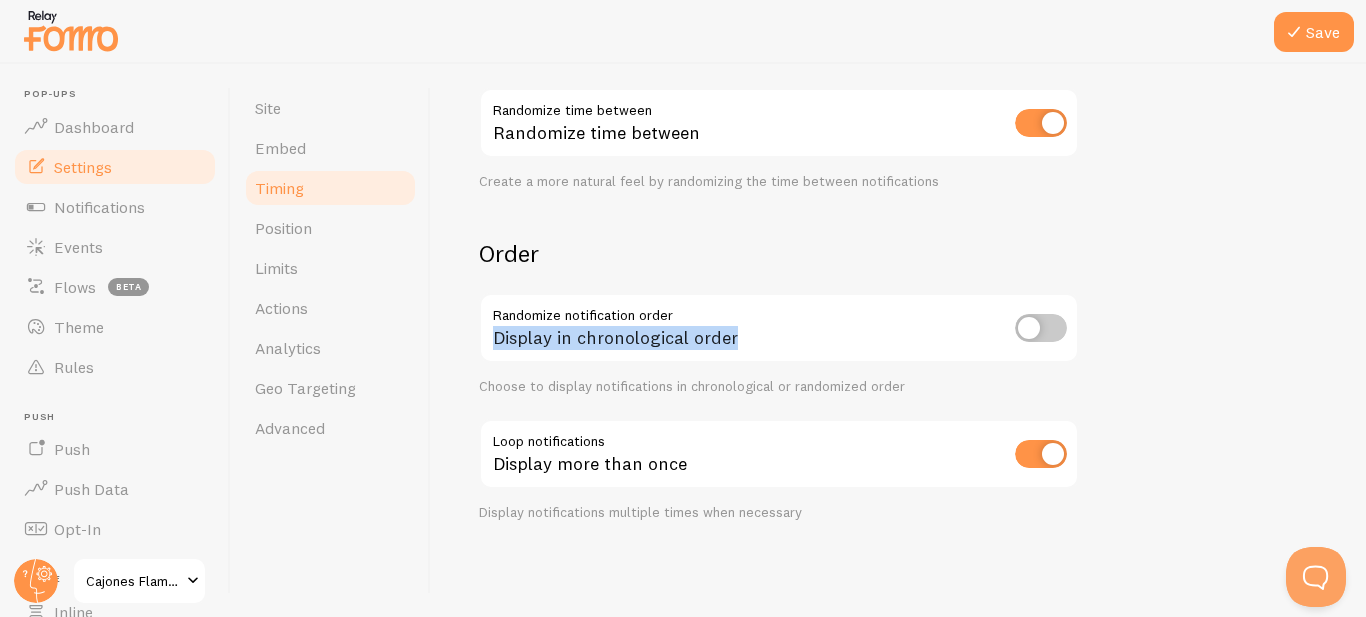 drag, startPoint x: 749, startPoint y: 342, endPoint x: 484, endPoint y: 335, distance: 265.09244 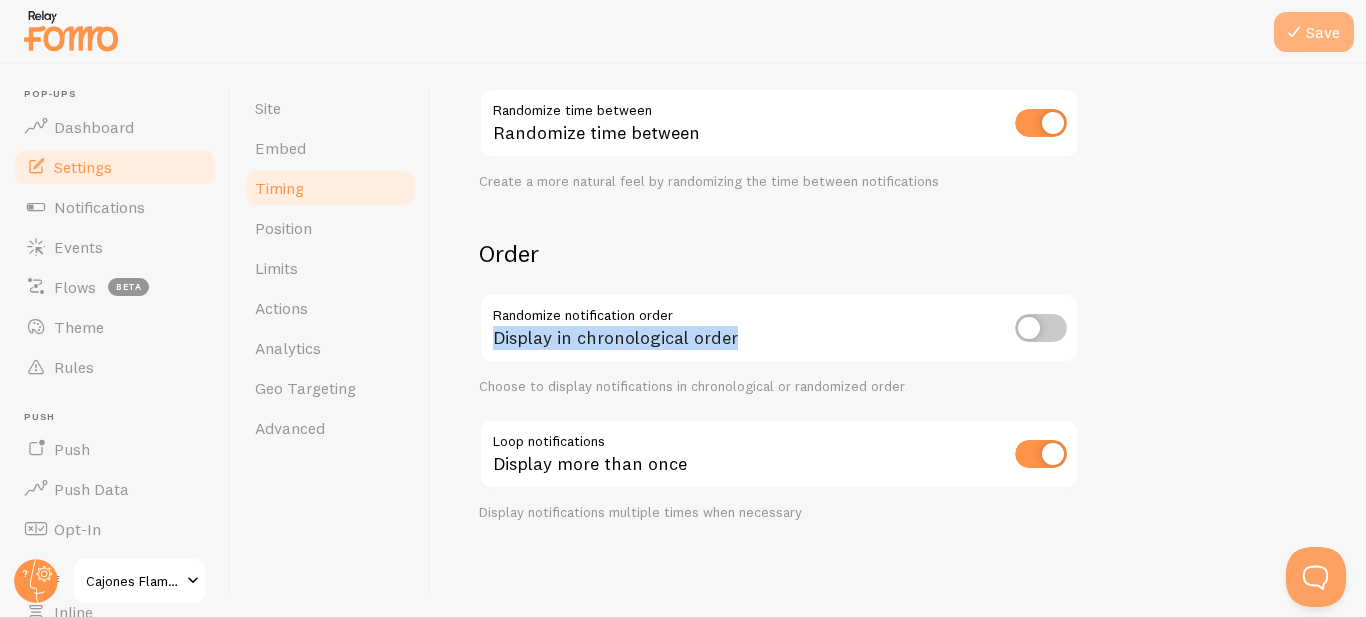 click at bounding box center [1294, 32] 